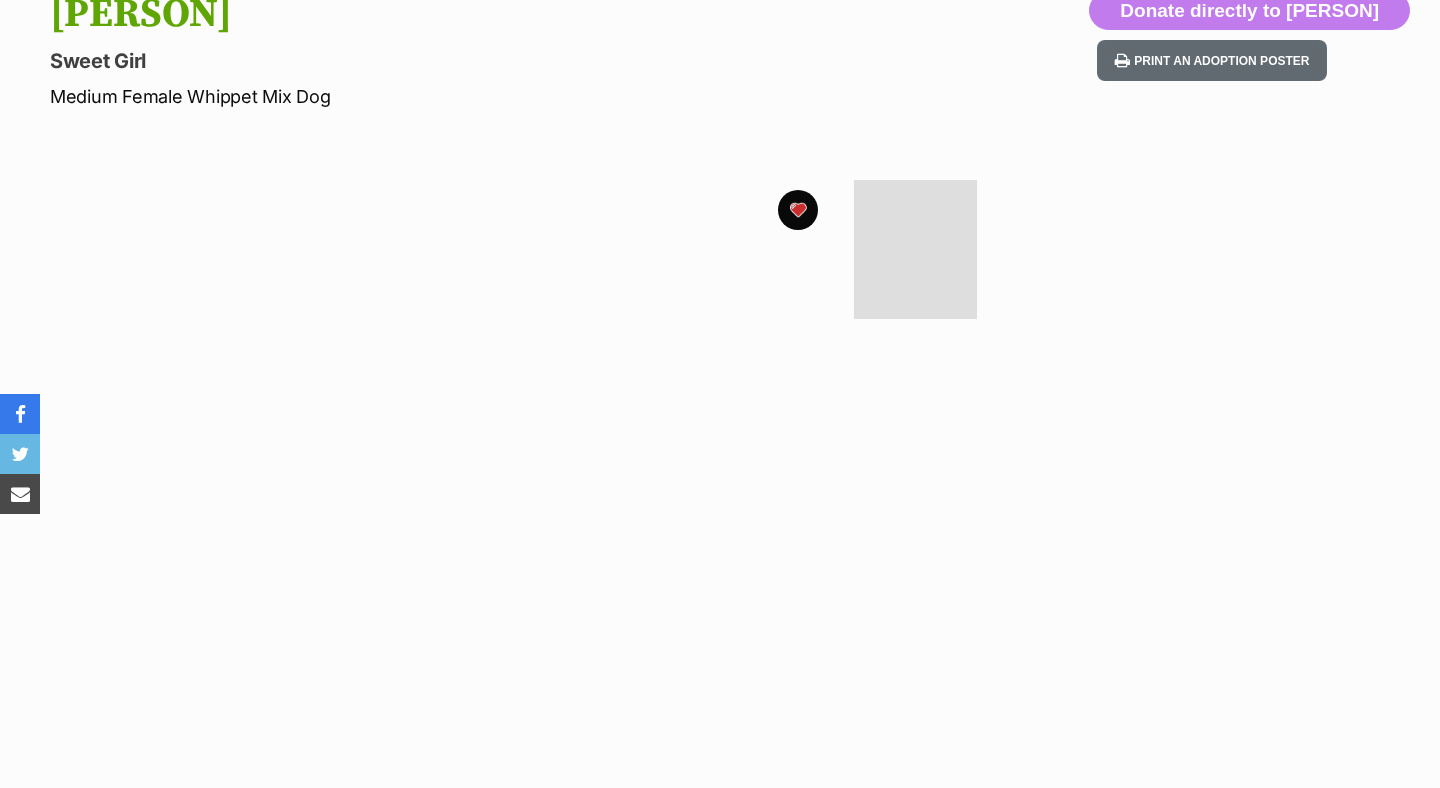 scroll, scrollTop: 236, scrollLeft: 0, axis: vertical 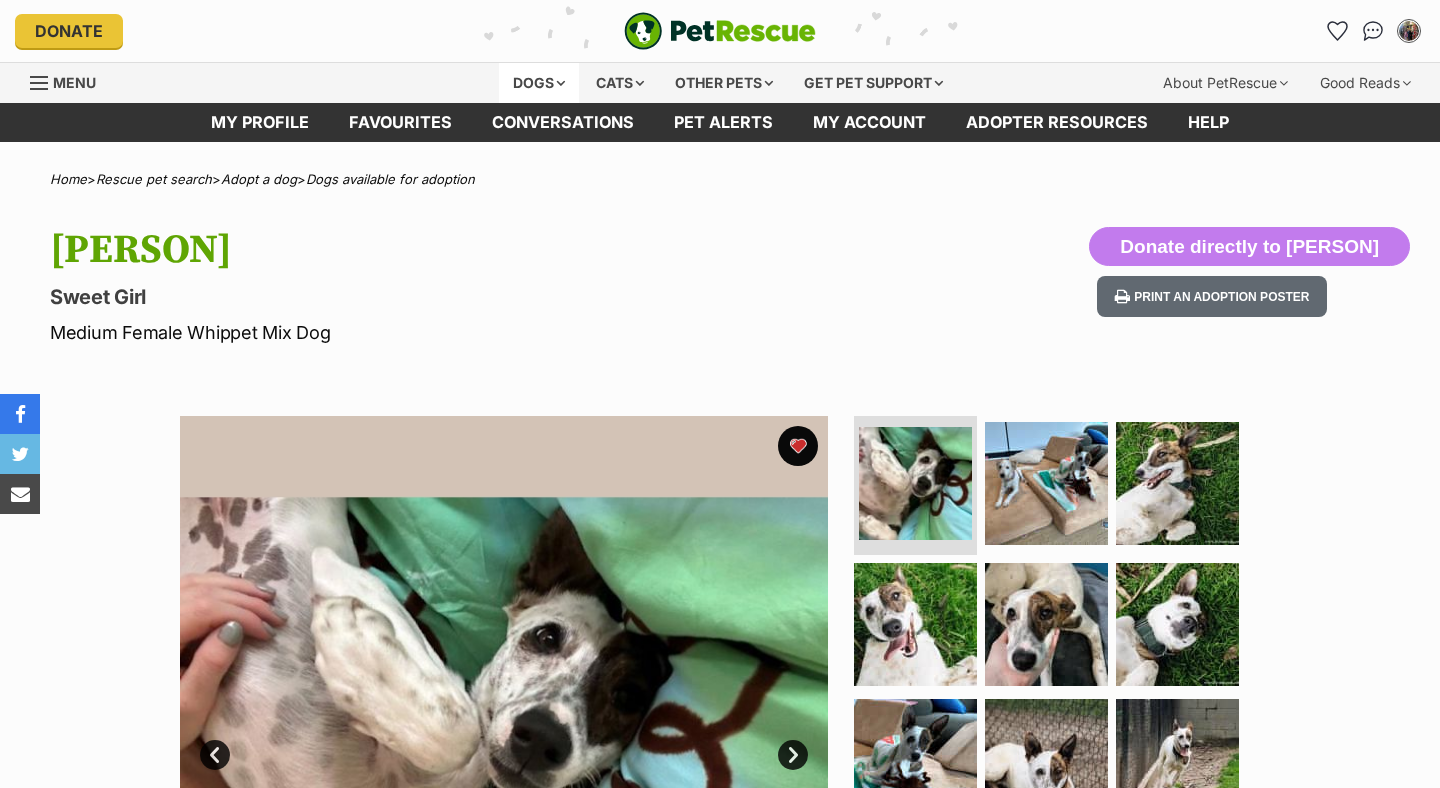 click on "Dogs" at bounding box center [539, 83] 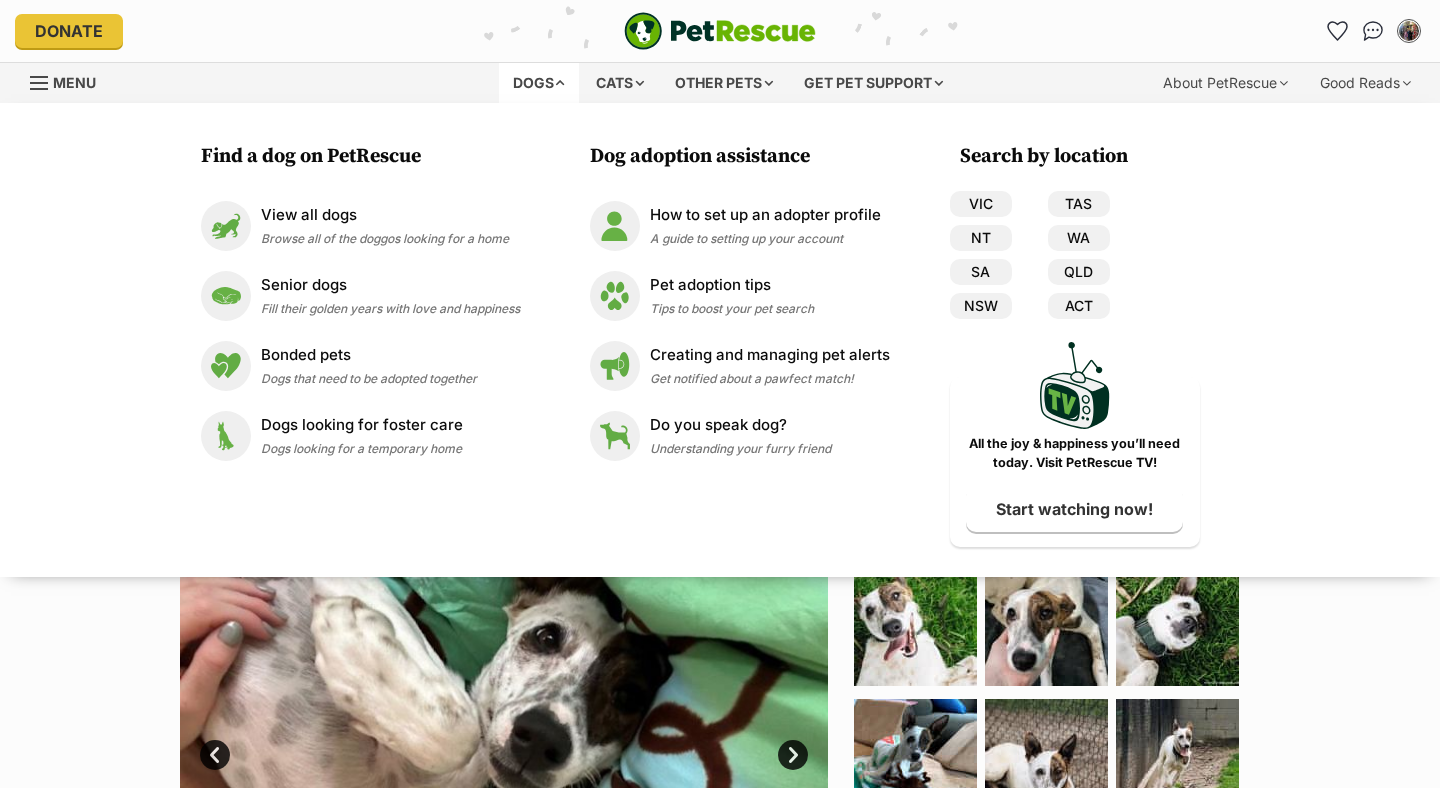 scroll, scrollTop: 0, scrollLeft: 0, axis: both 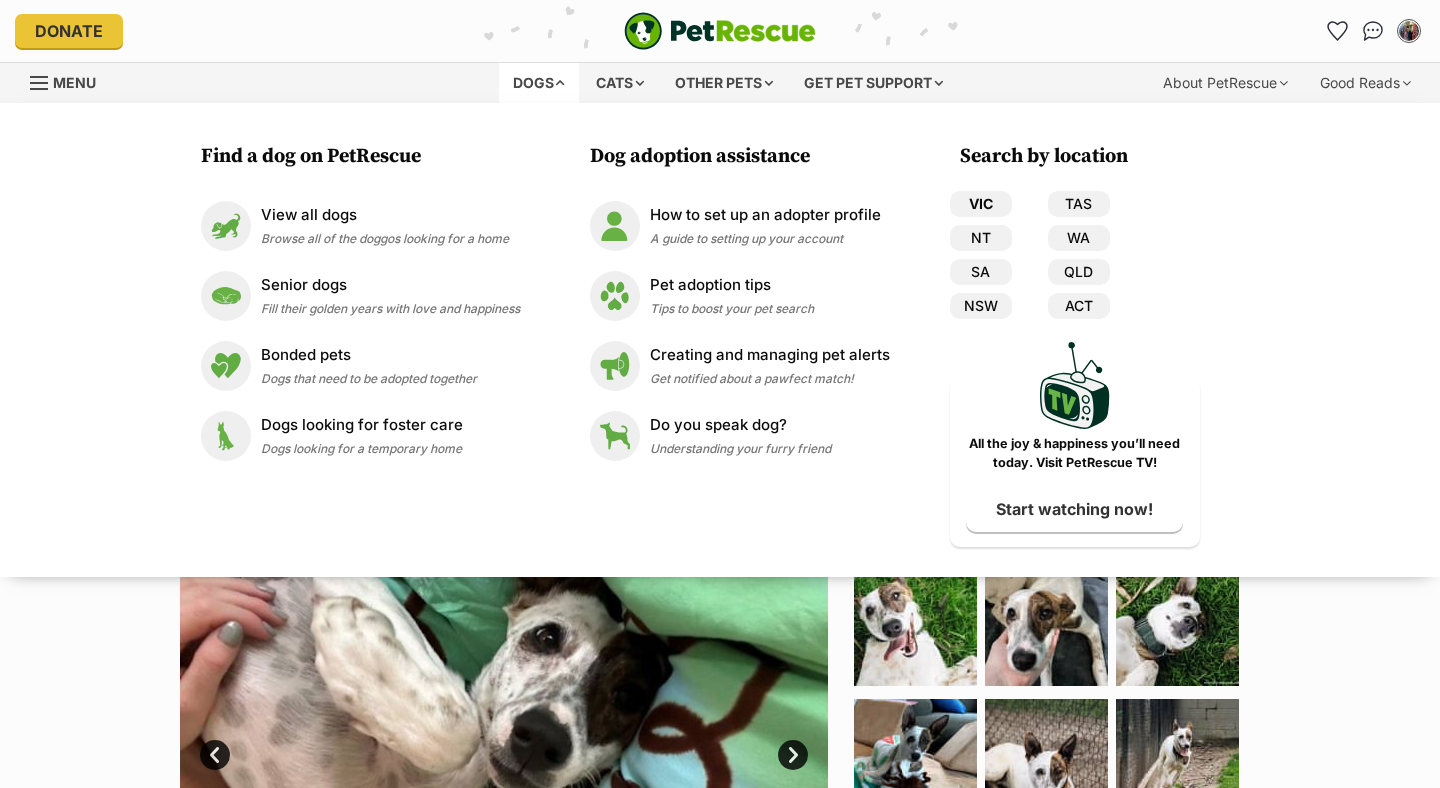click on "VIC" at bounding box center [981, 204] 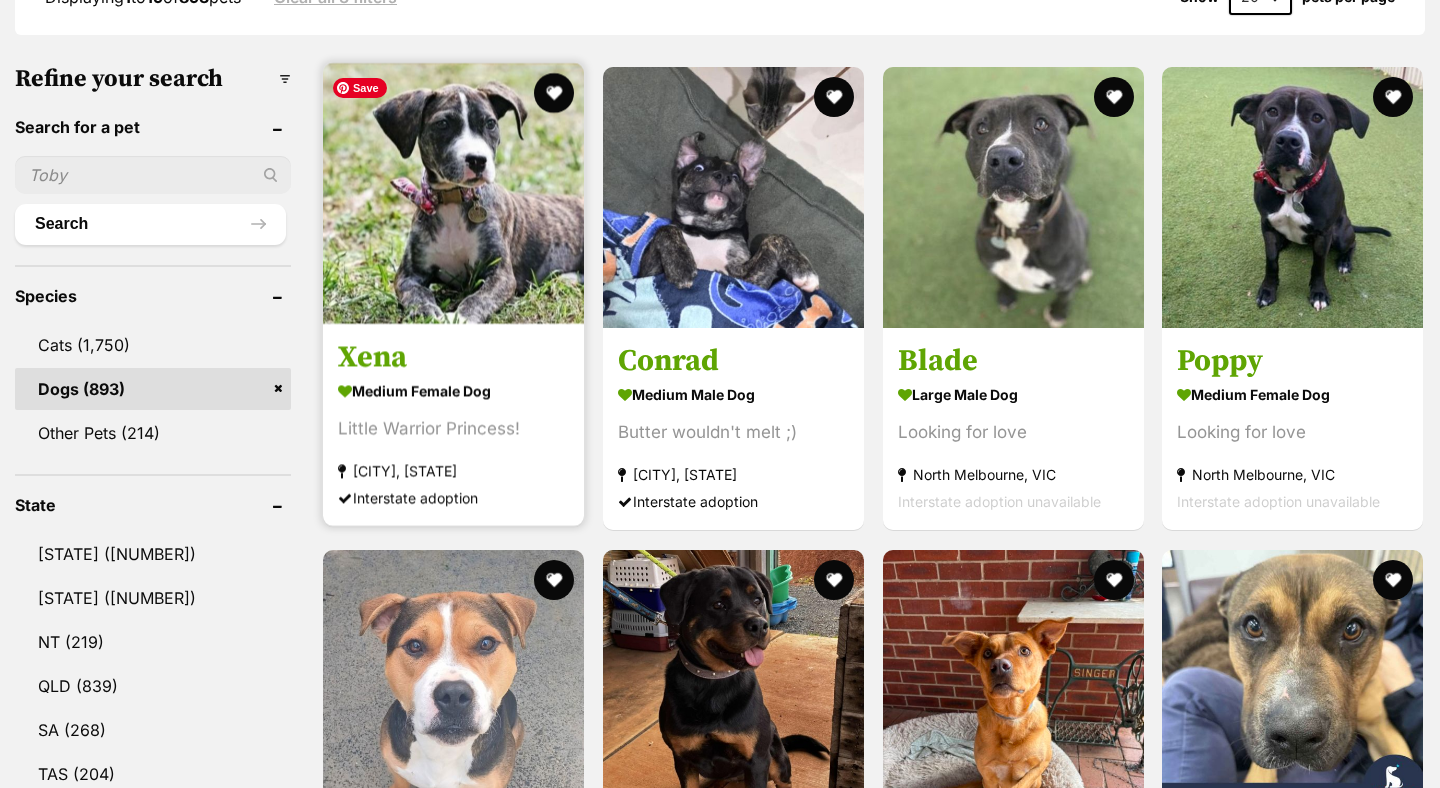 scroll, scrollTop: 0, scrollLeft: 0, axis: both 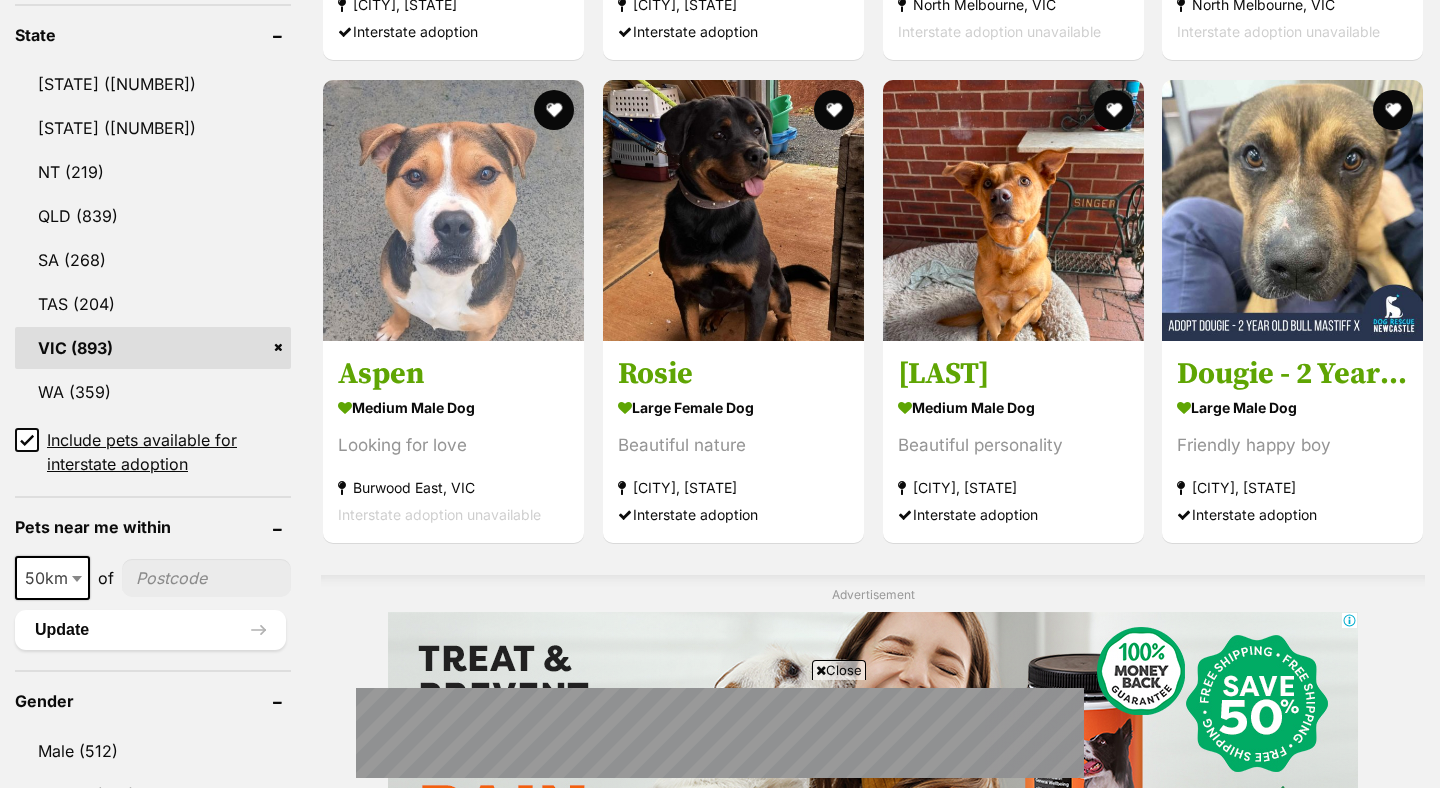 click on "VIC (893)" at bounding box center (153, 348) 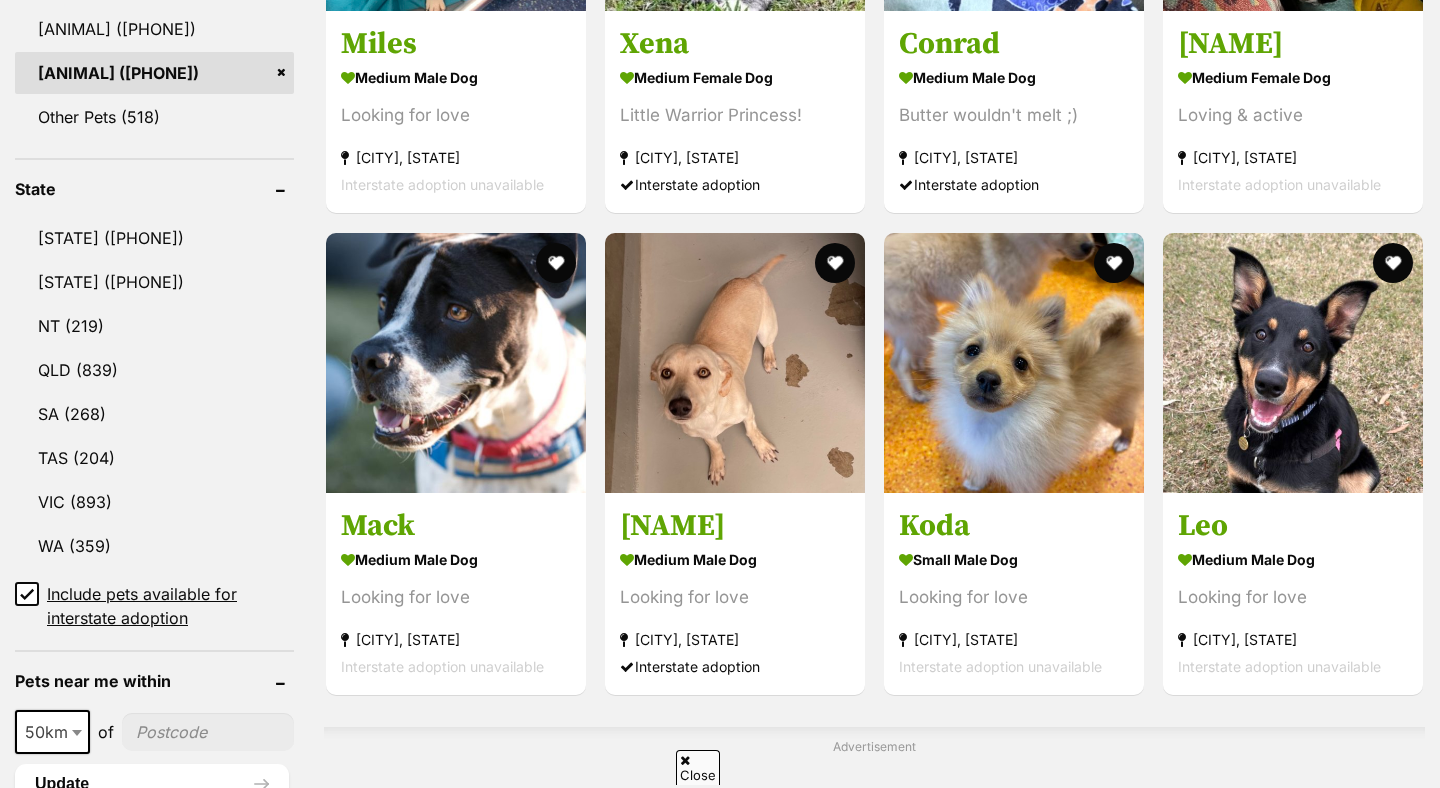 scroll, scrollTop: 902, scrollLeft: 0, axis: vertical 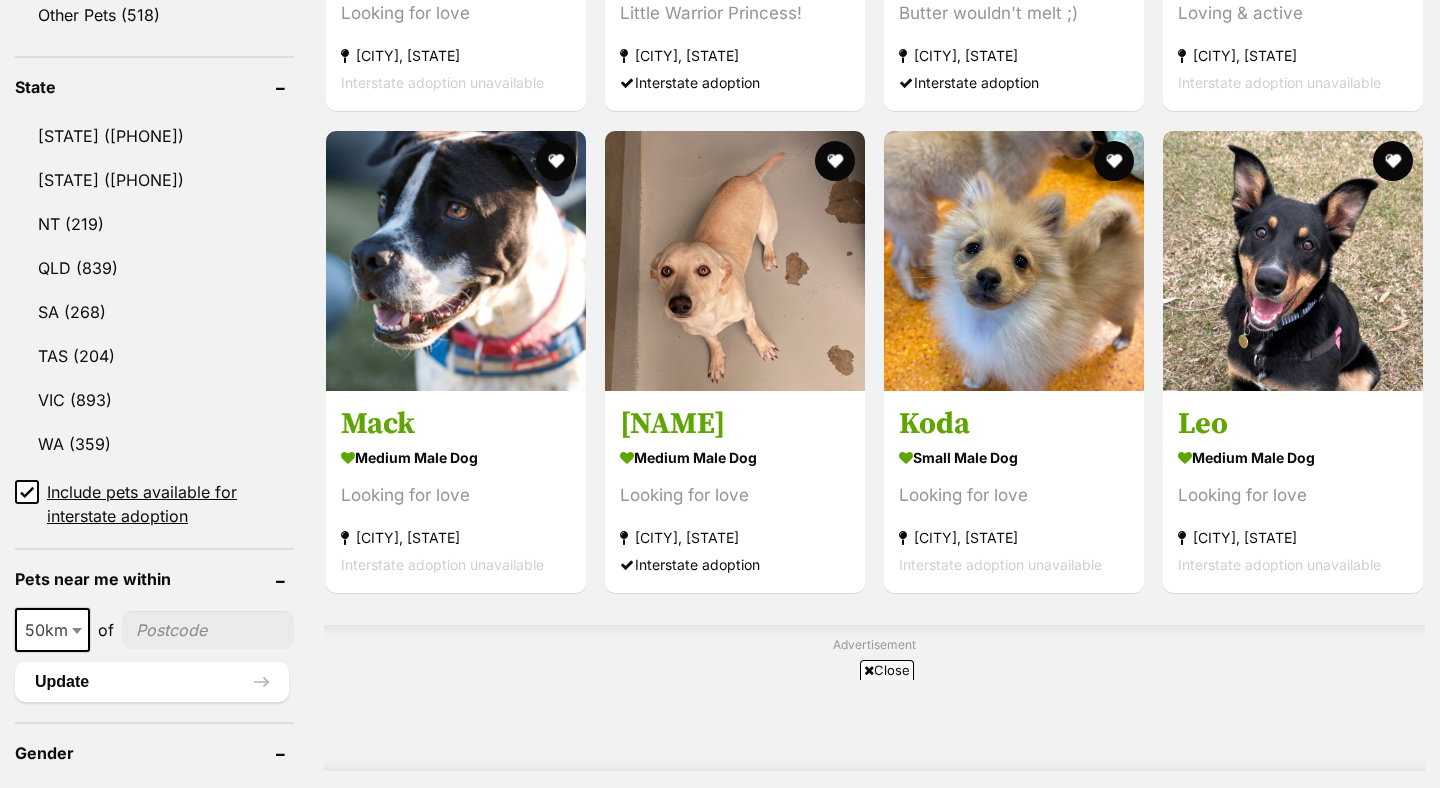 click at bounding box center (79, 630) 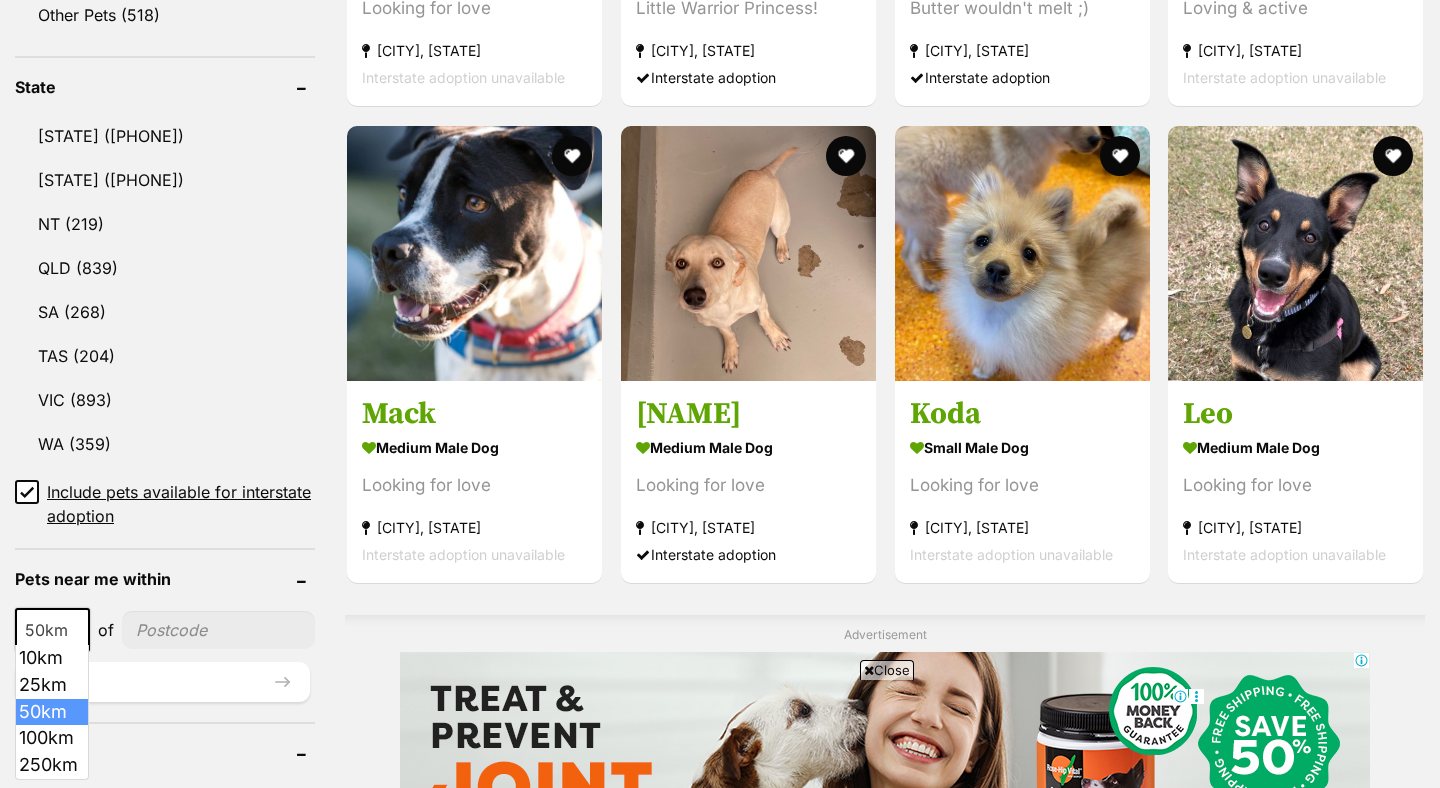 scroll, scrollTop: 0, scrollLeft: 0, axis: both 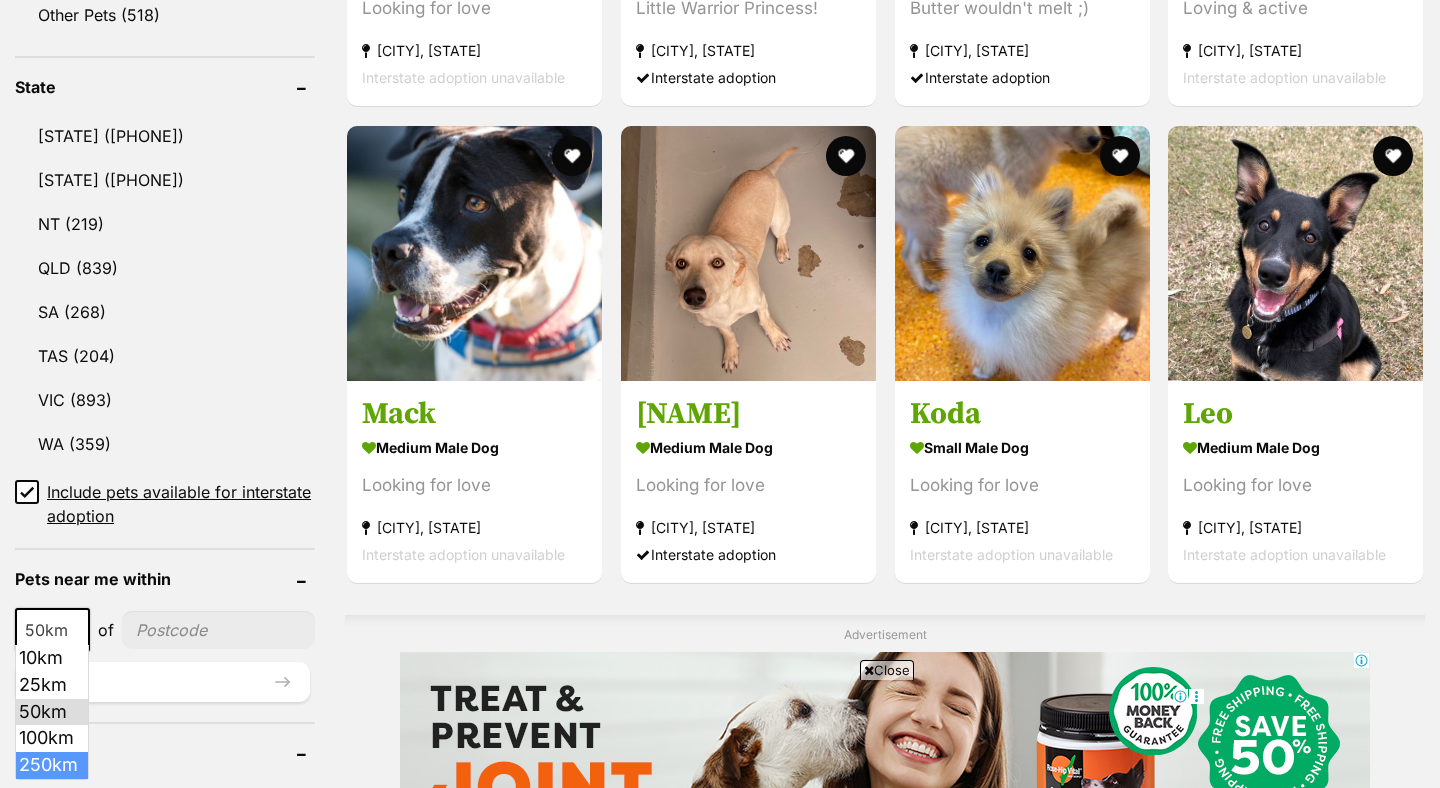 select on "250" 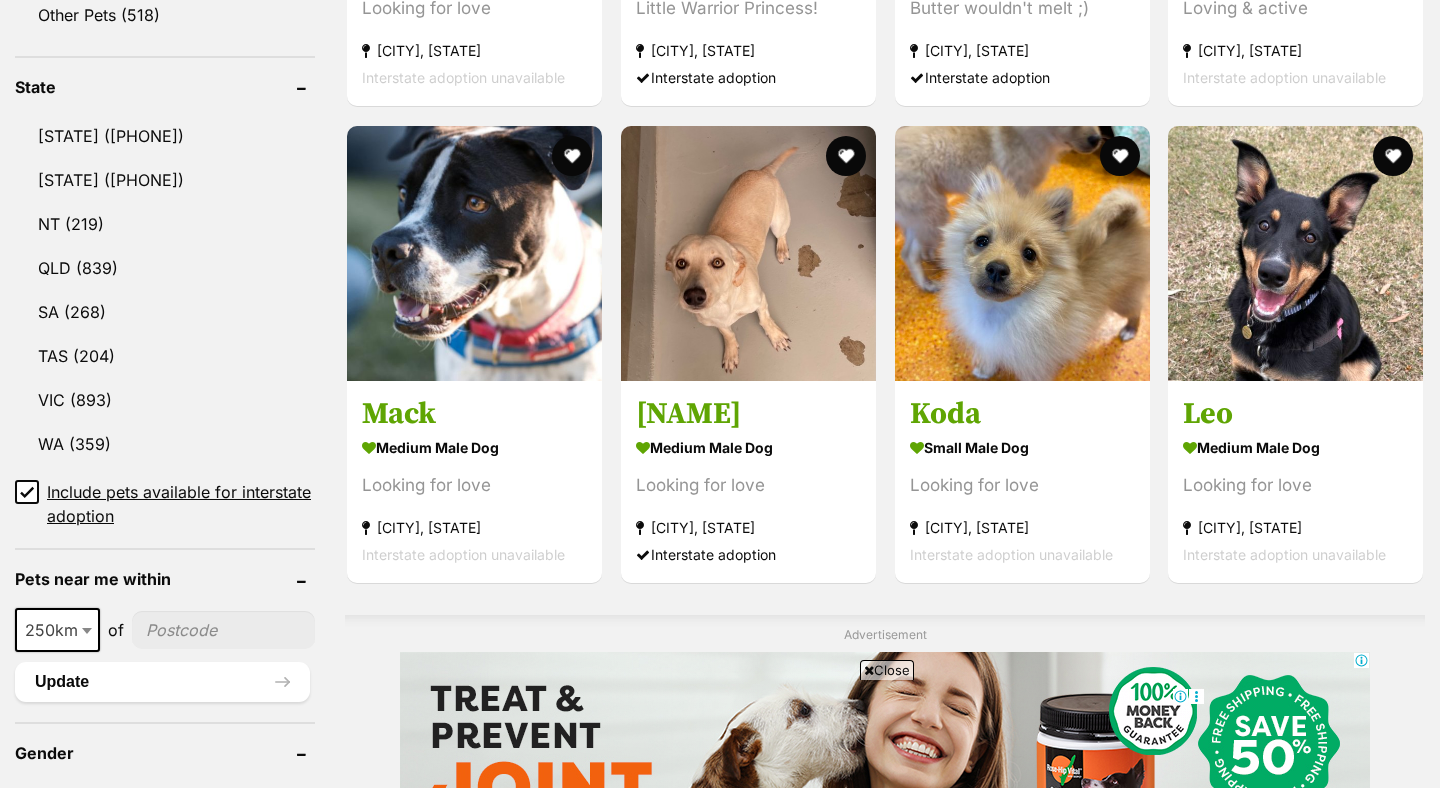 click at bounding box center (223, 630) 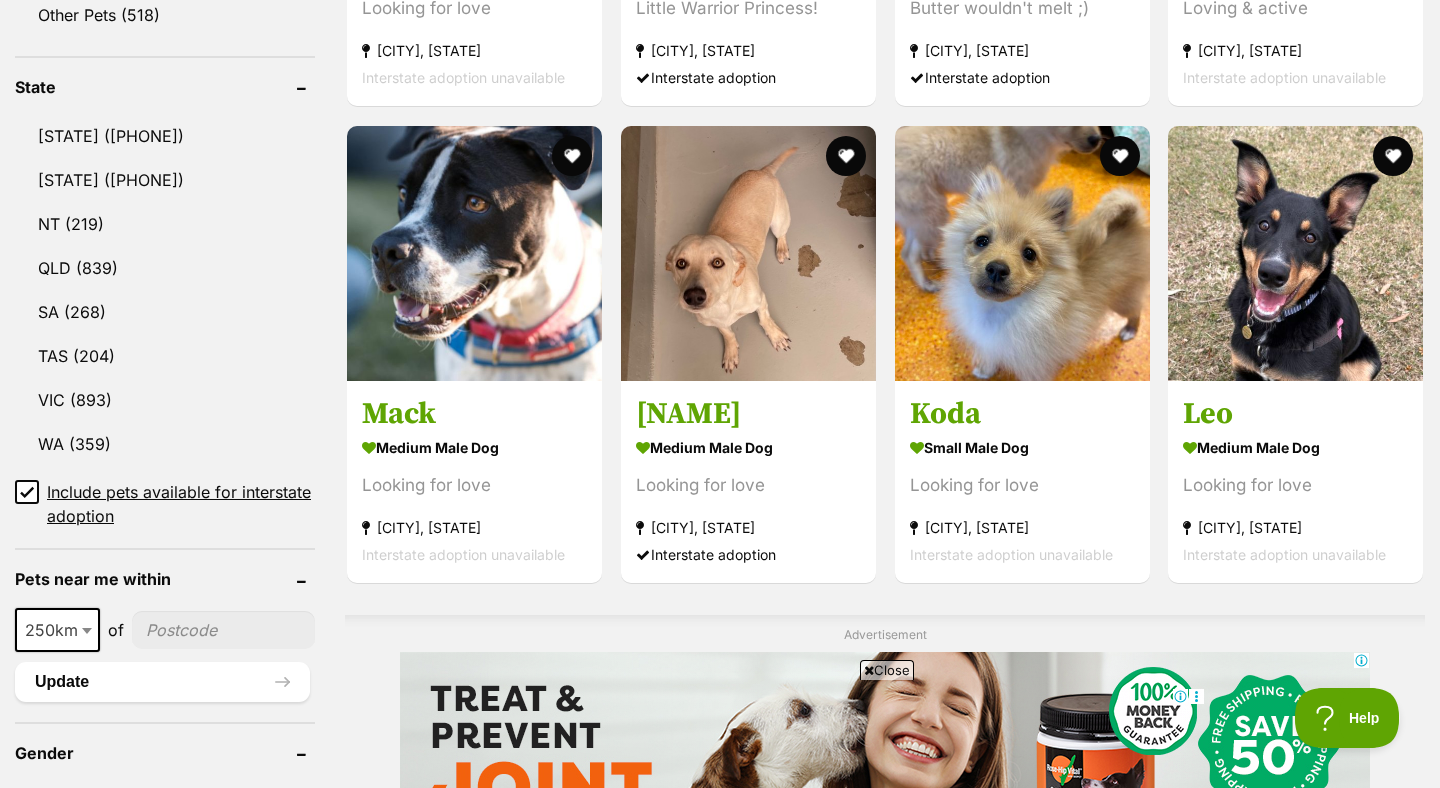 scroll, scrollTop: 0, scrollLeft: 0, axis: both 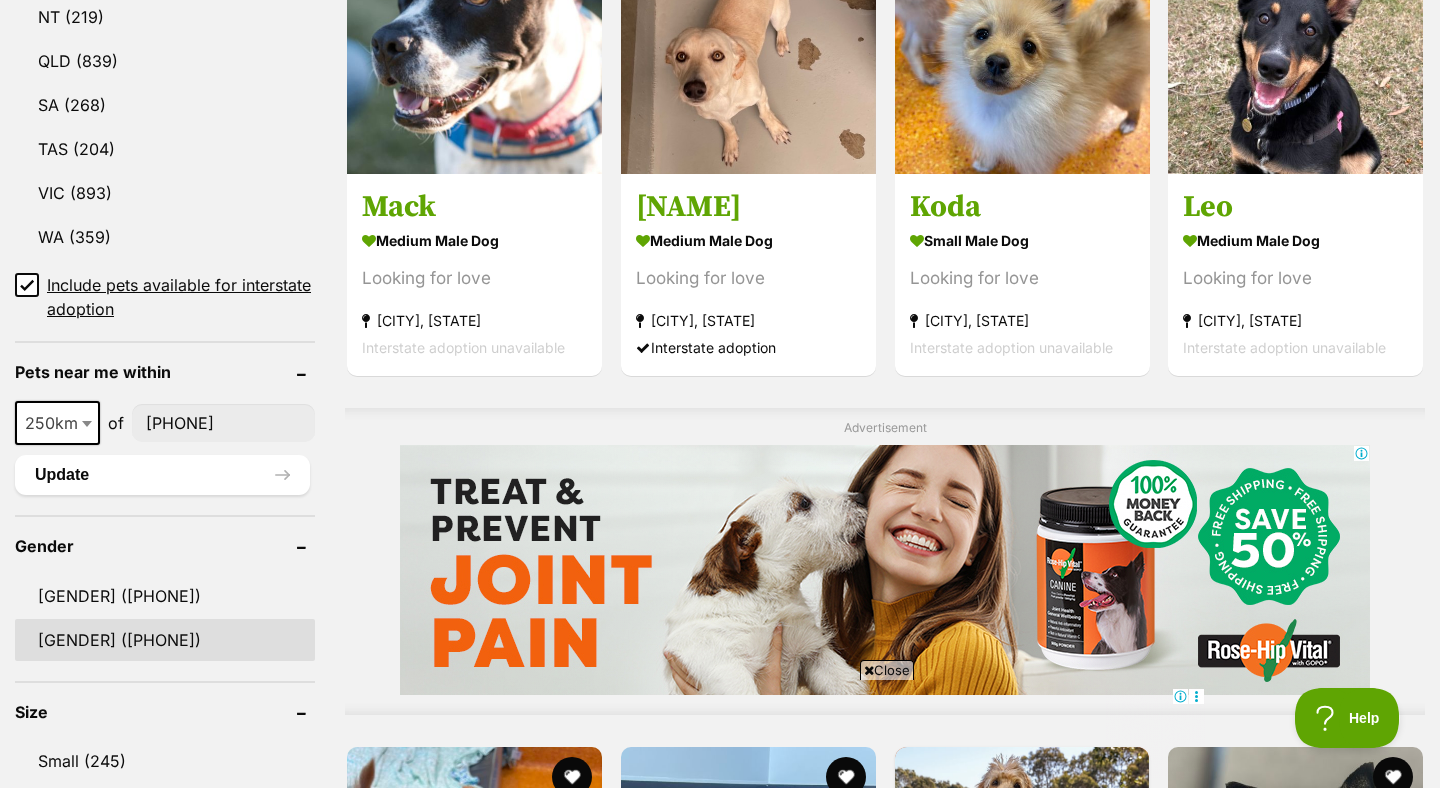 type on "2035" 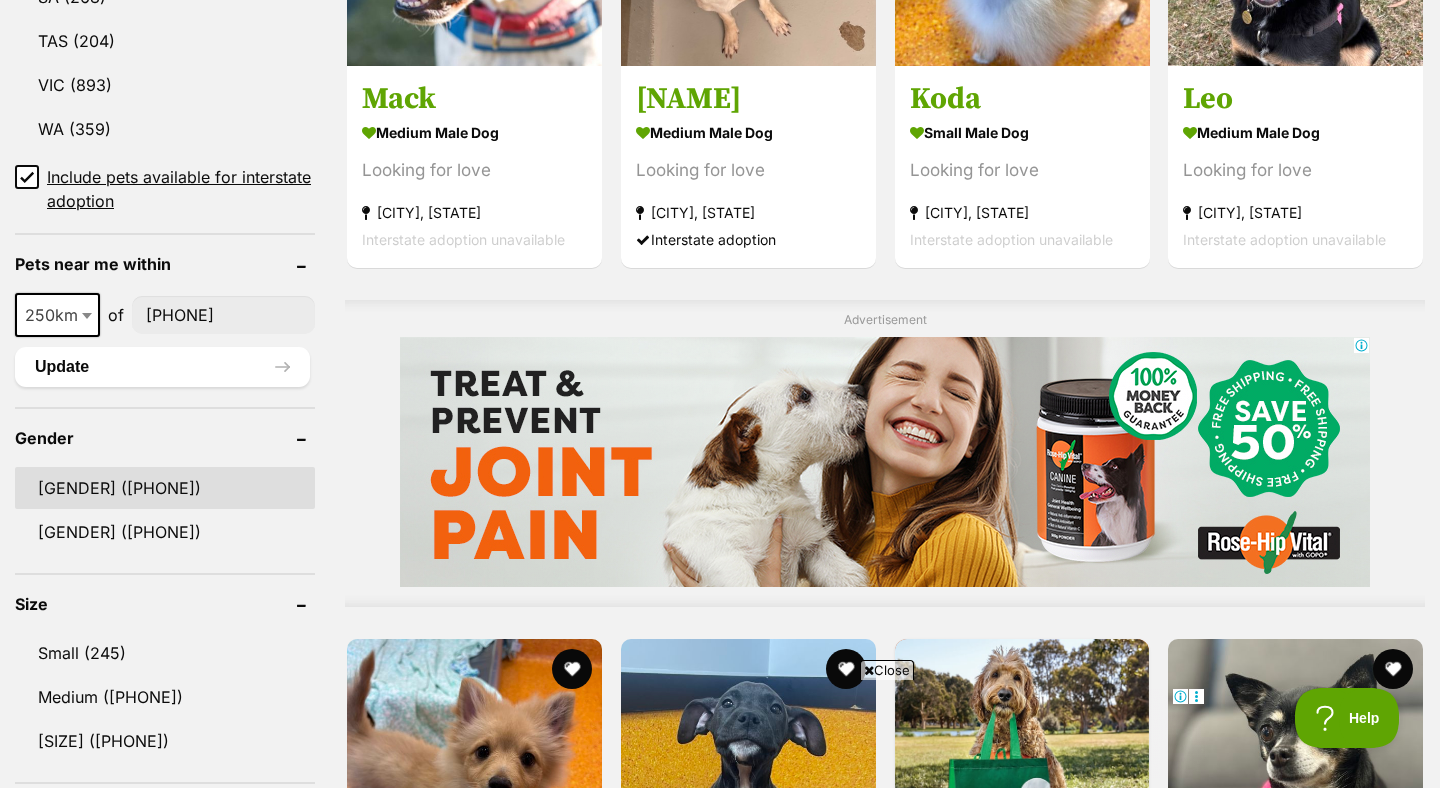 scroll, scrollTop: 1328, scrollLeft: 0, axis: vertical 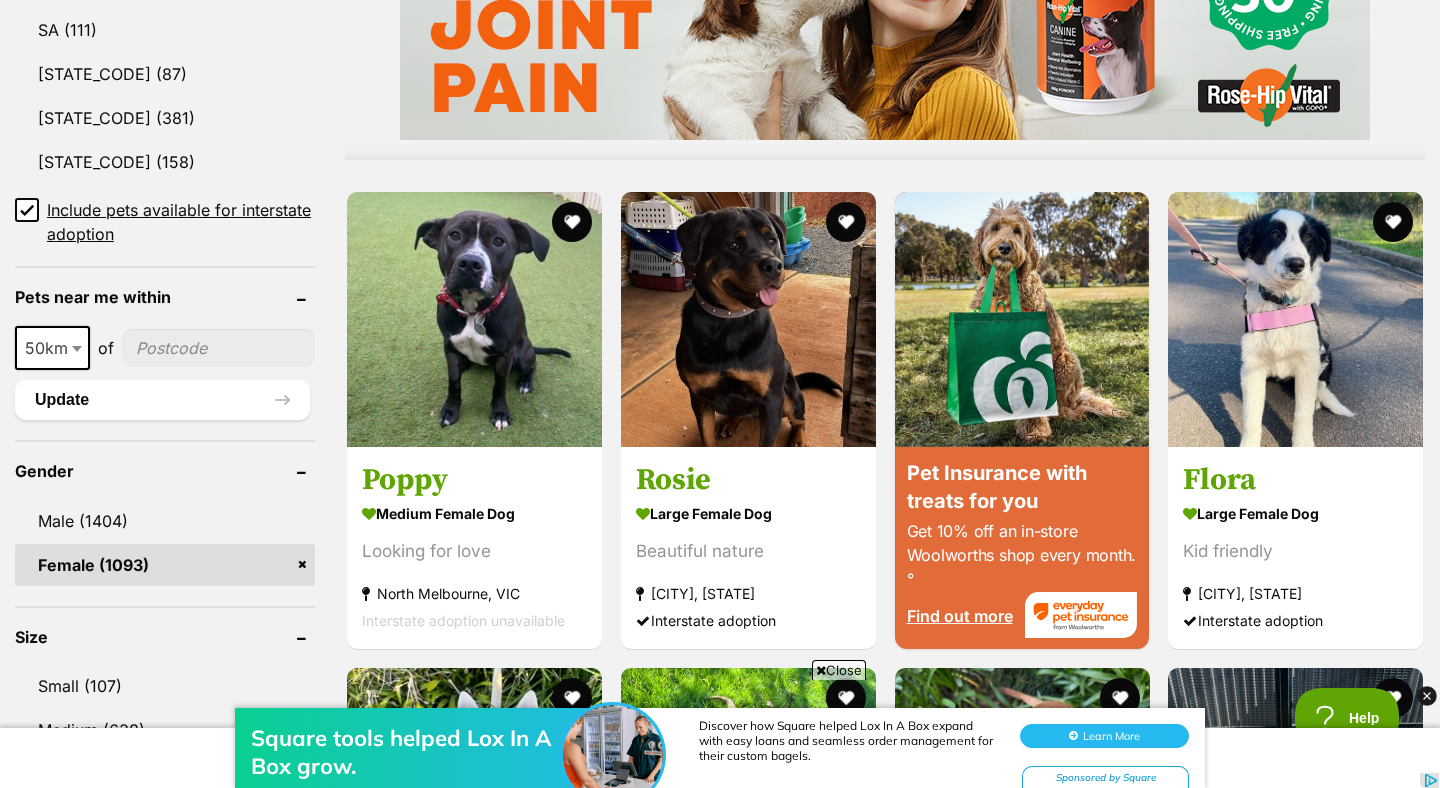 click on "Gender" at bounding box center (165, 471) 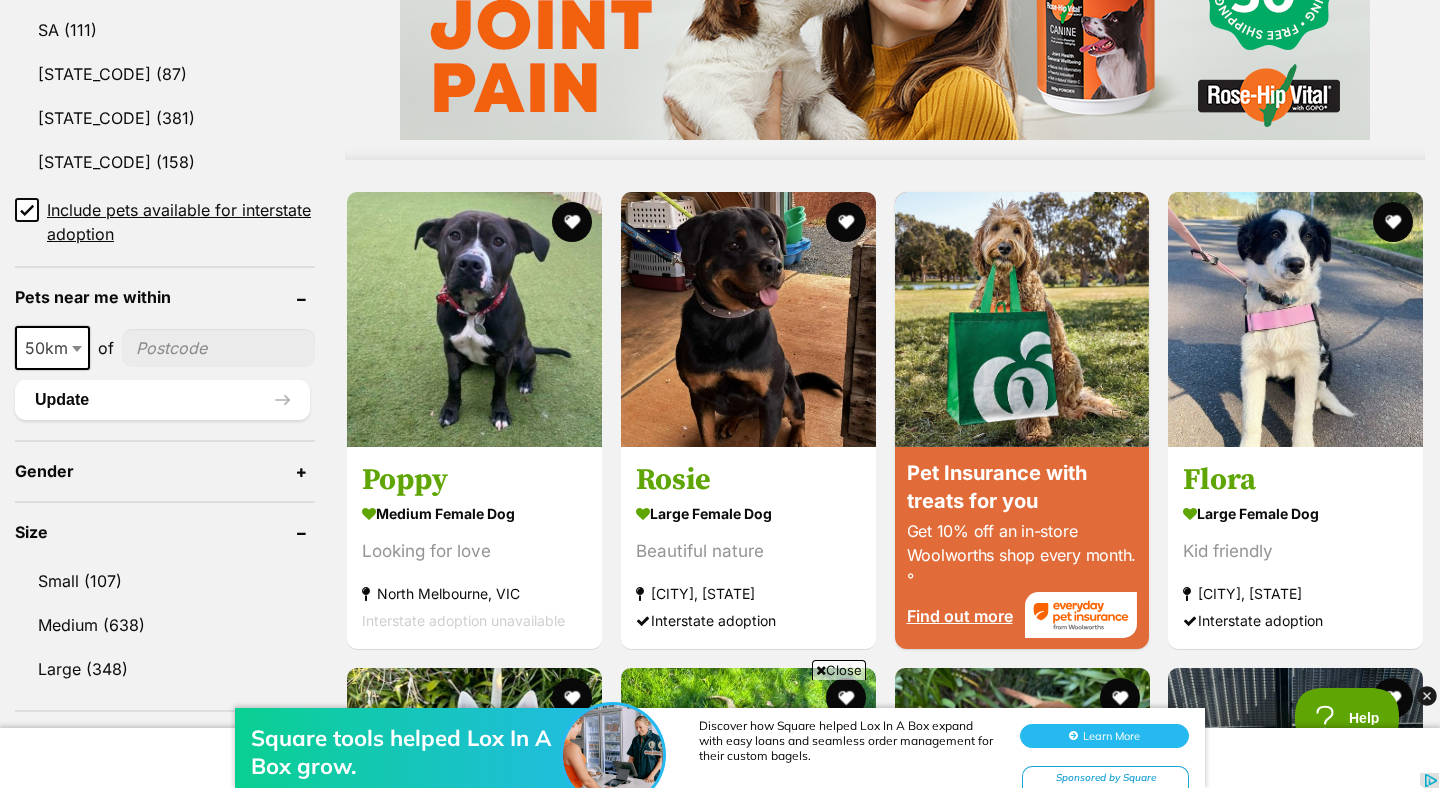 scroll, scrollTop: 0, scrollLeft: 0, axis: both 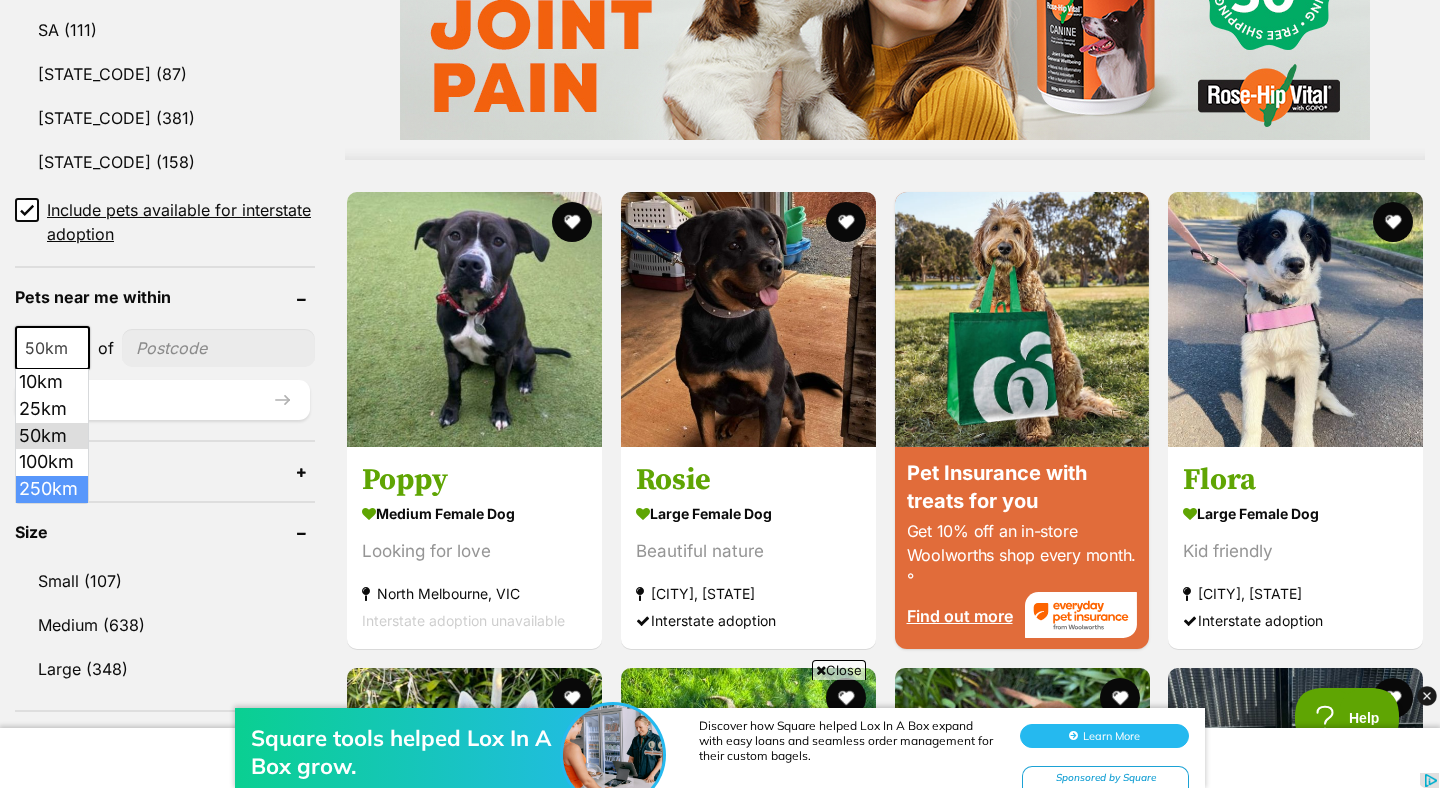 select on "250" 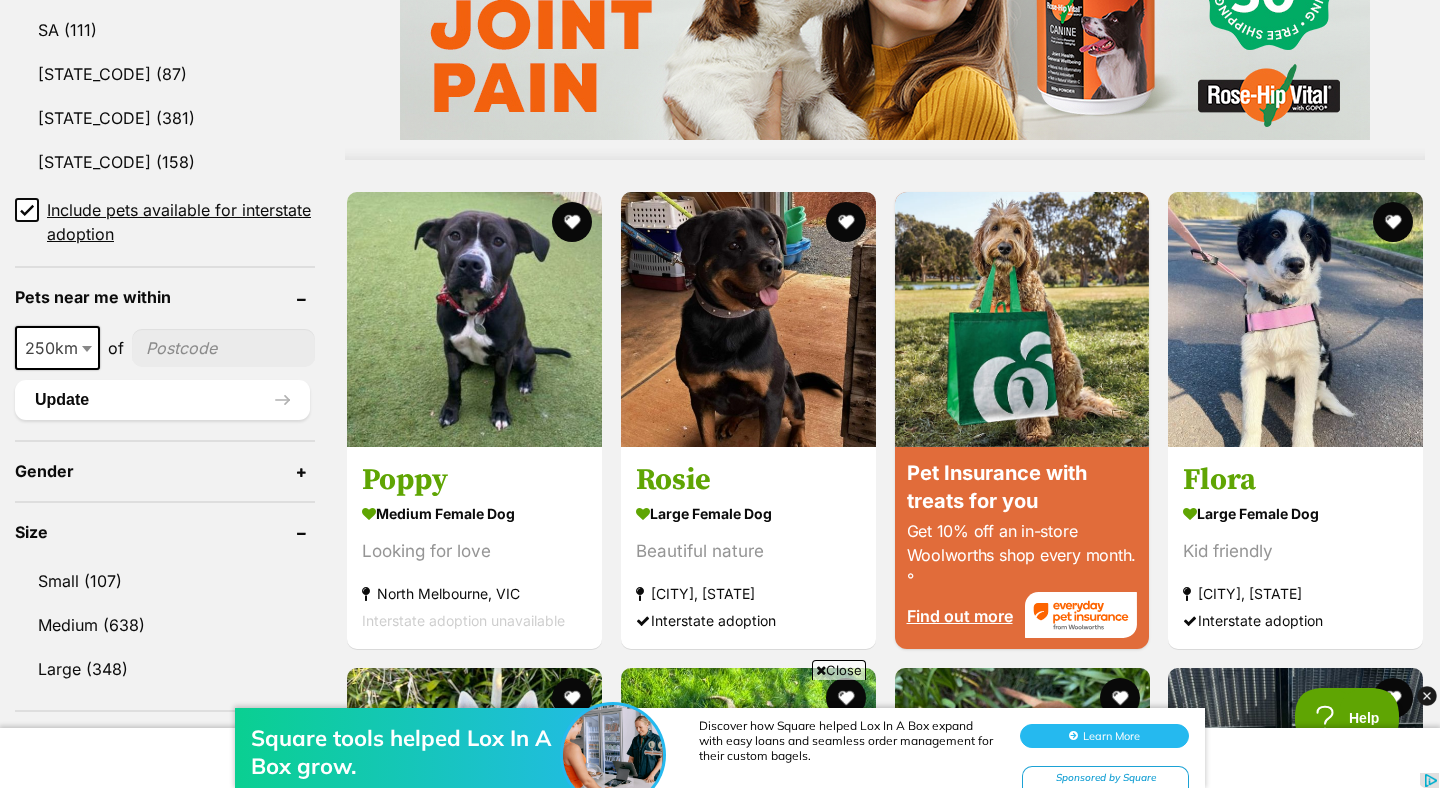 click at bounding box center (223, 348) 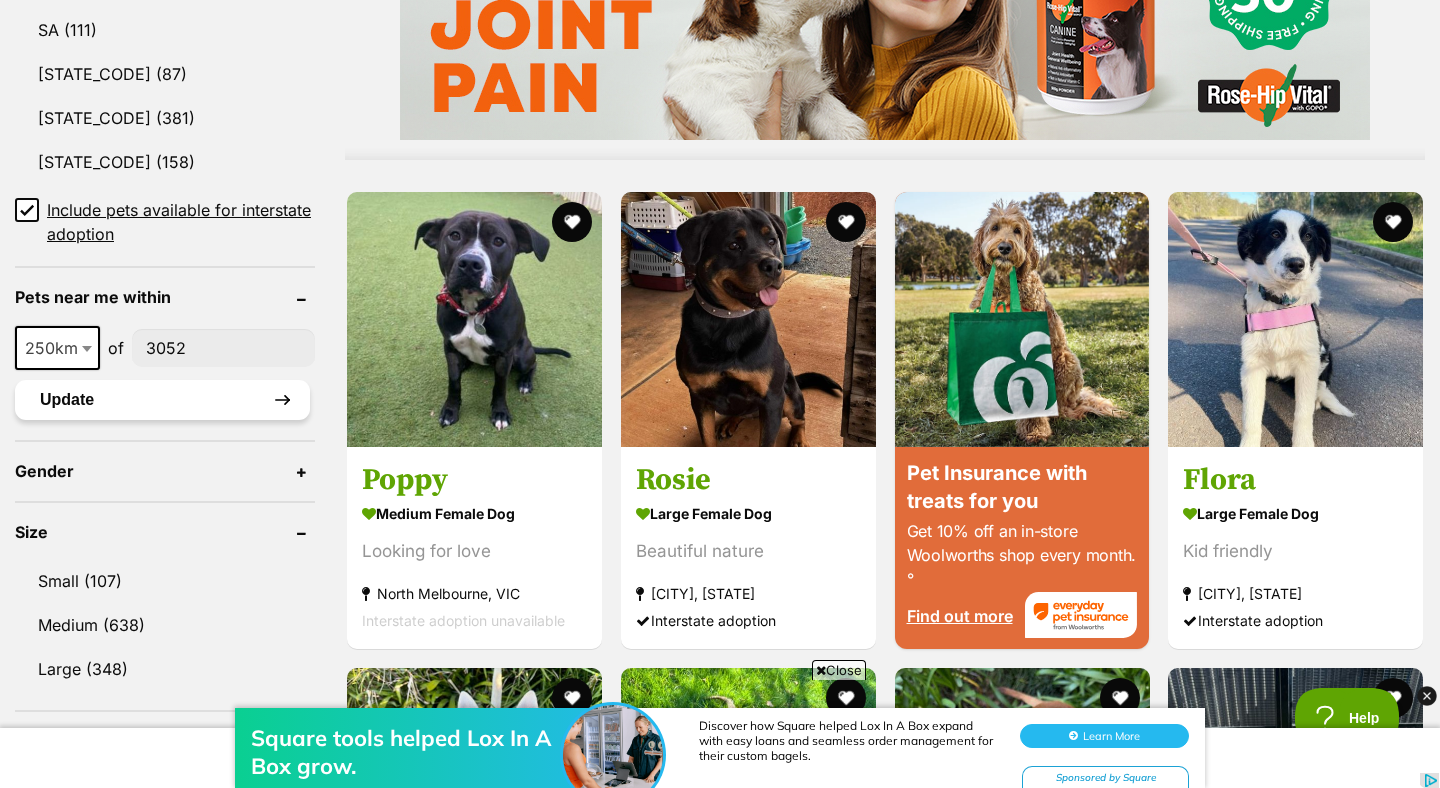 type on "3052" 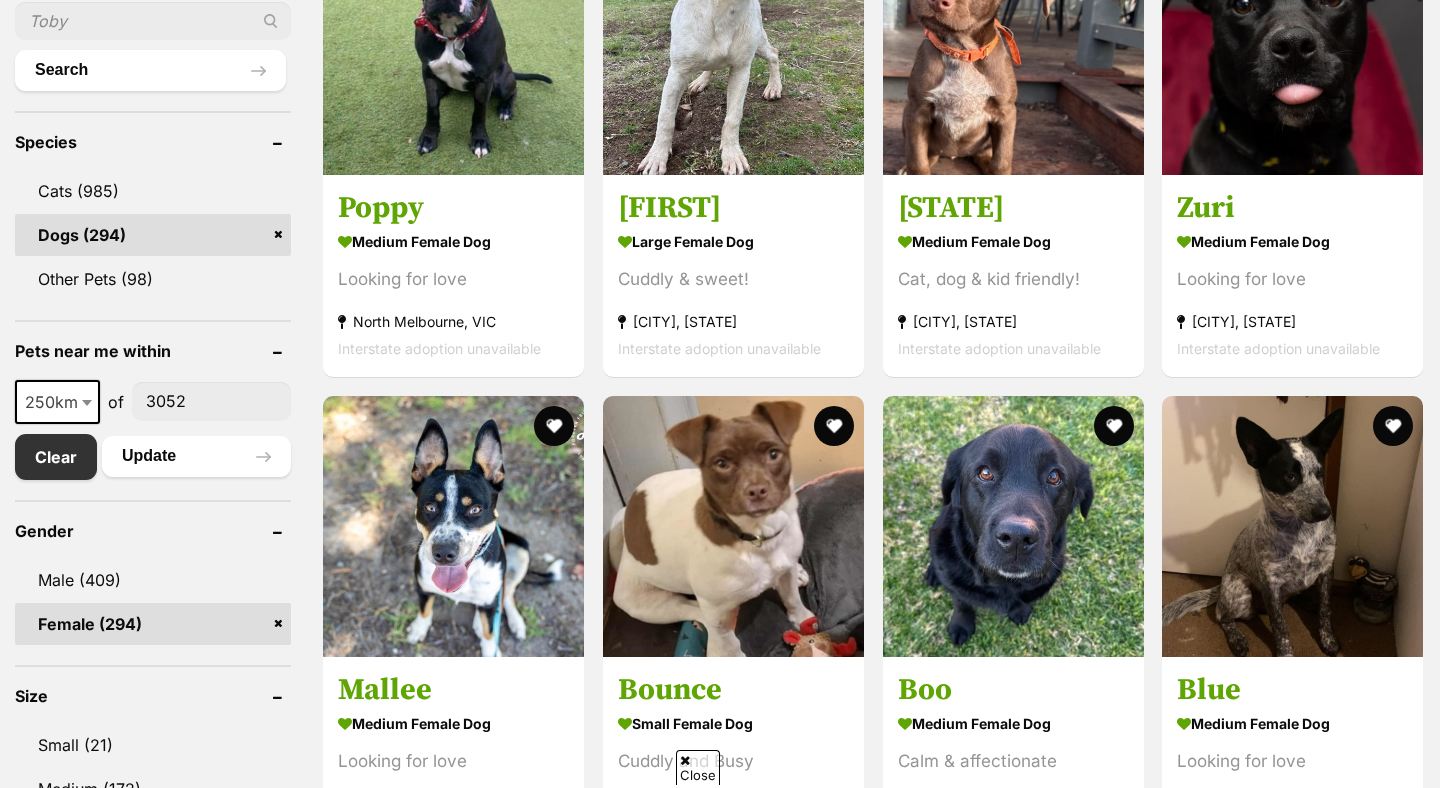 scroll, scrollTop: 751, scrollLeft: 0, axis: vertical 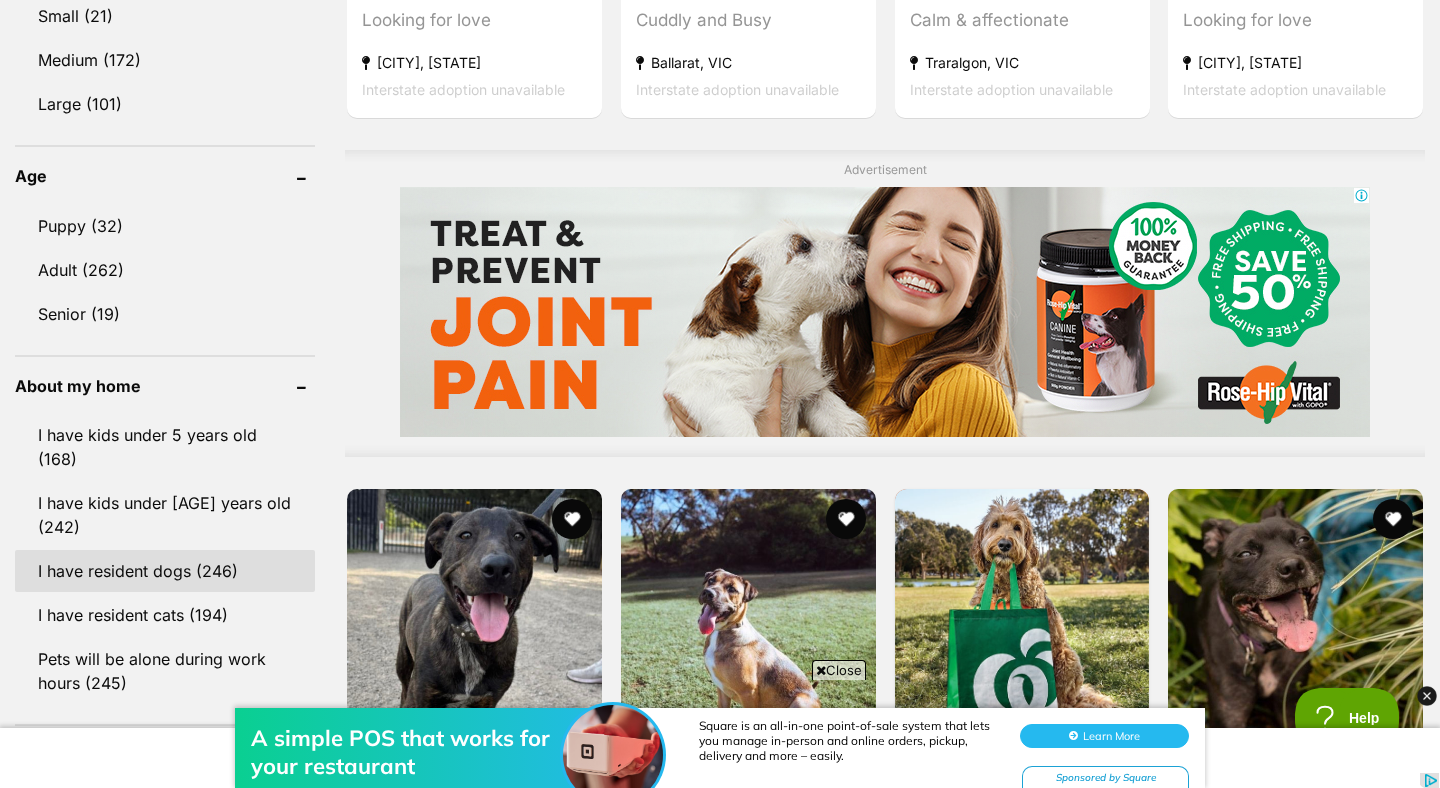 click on "I have resident dogs (246)" at bounding box center (165, 571) 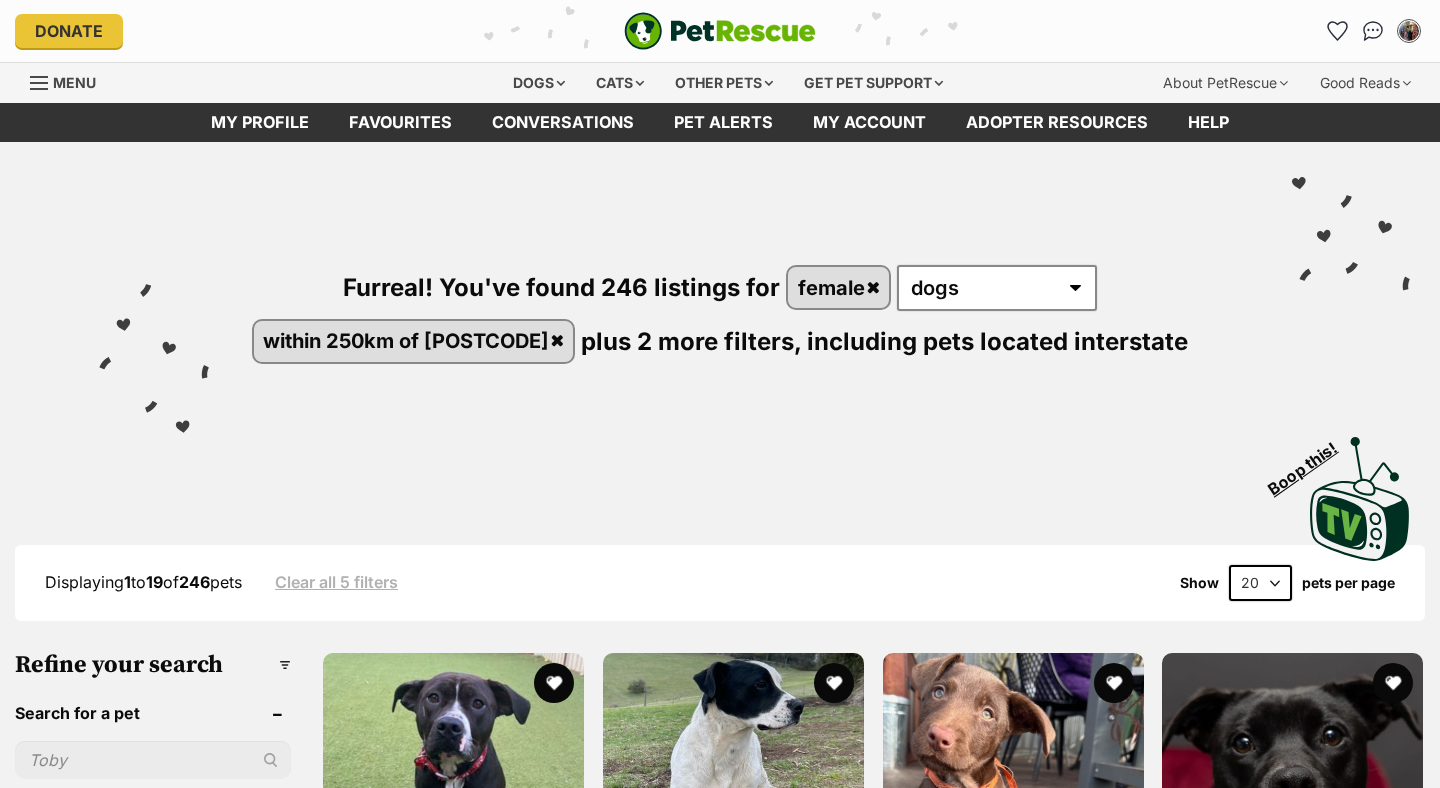 scroll, scrollTop: 0, scrollLeft: 0, axis: both 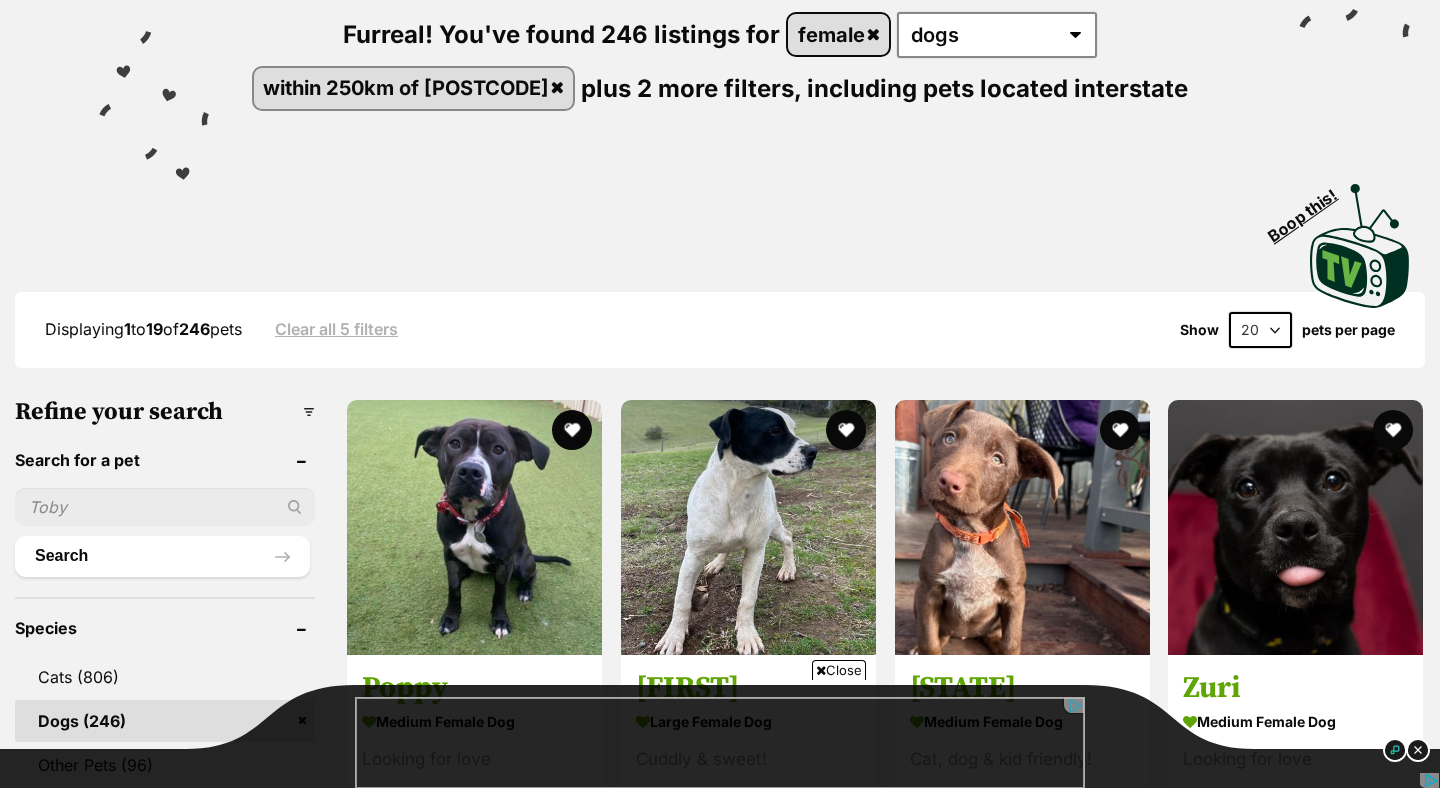 click on "female" at bounding box center [838, 34] 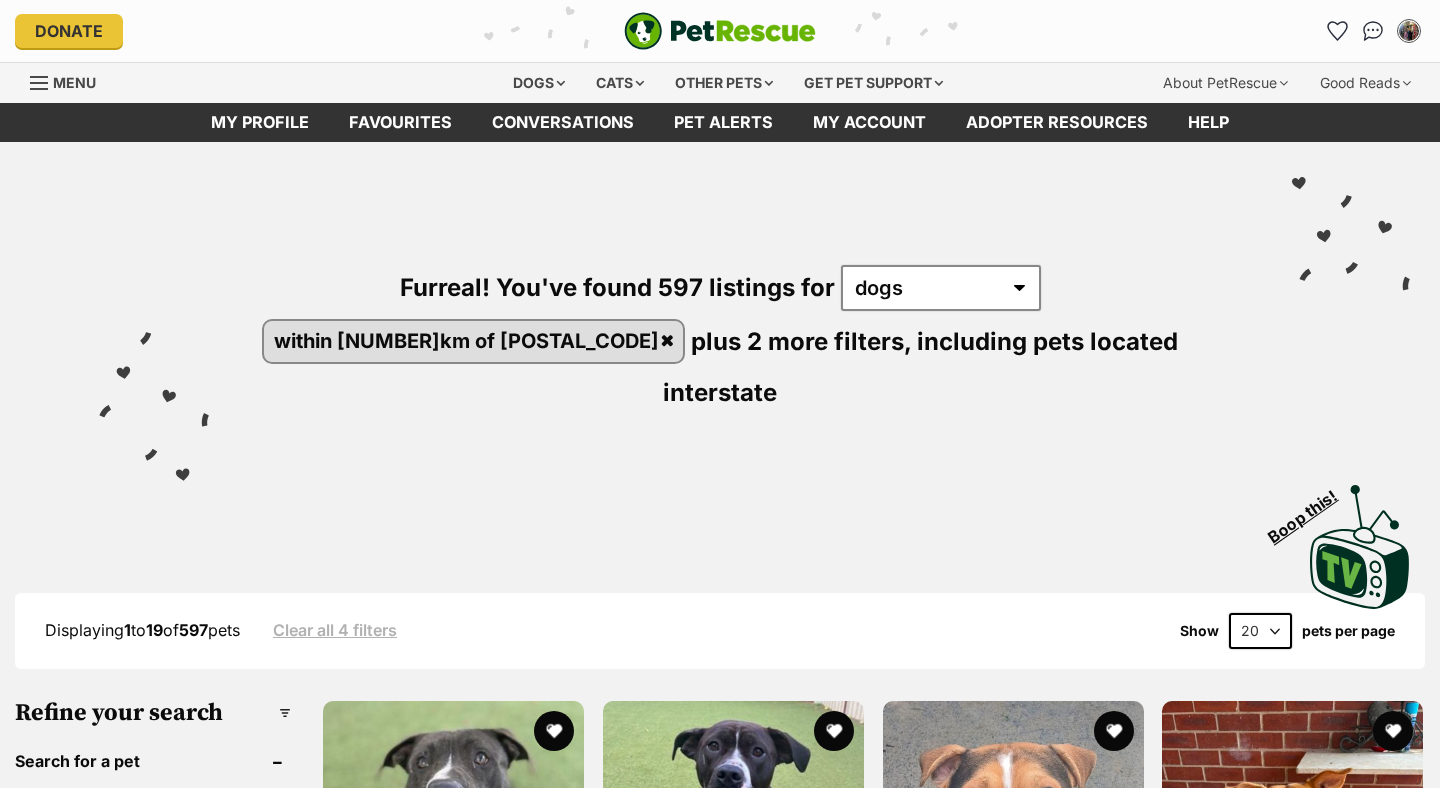 scroll, scrollTop: 0, scrollLeft: 0, axis: both 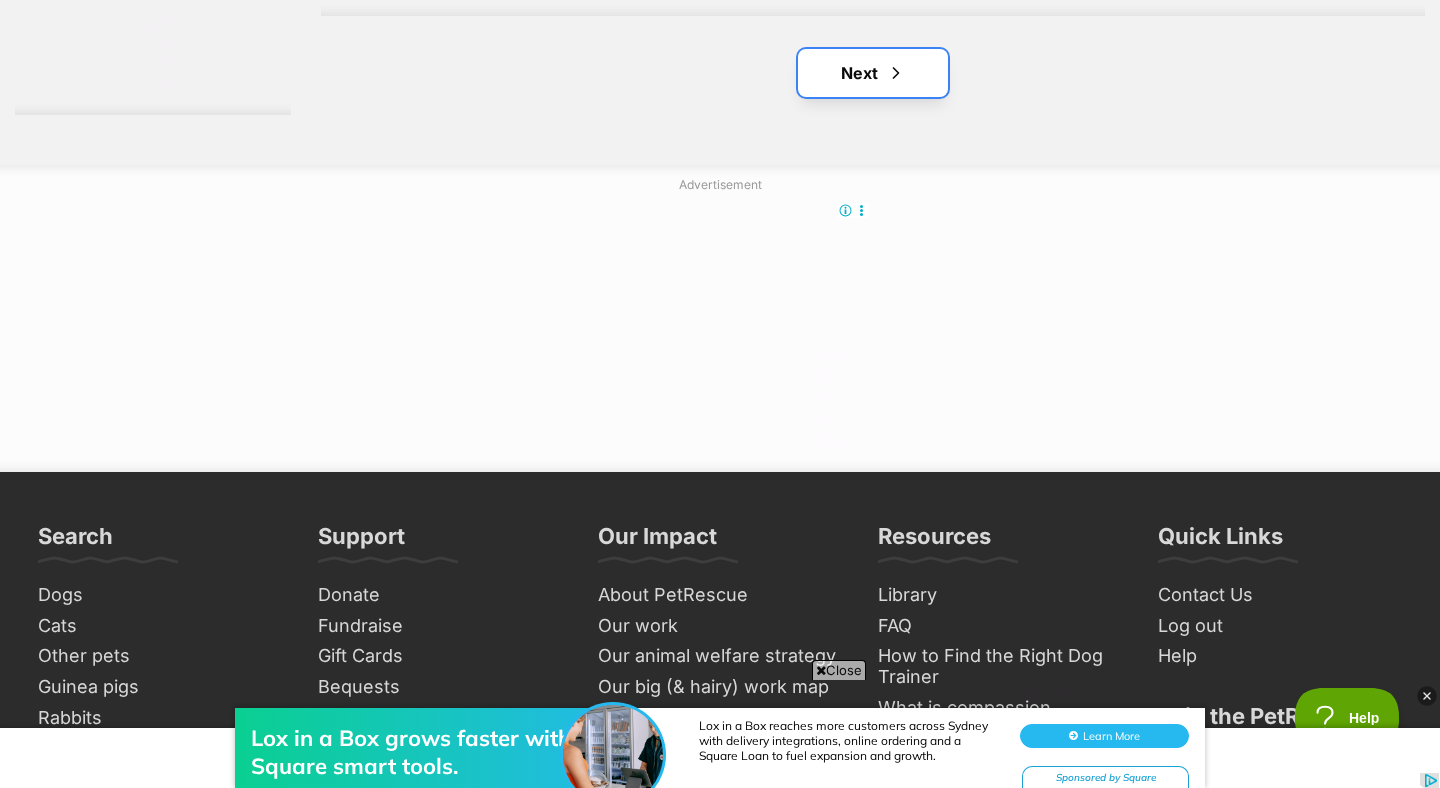 click at bounding box center [896, 73] 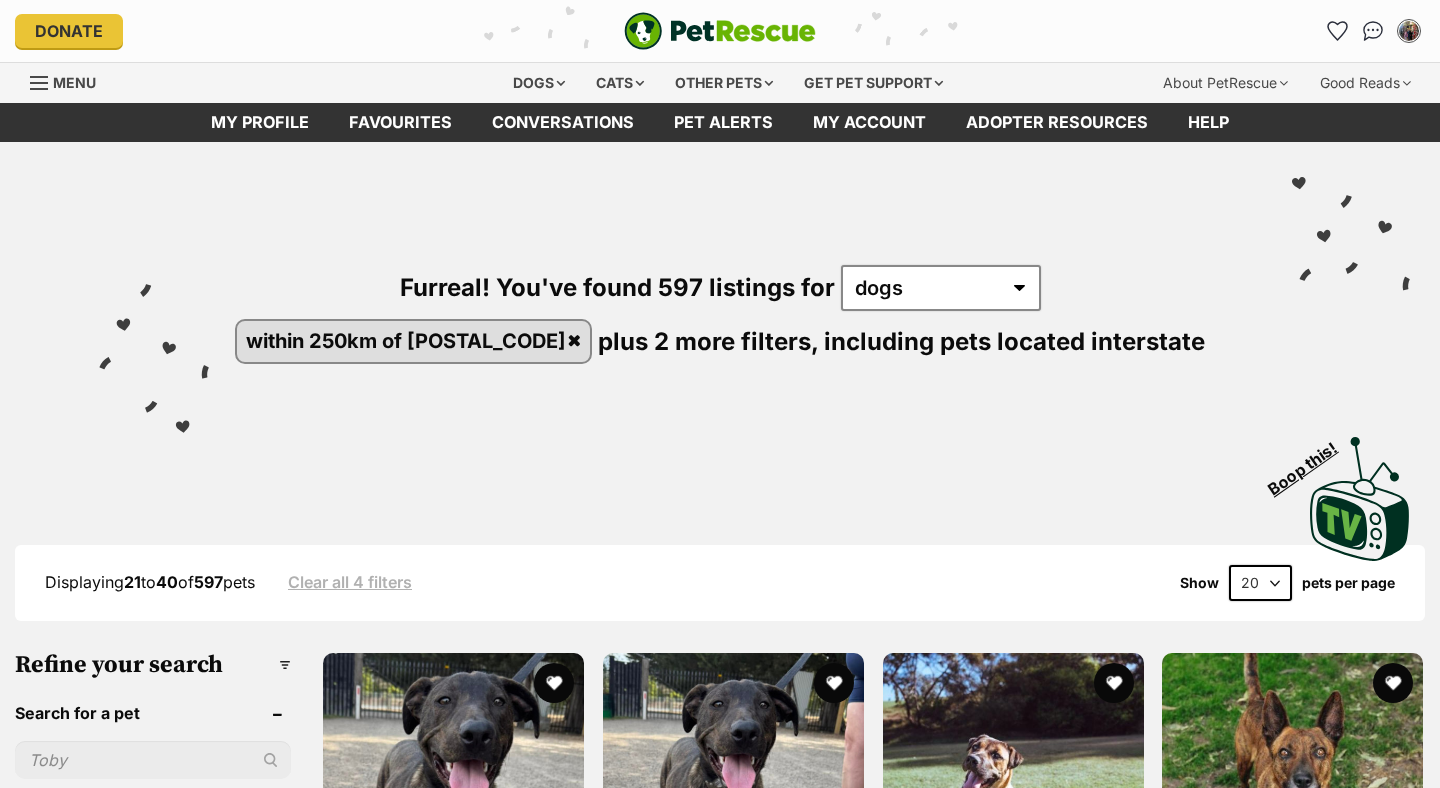 scroll, scrollTop: 0, scrollLeft: 0, axis: both 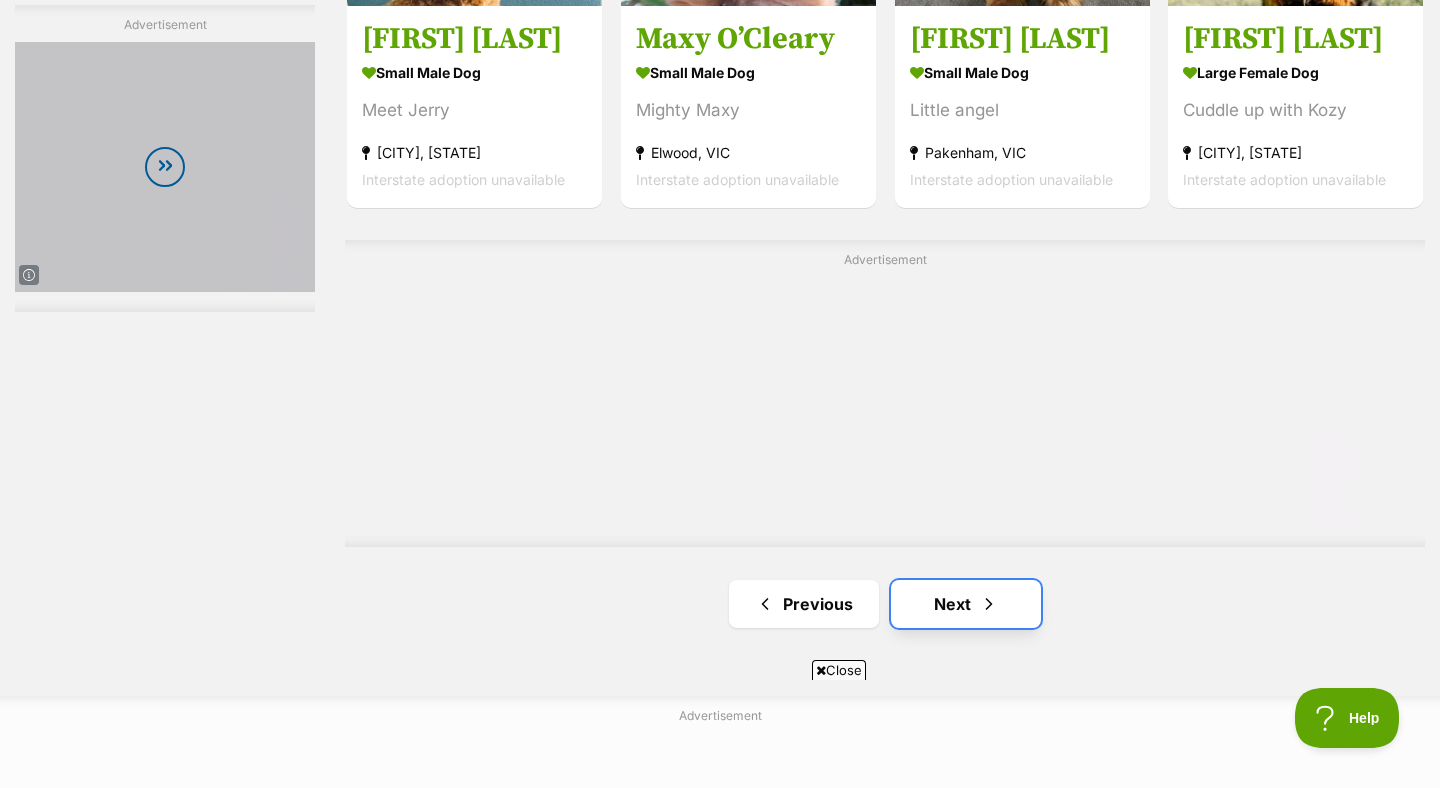click on "Next" at bounding box center (966, 604) 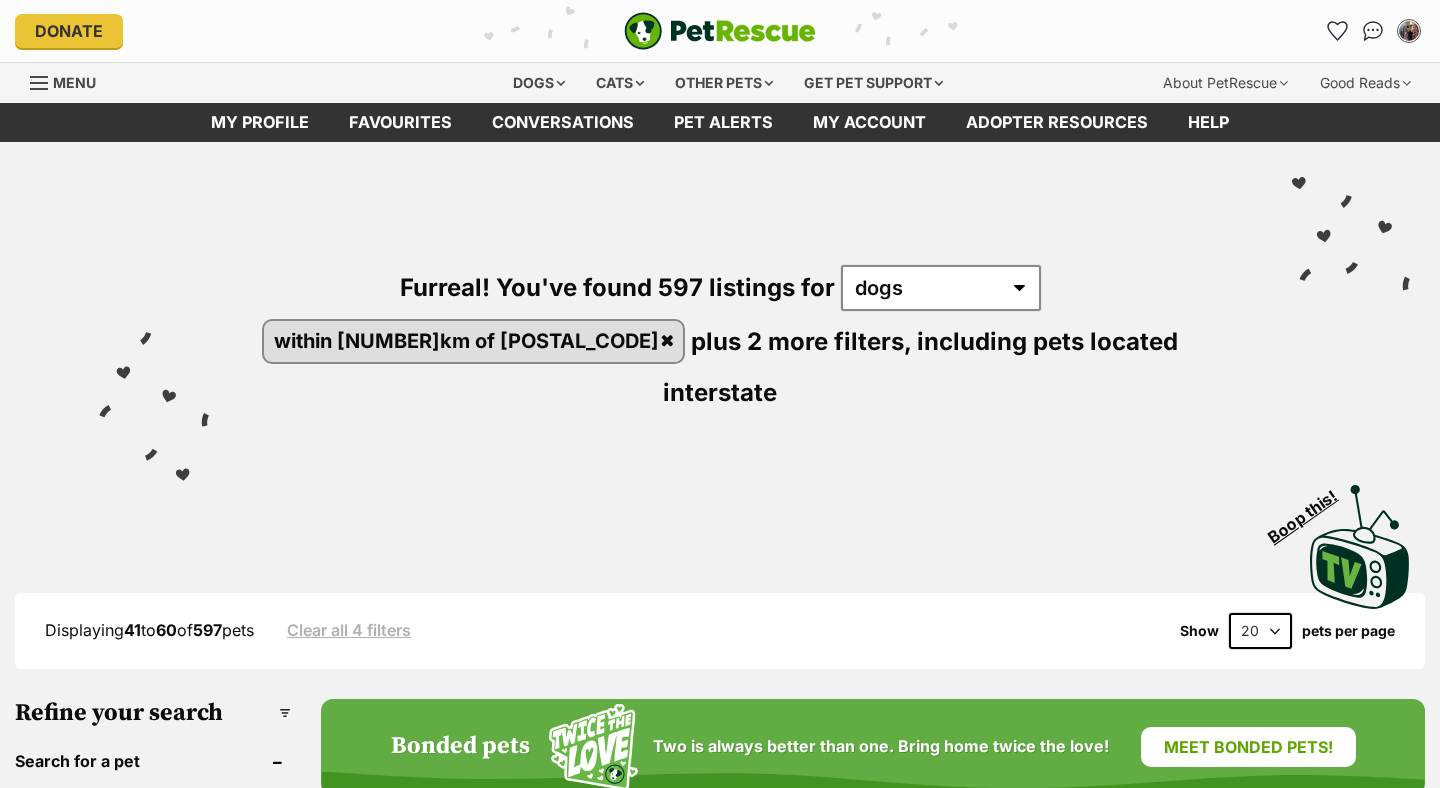 scroll, scrollTop: 0, scrollLeft: 0, axis: both 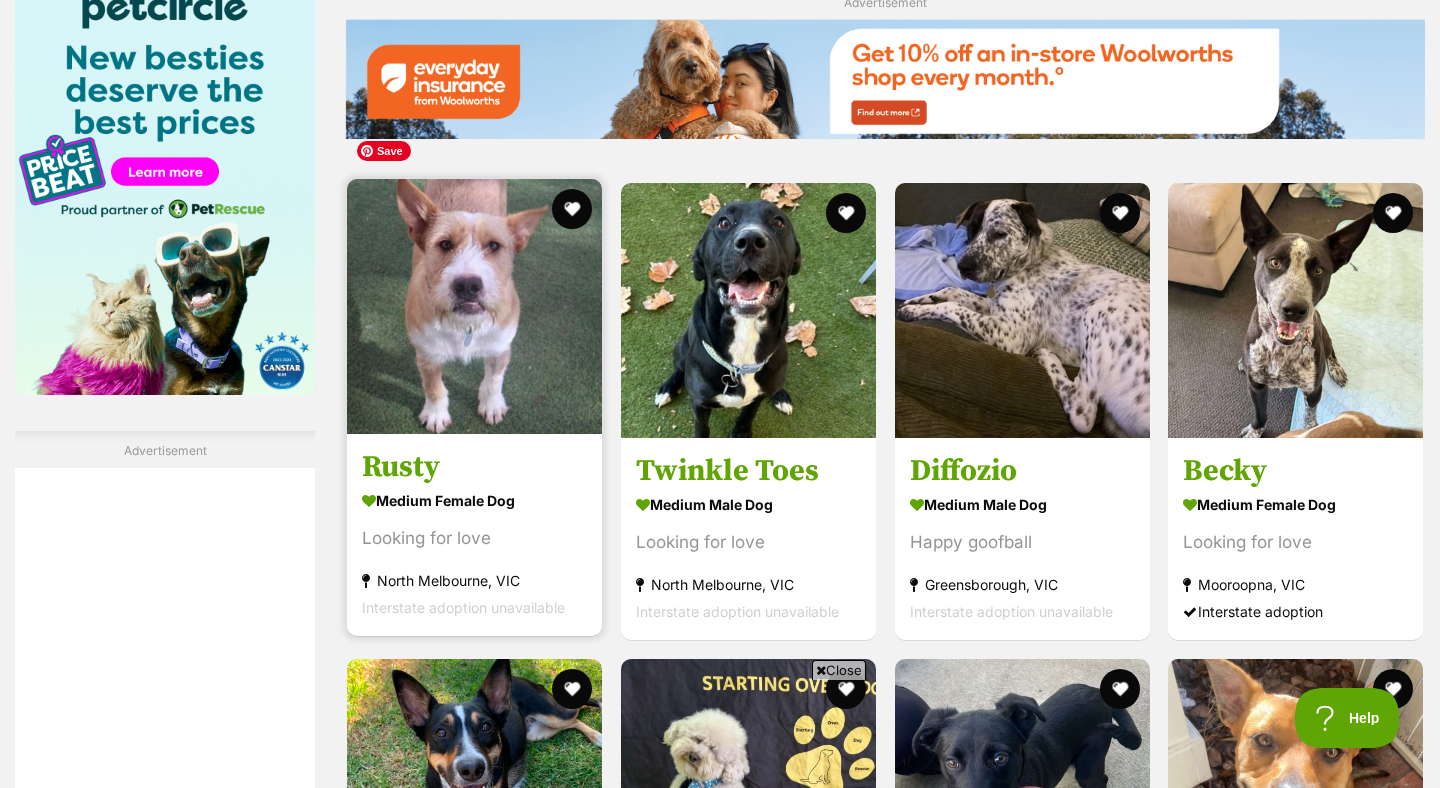 click at bounding box center [474, 306] 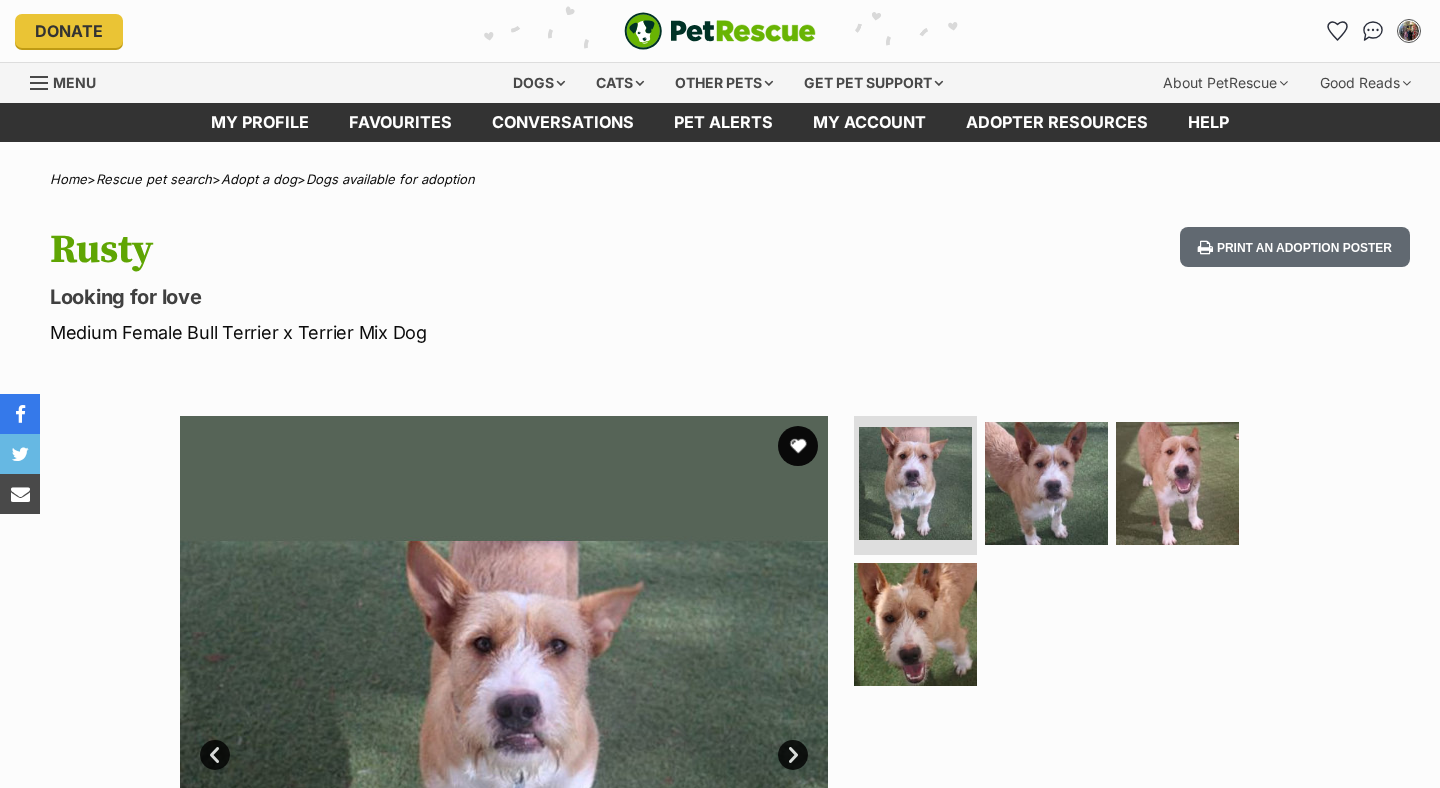 scroll, scrollTop: 0, scrollLeft: 0, axis: both 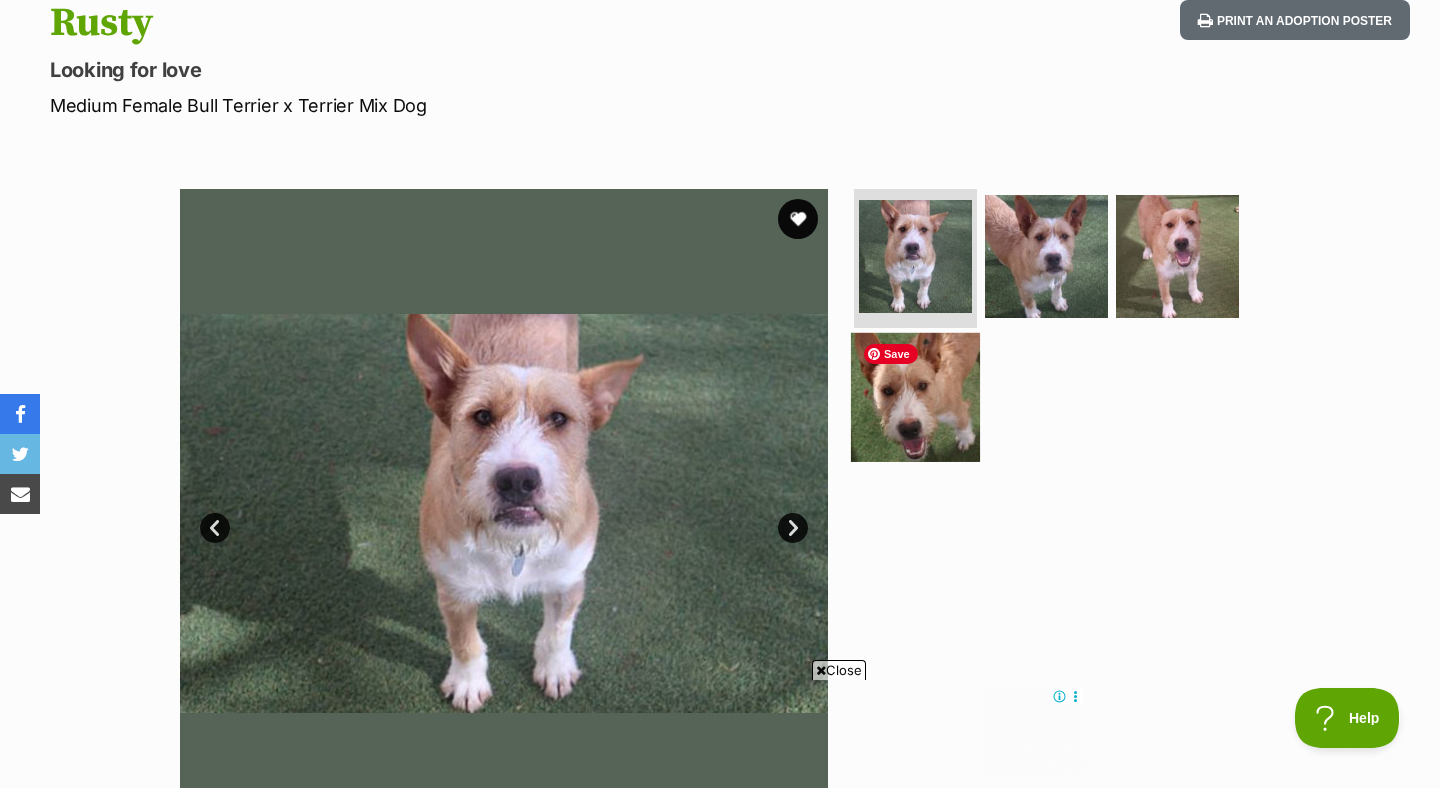 click at bounding box center [915, 397] 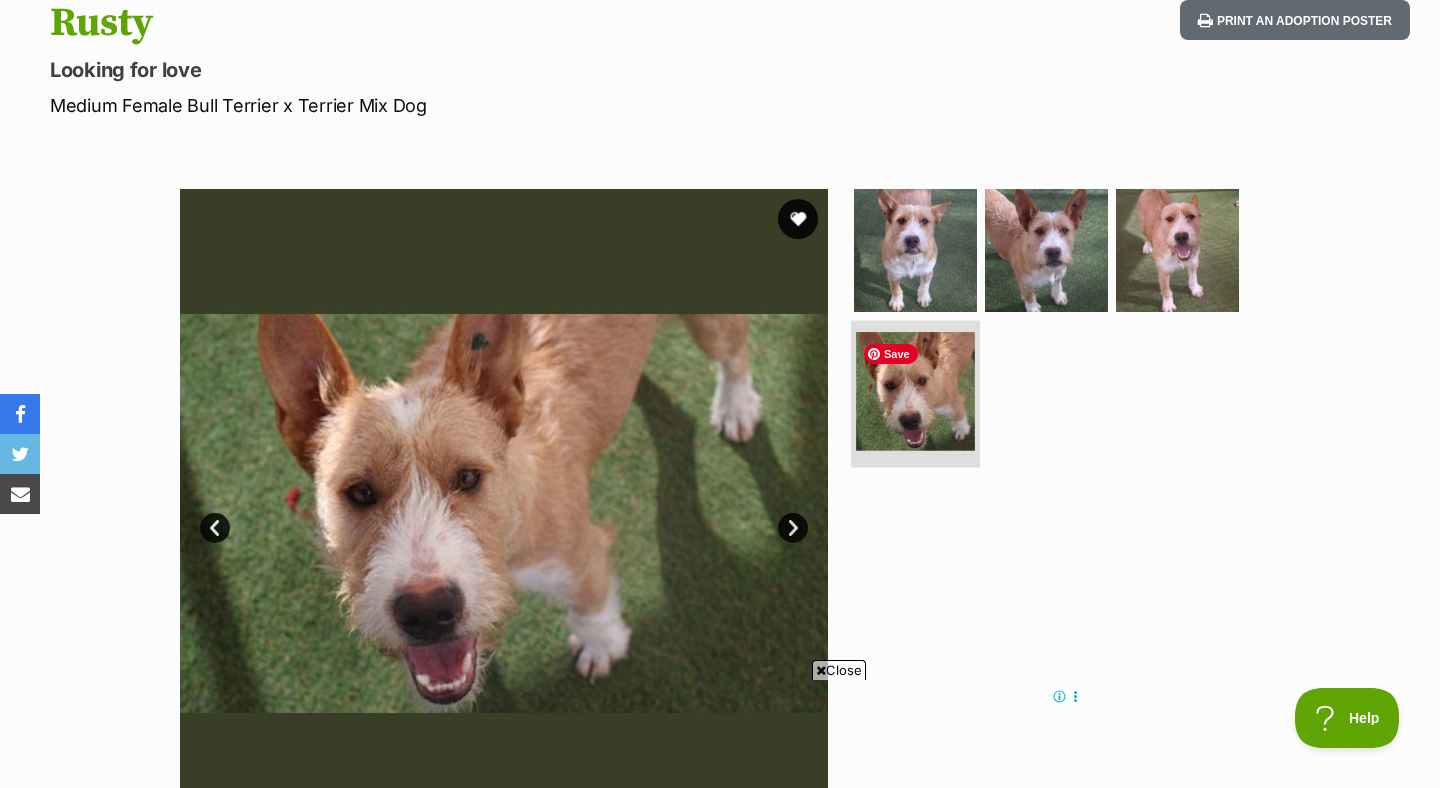 scroll, scrollTop: 0, scrollLeft: 0, axis: both 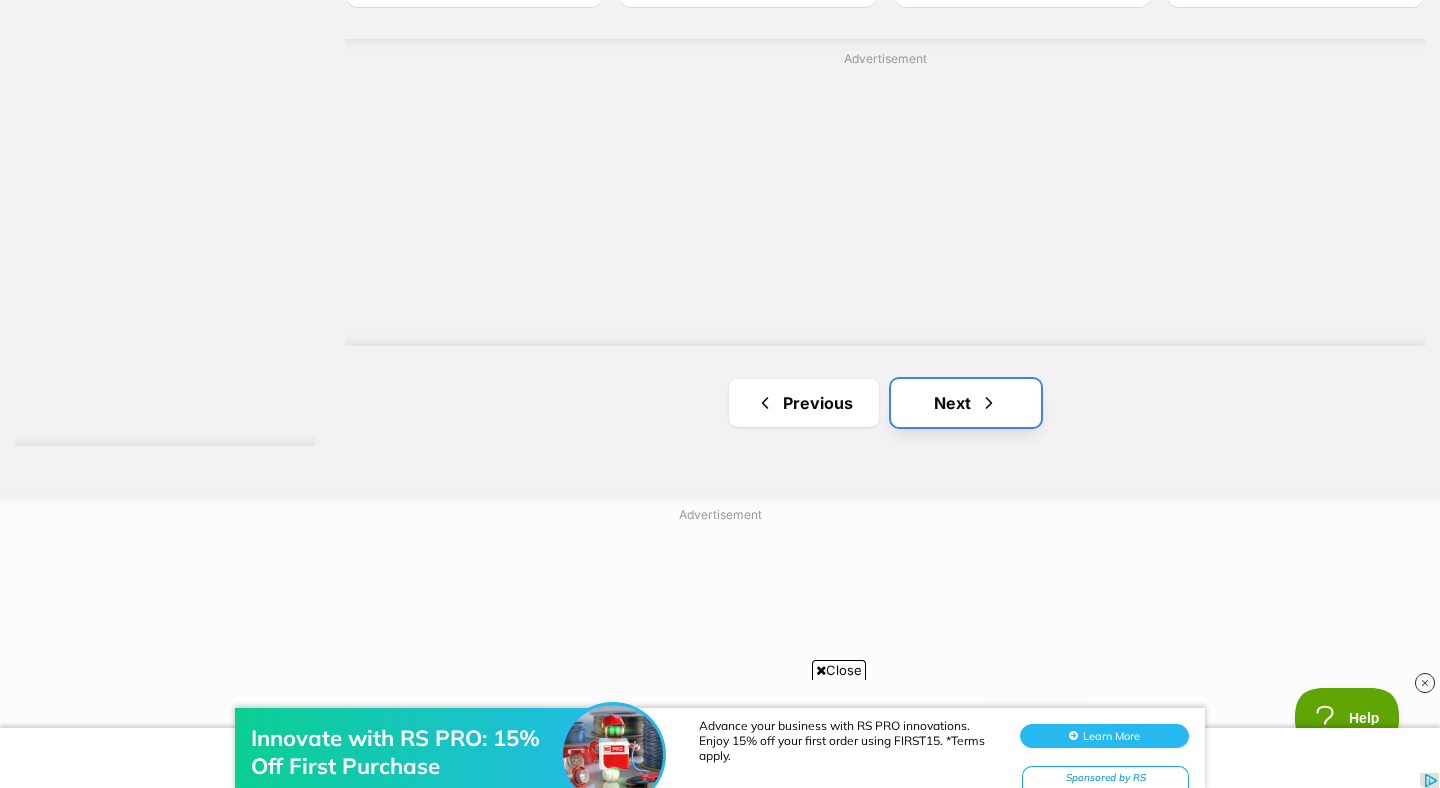 click at bounding box center [989, 403] 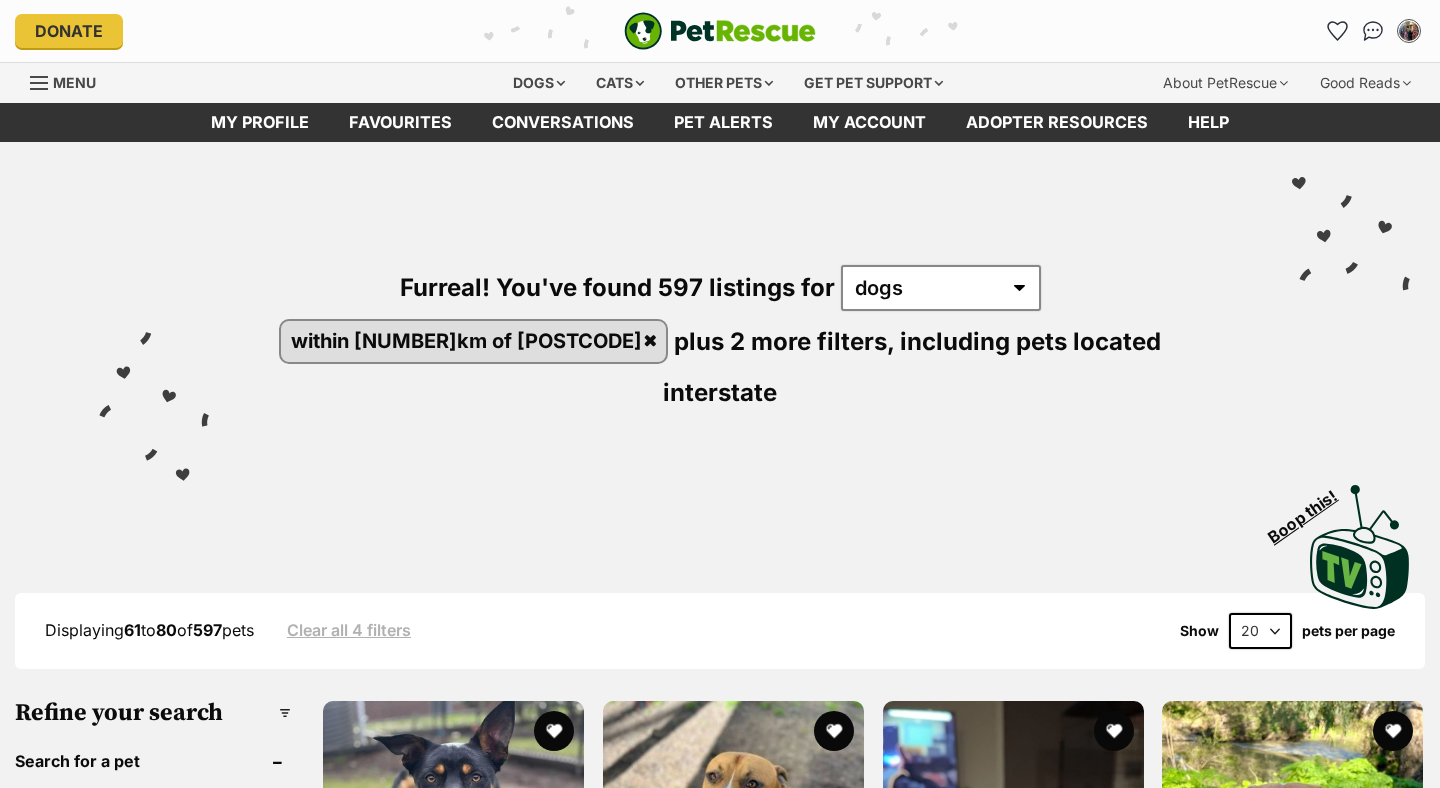 scroll, scrollTop: 0, scrollLeft: 0, axis: both 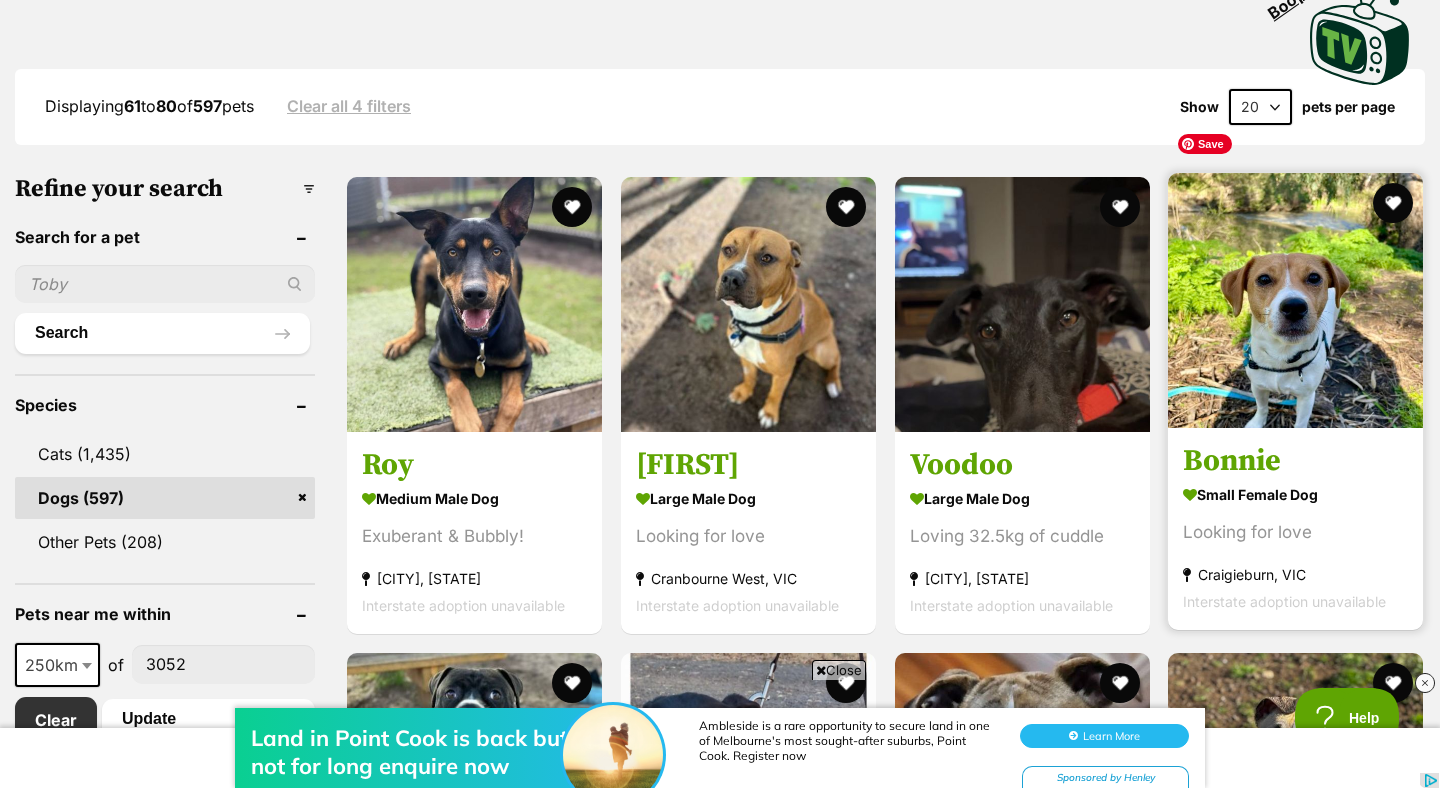 click at bounding box center [1295, 300] 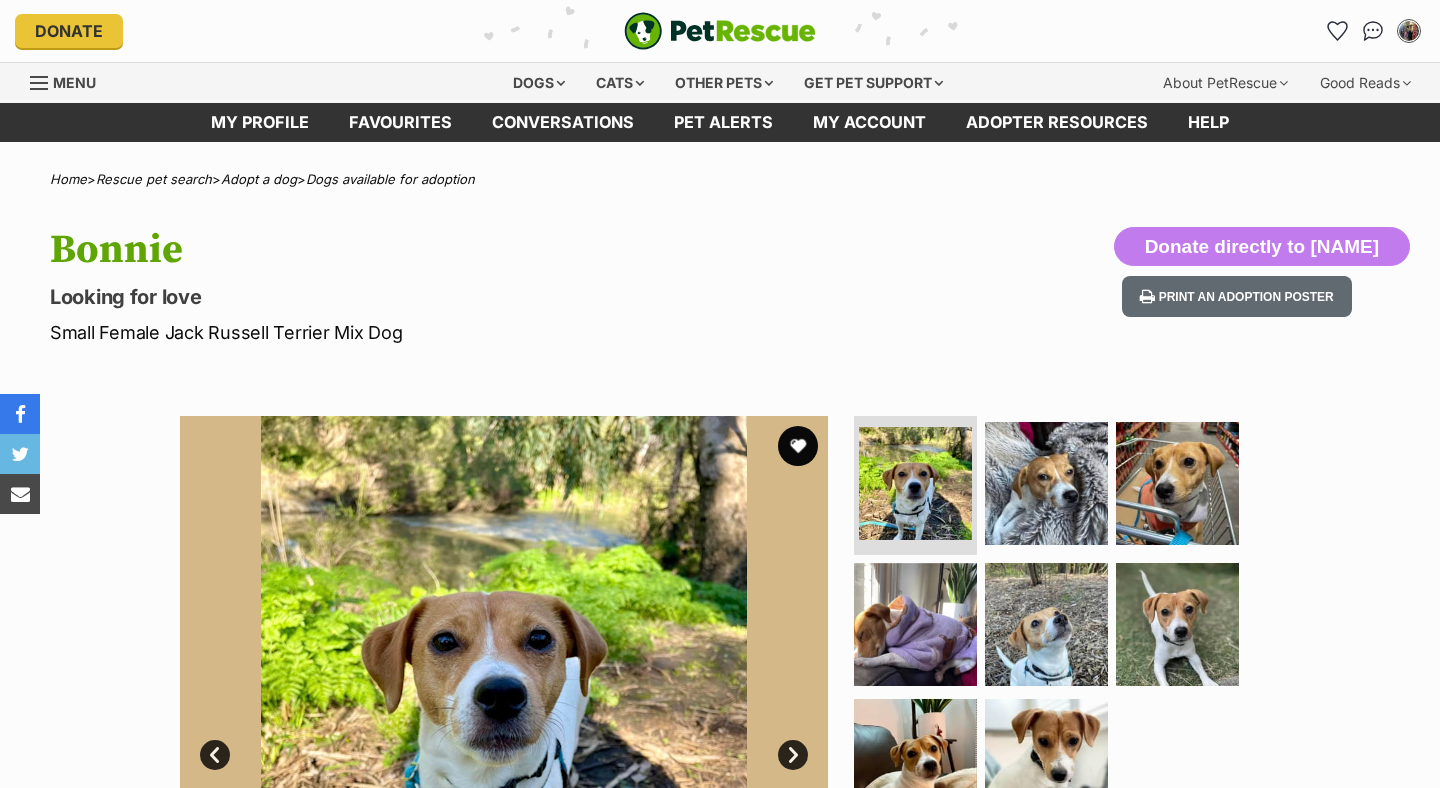scroll, scrollTop: 0, scrollLeft: 0, axis: both 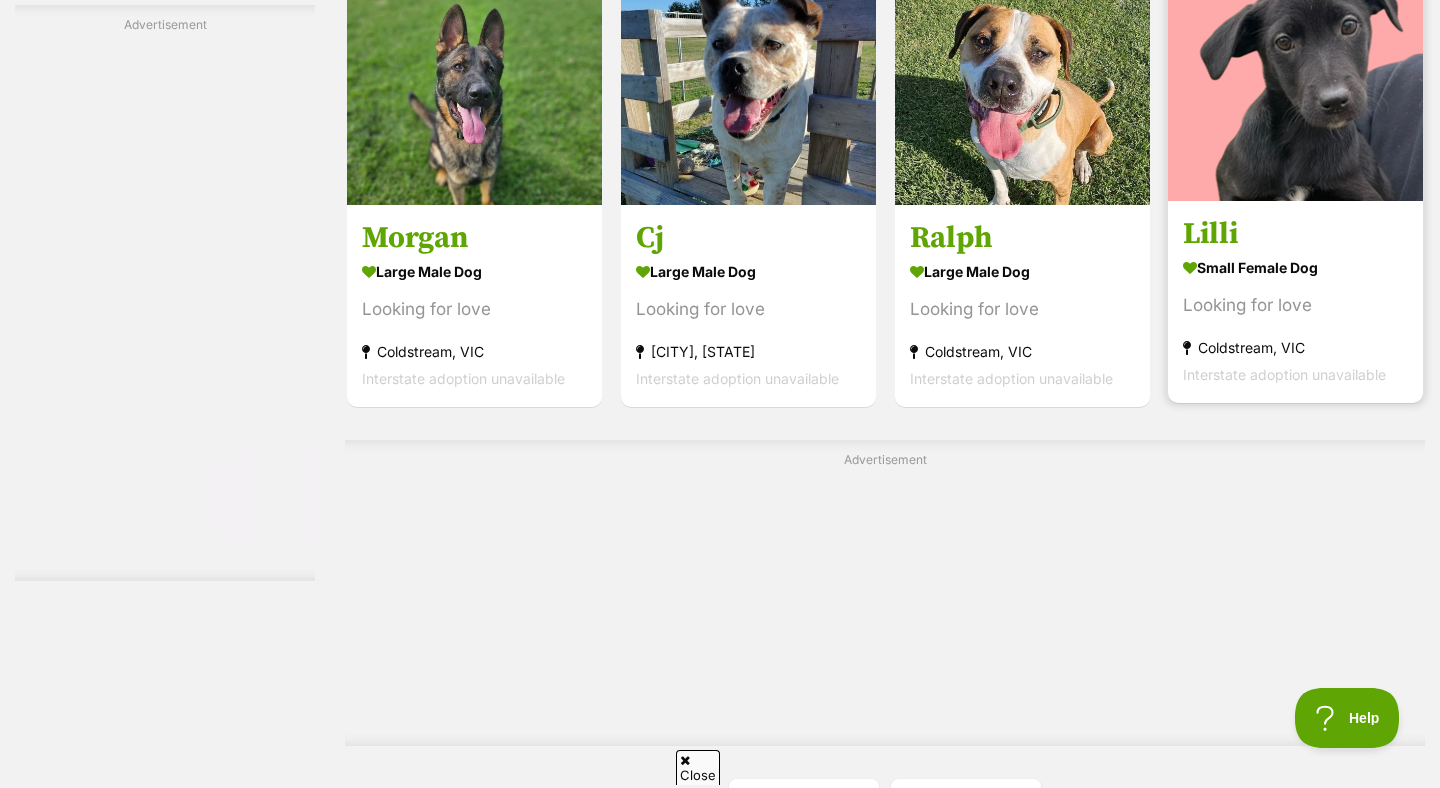 click on "Lilli" at bounding box center [1295, 235] 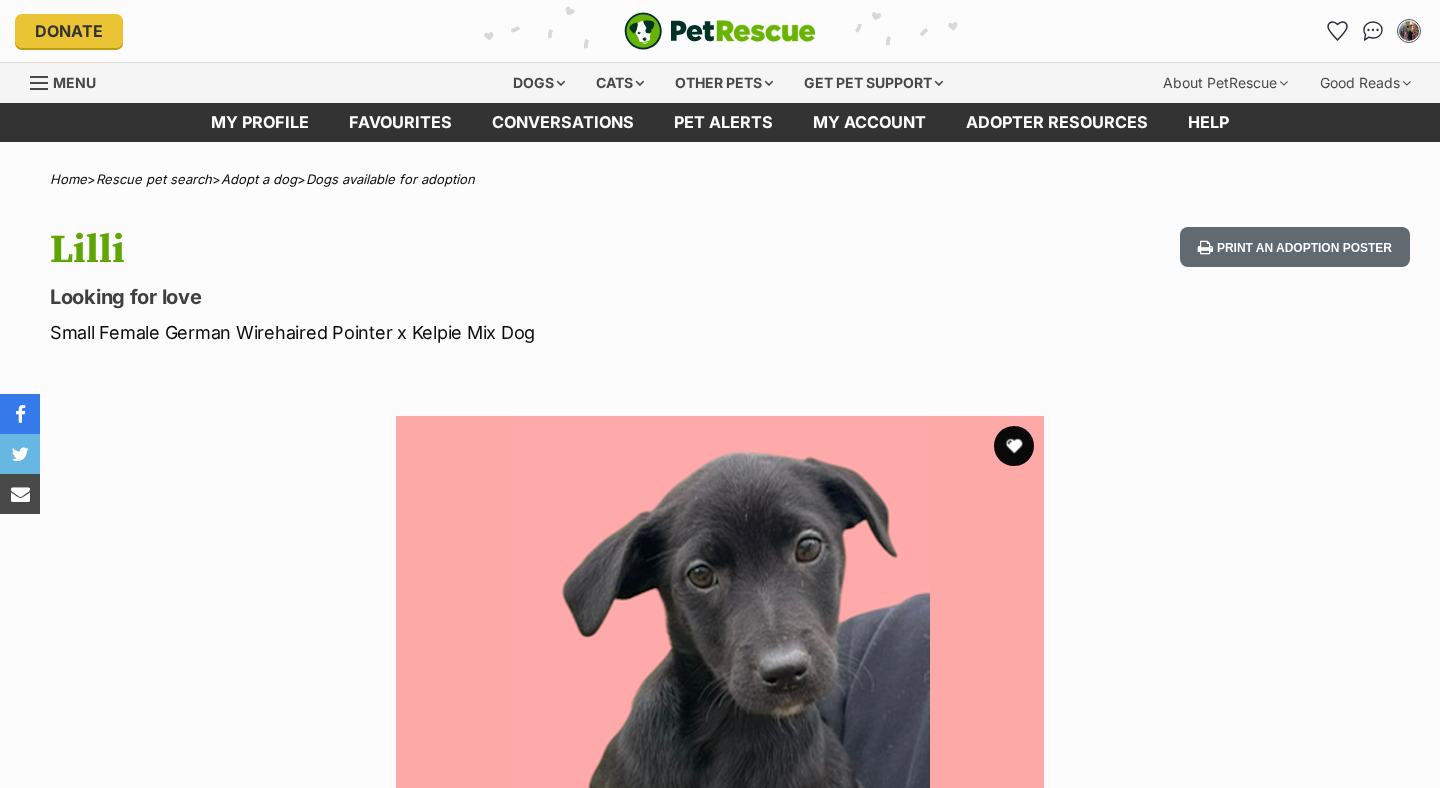 scroll, scrollTop: 0, scrollLeft: 0, axis: both 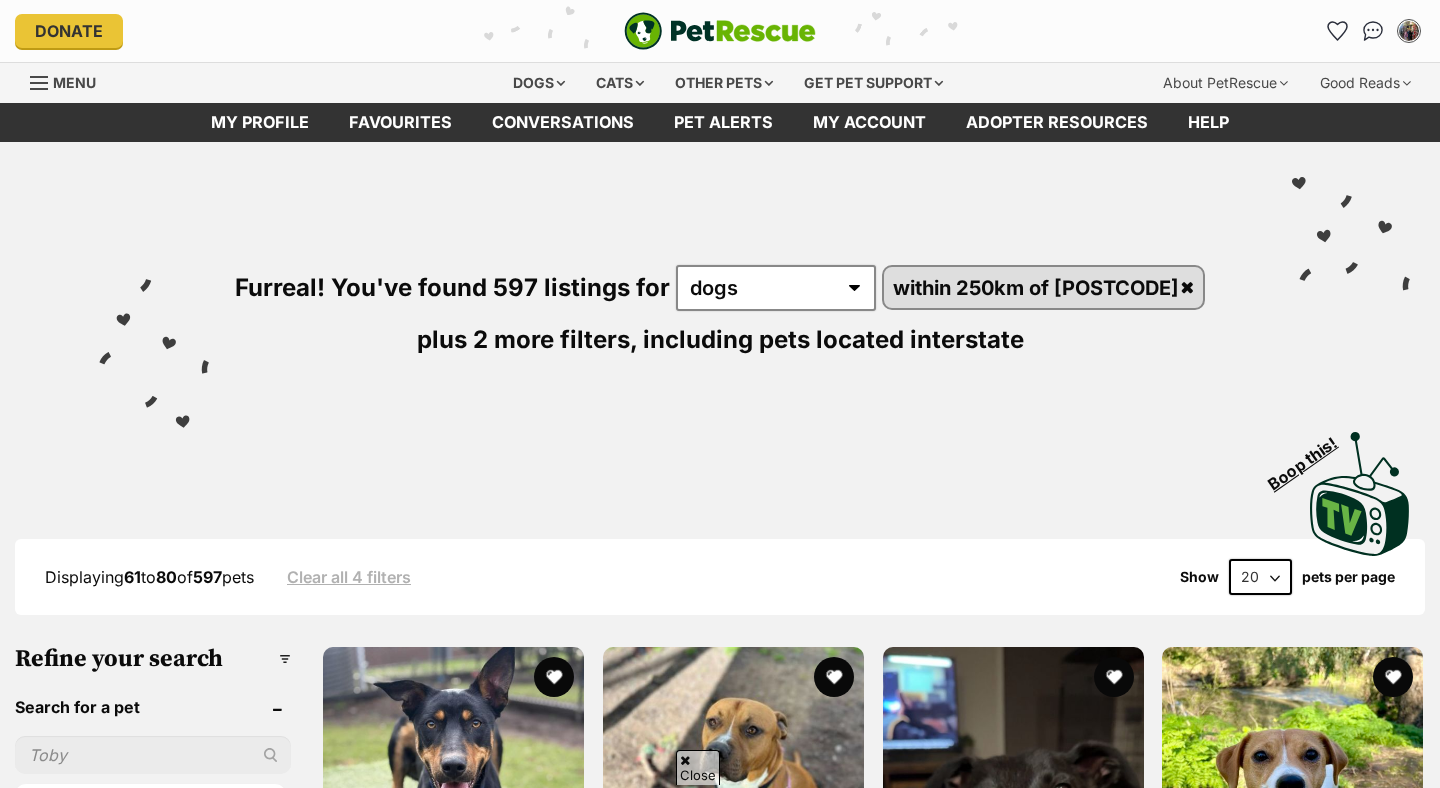 click on "Next" at bounding box center (954, 3673) 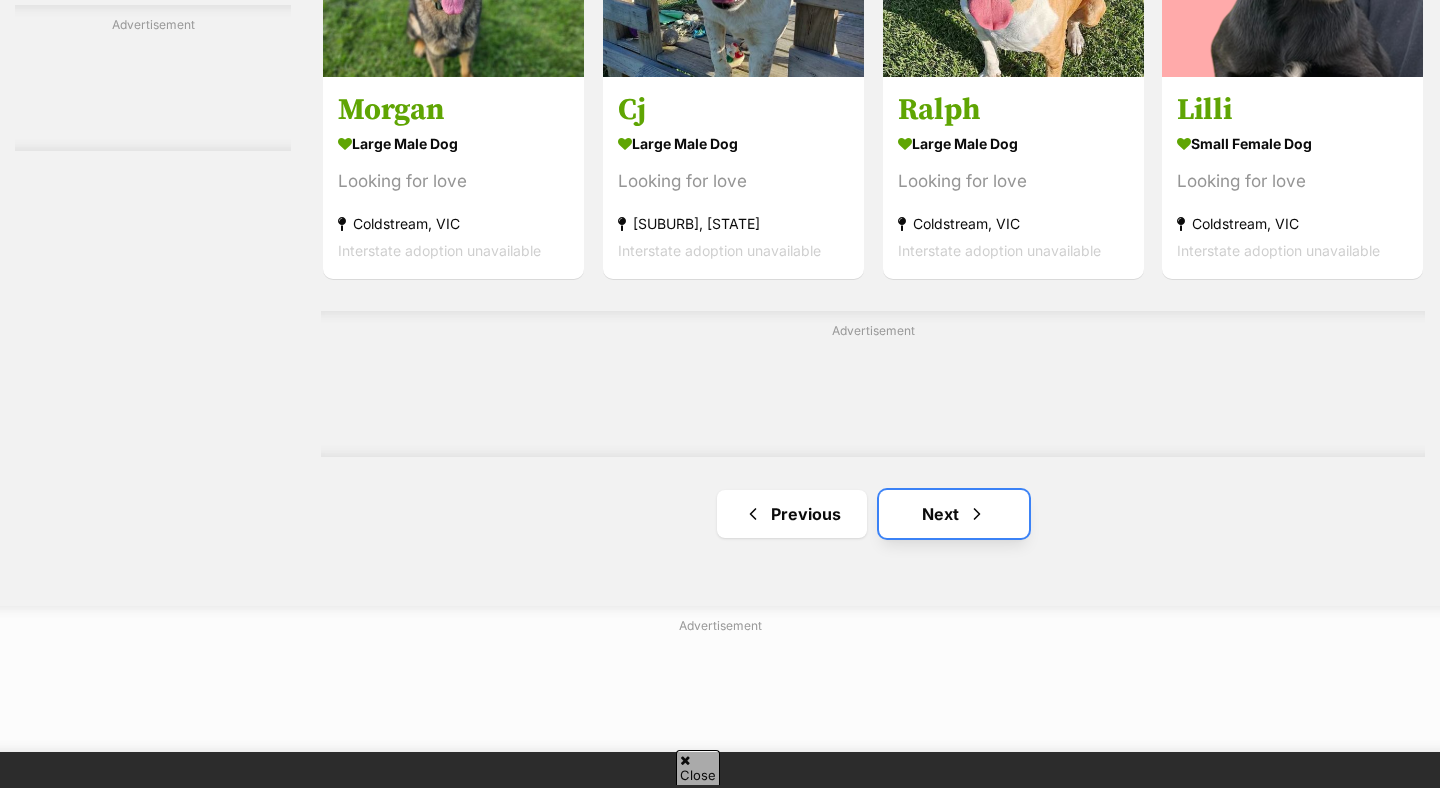 scroll, scrollTop: 3159, scrollLeft: 0, axis: vertical 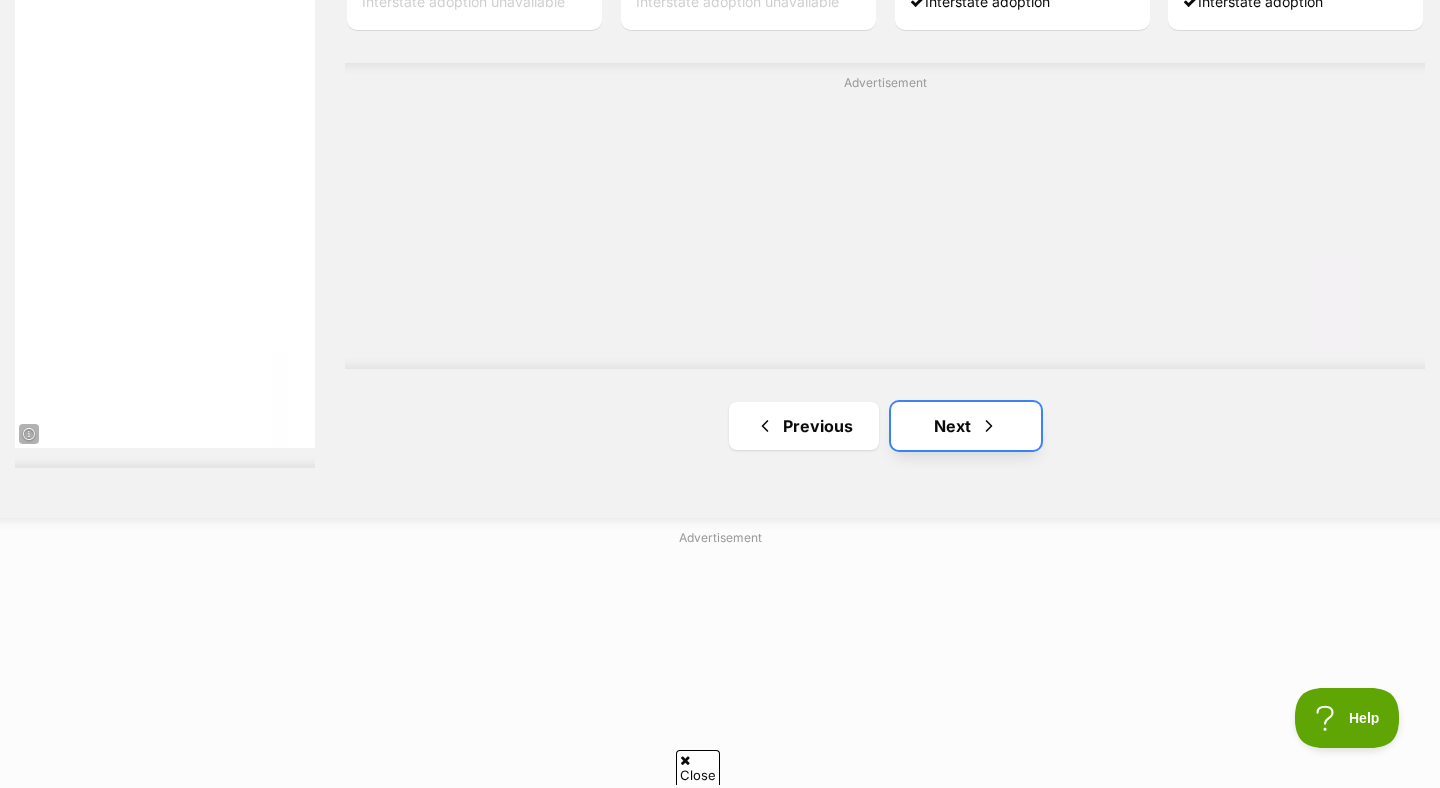click on "Next" at bounding box center (966, 426) 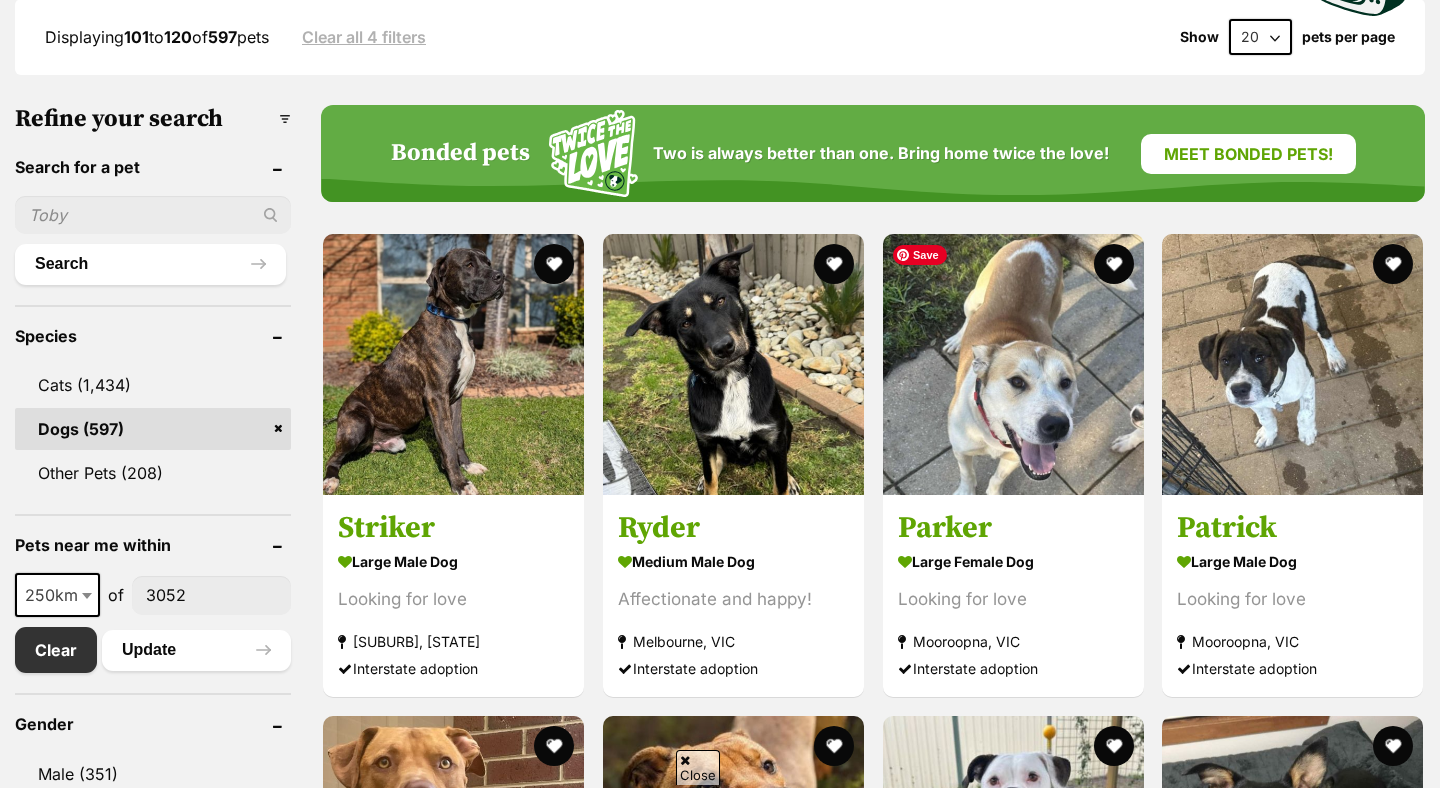 scroll, scrollTop: 540, scrollLeft: 0, axis: vertical 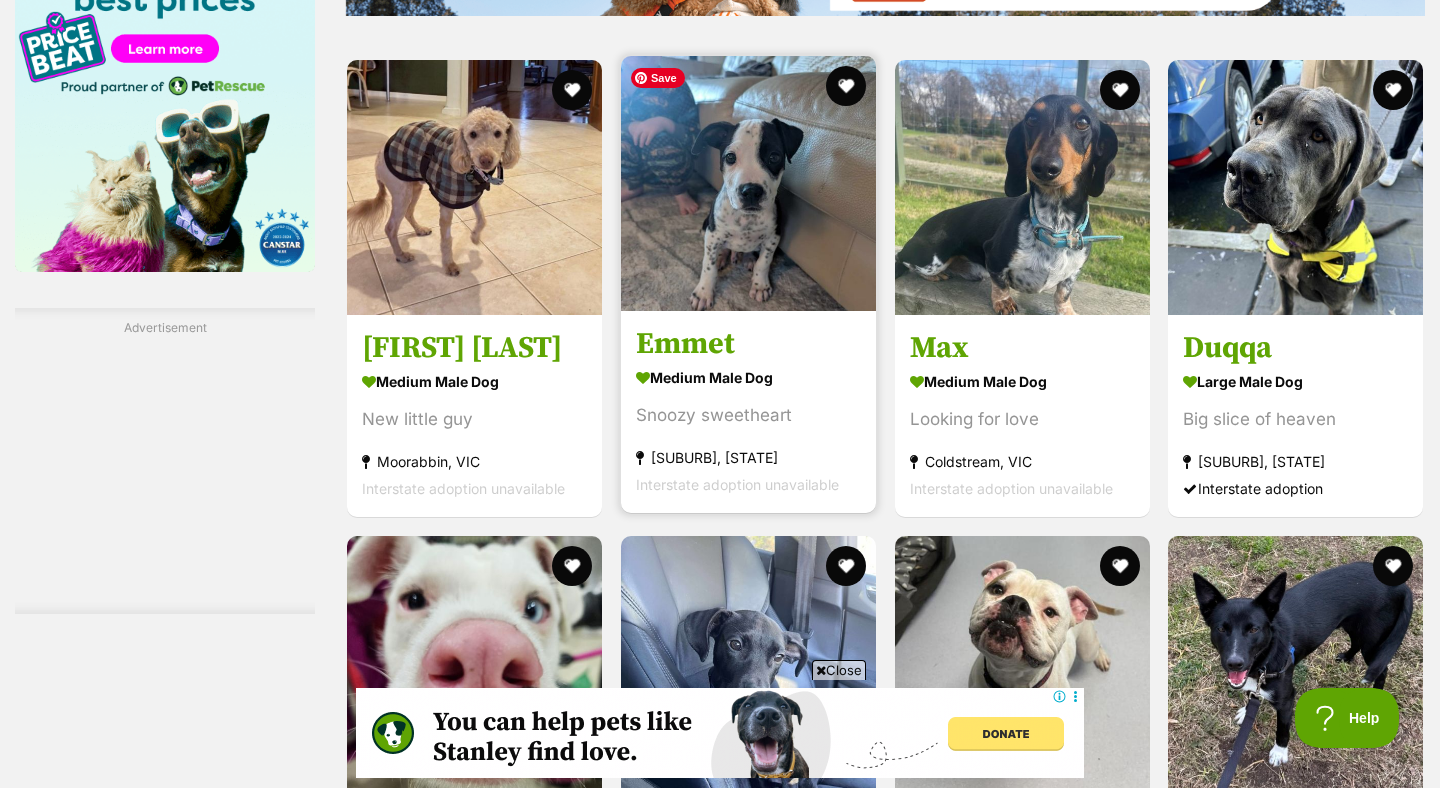 click at bounding box center (748, 183) 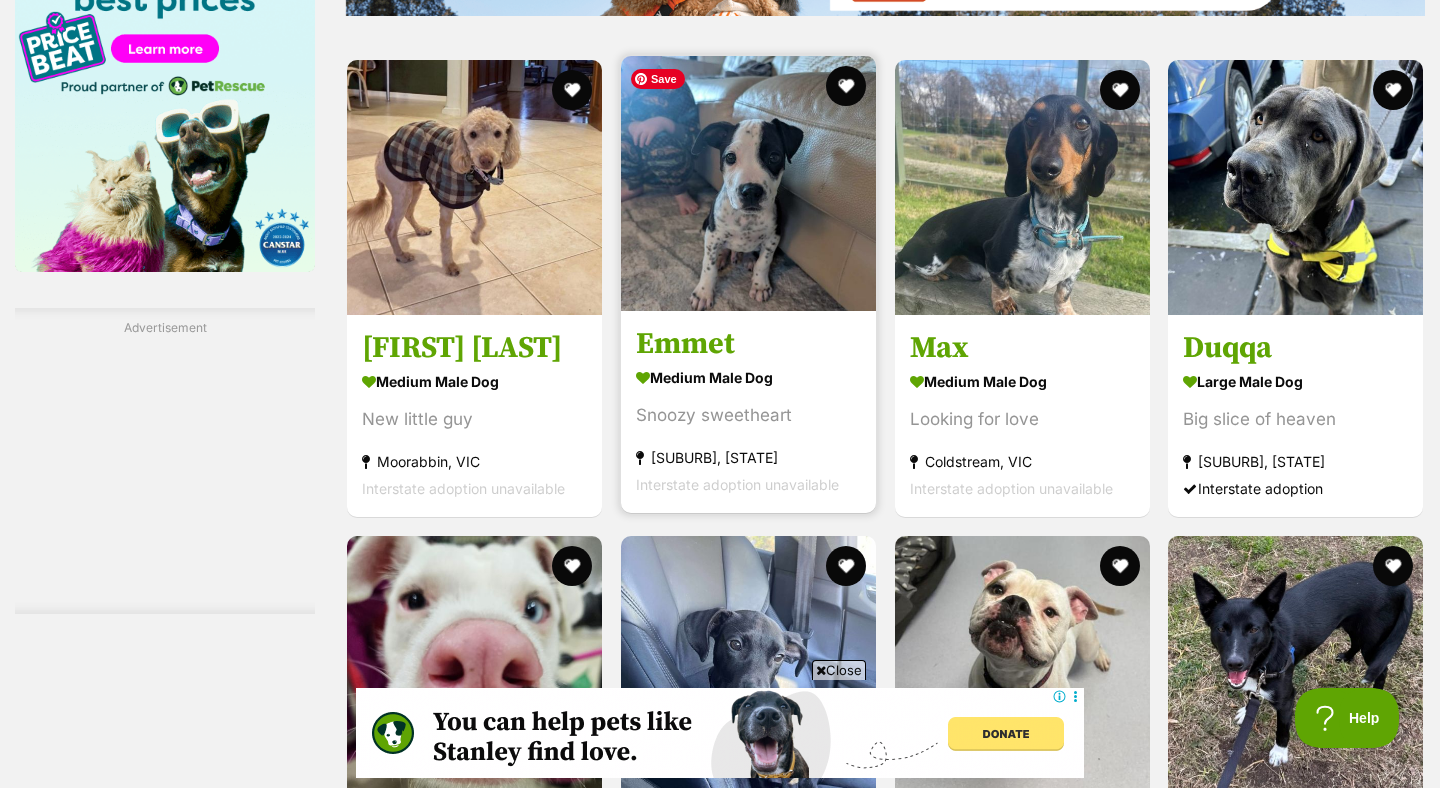 scroll, scrollTop: 3285, scrollLeft: 0, axis: vertical 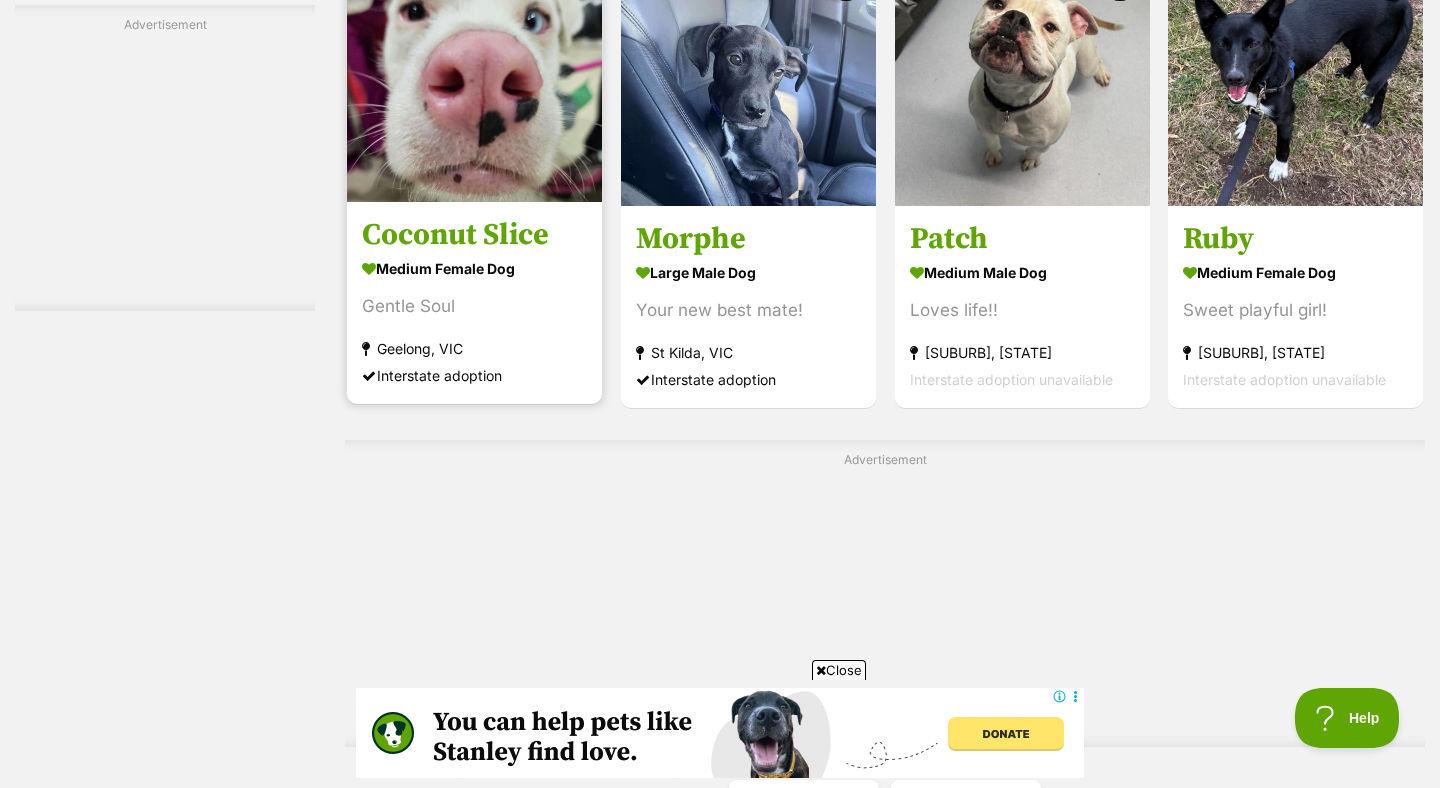 click at bounding box center (474, 74) 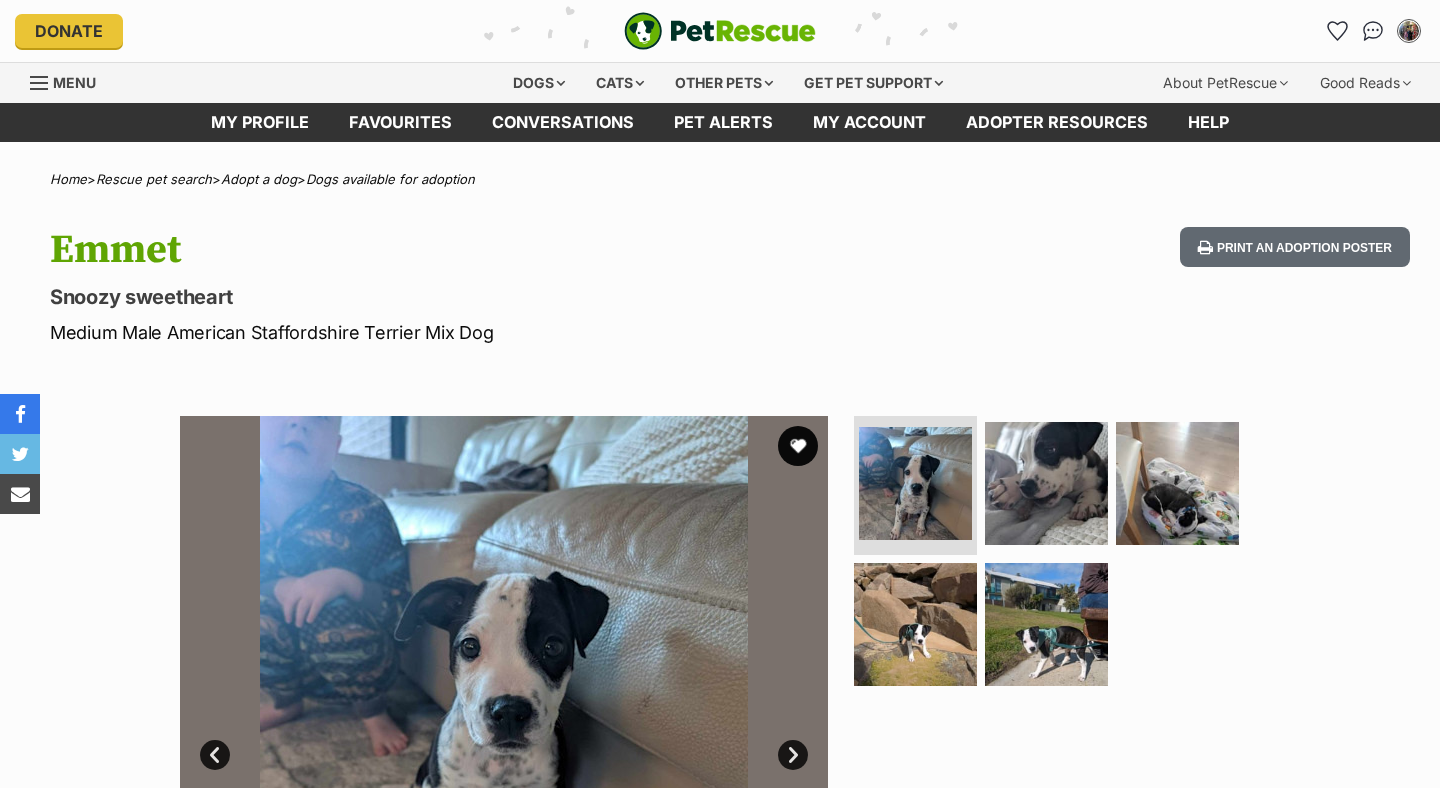 scroll, scrollTop: 0, scrollLeft: 0, axis: both 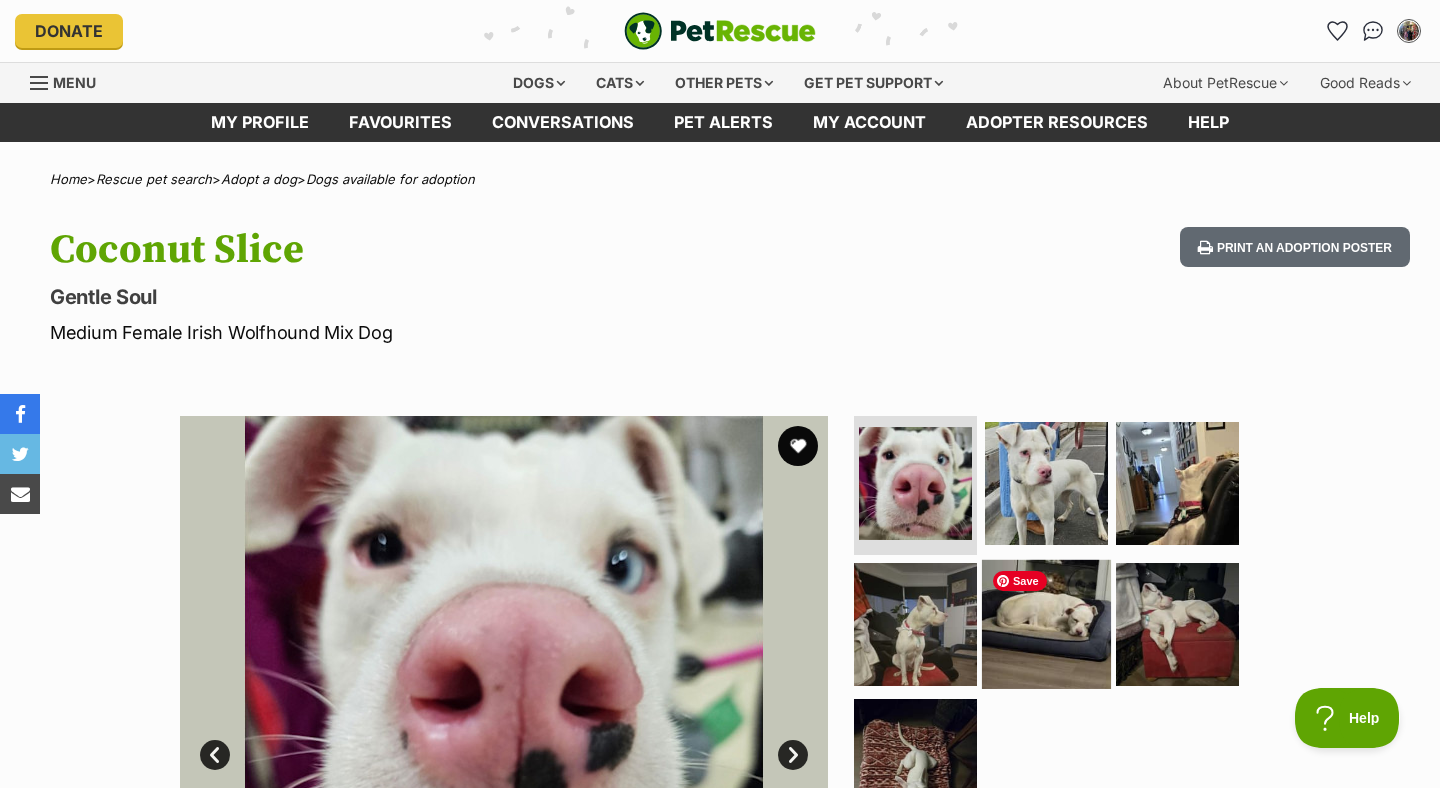 click at bounding box center (1046, 624) 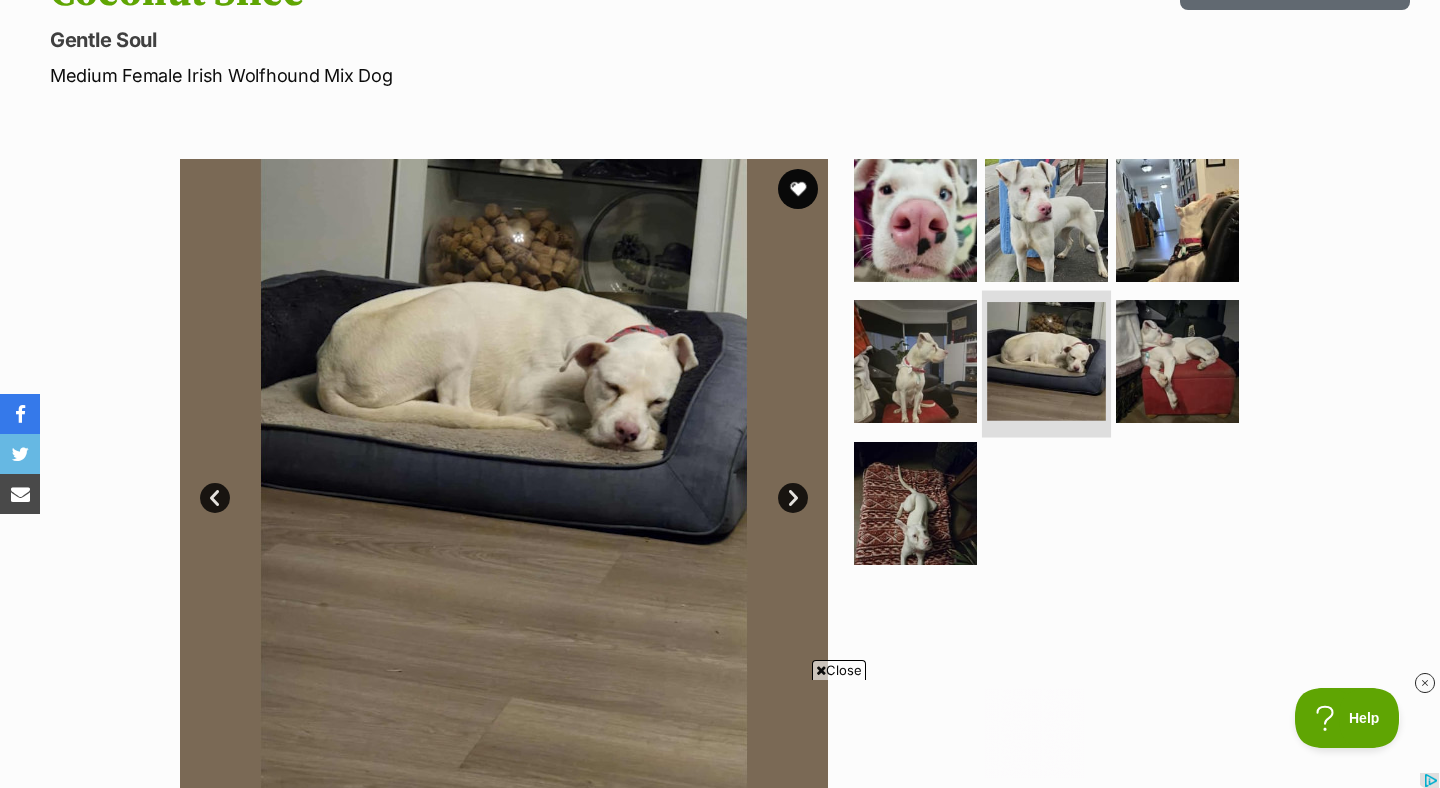 scroll, scrollTop: 0, scrollLeft: 0, axis: both 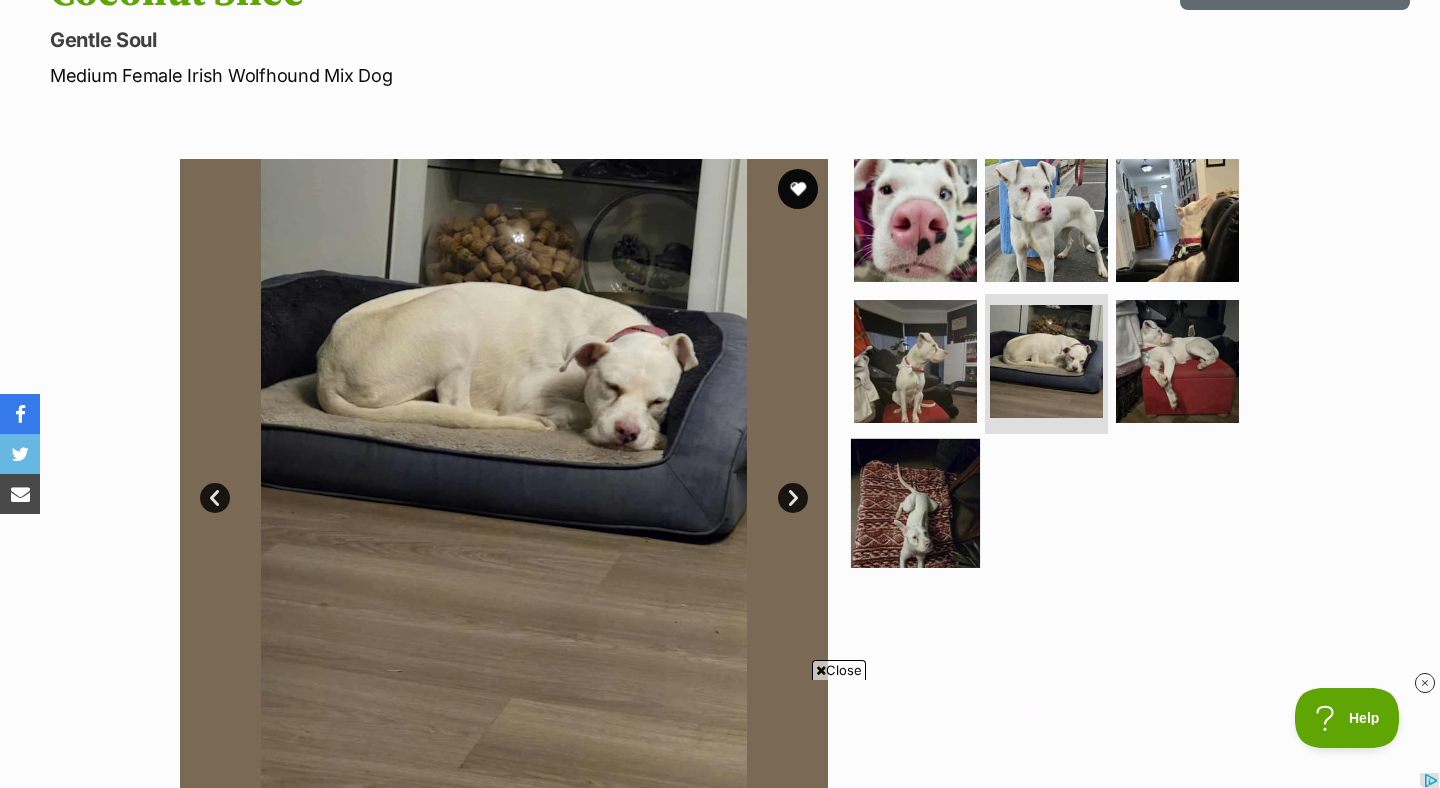 click at bounding box center (915, 503) 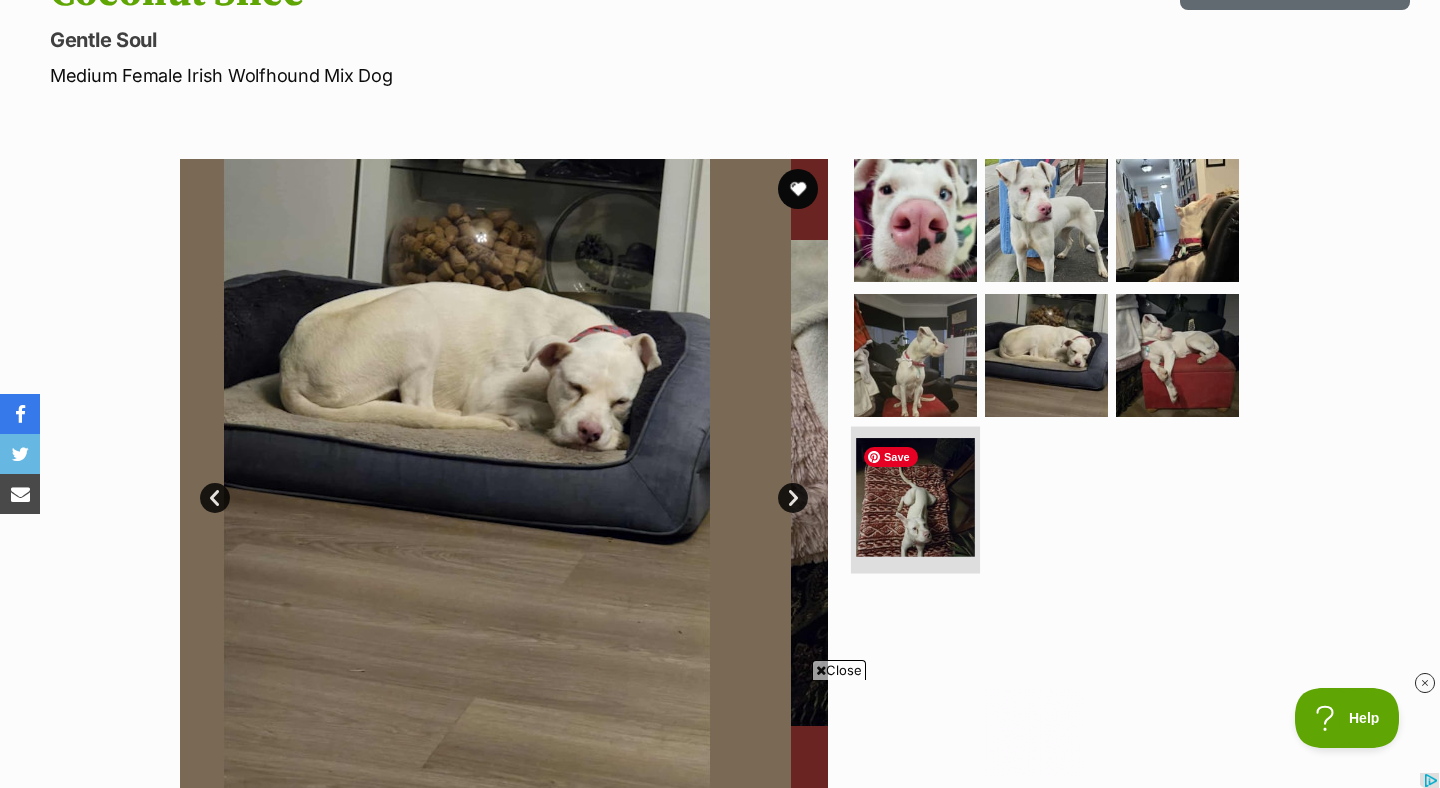 scroll, scrollTop: 0, scrollLeft: 0, axis: both 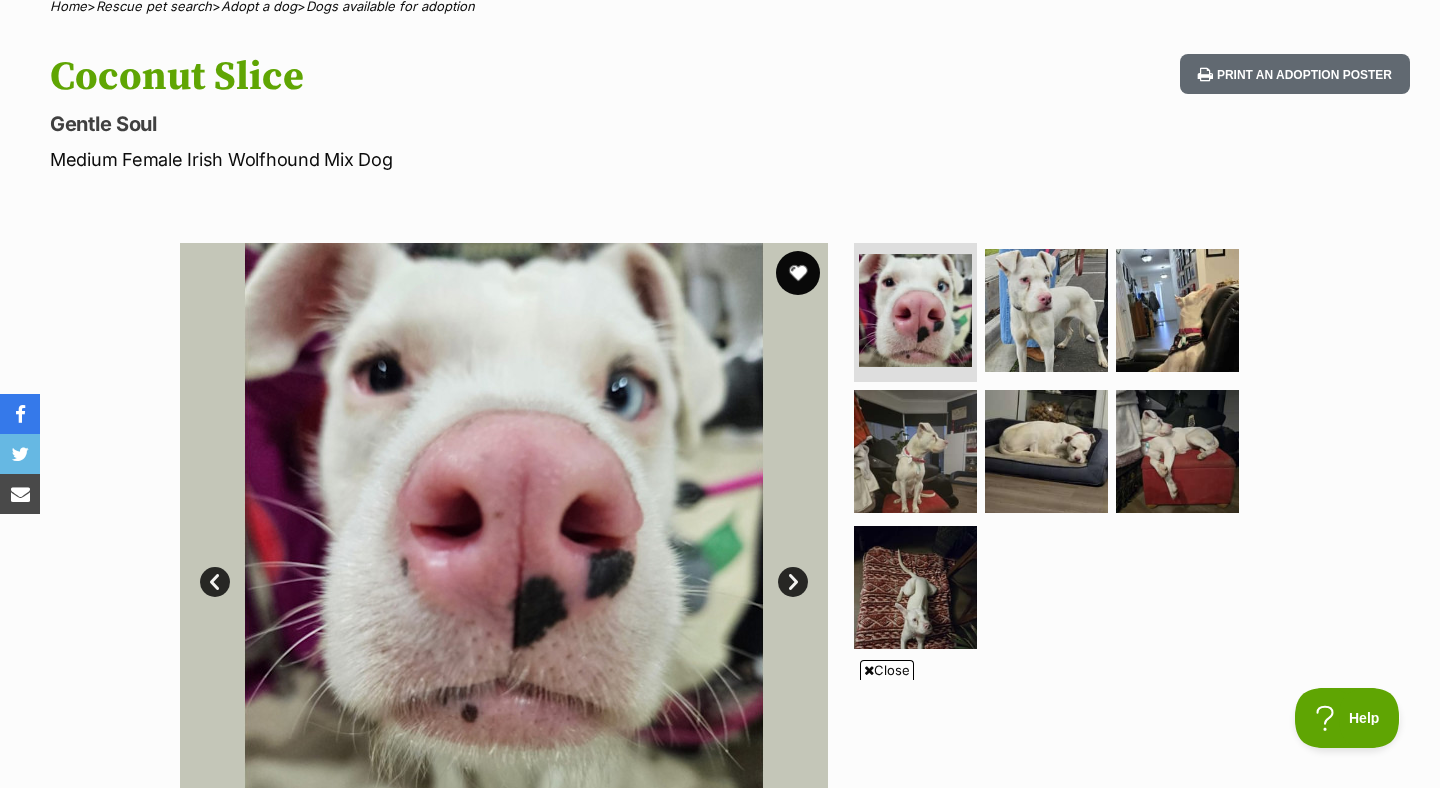 click at bounding box center [798, 273] 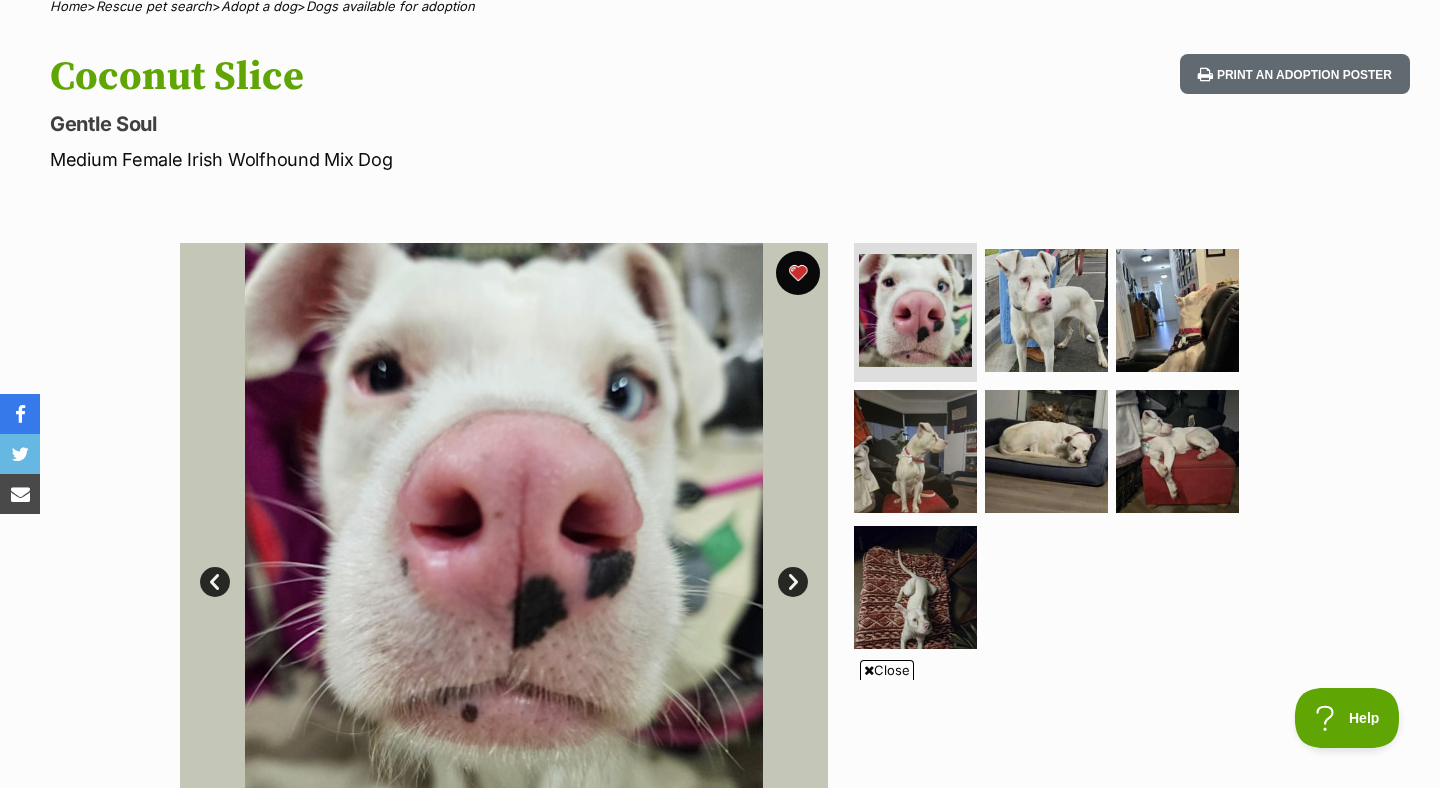 scroll, scrollTop: 0, scrollLeft: 0, axis: both 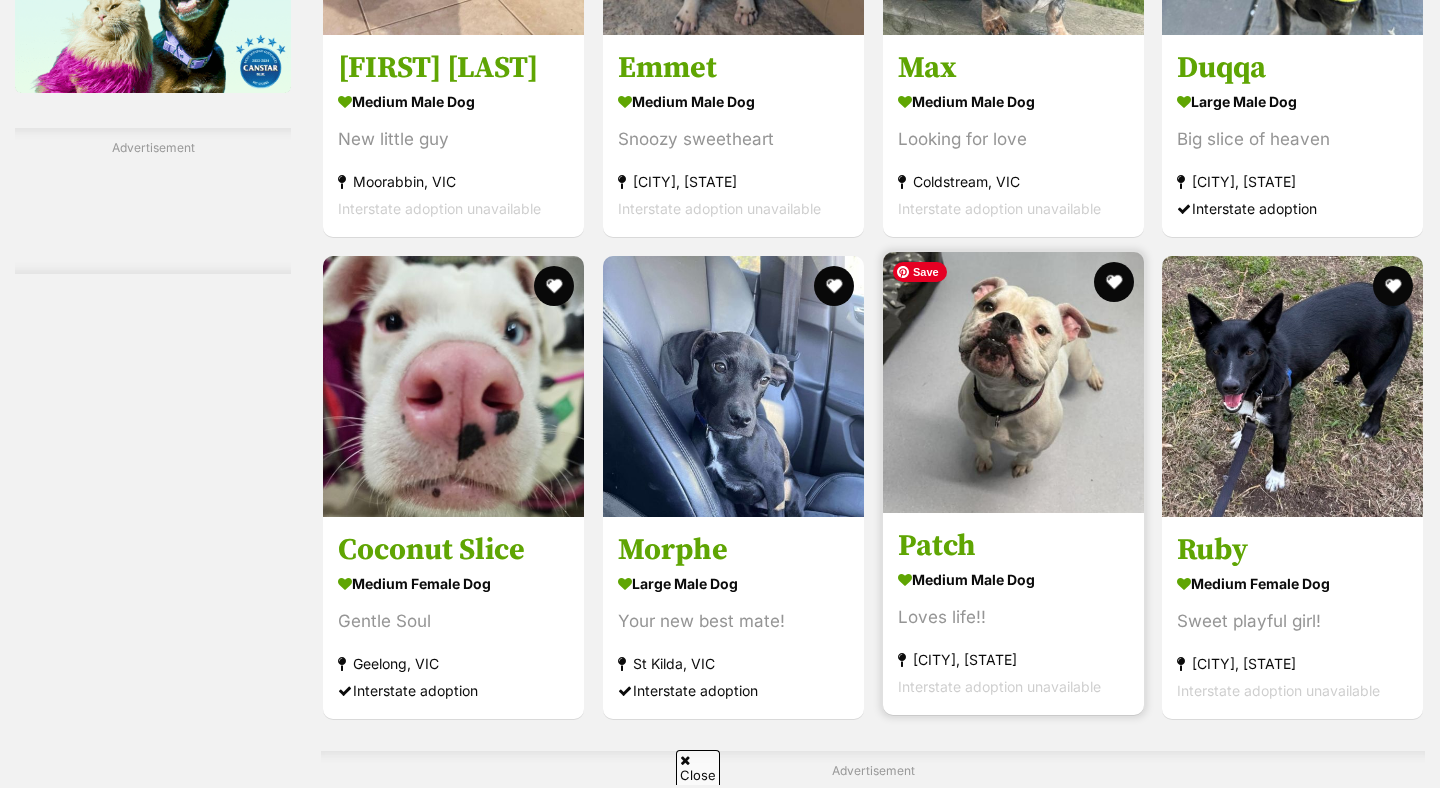 click at bounding box center [1013, 382] 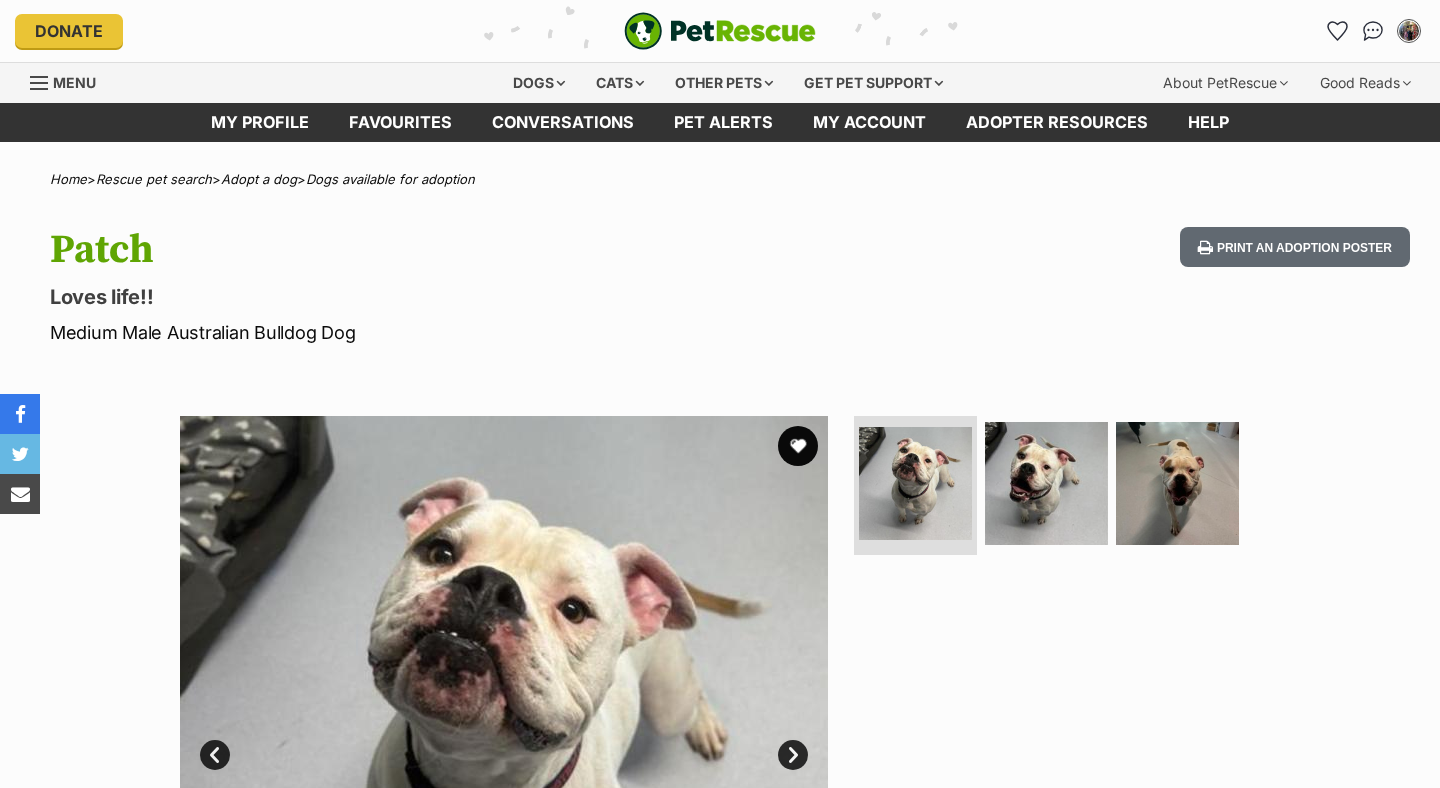 scroll, scrollTop: 0, scrollLeft: 0, axis: both 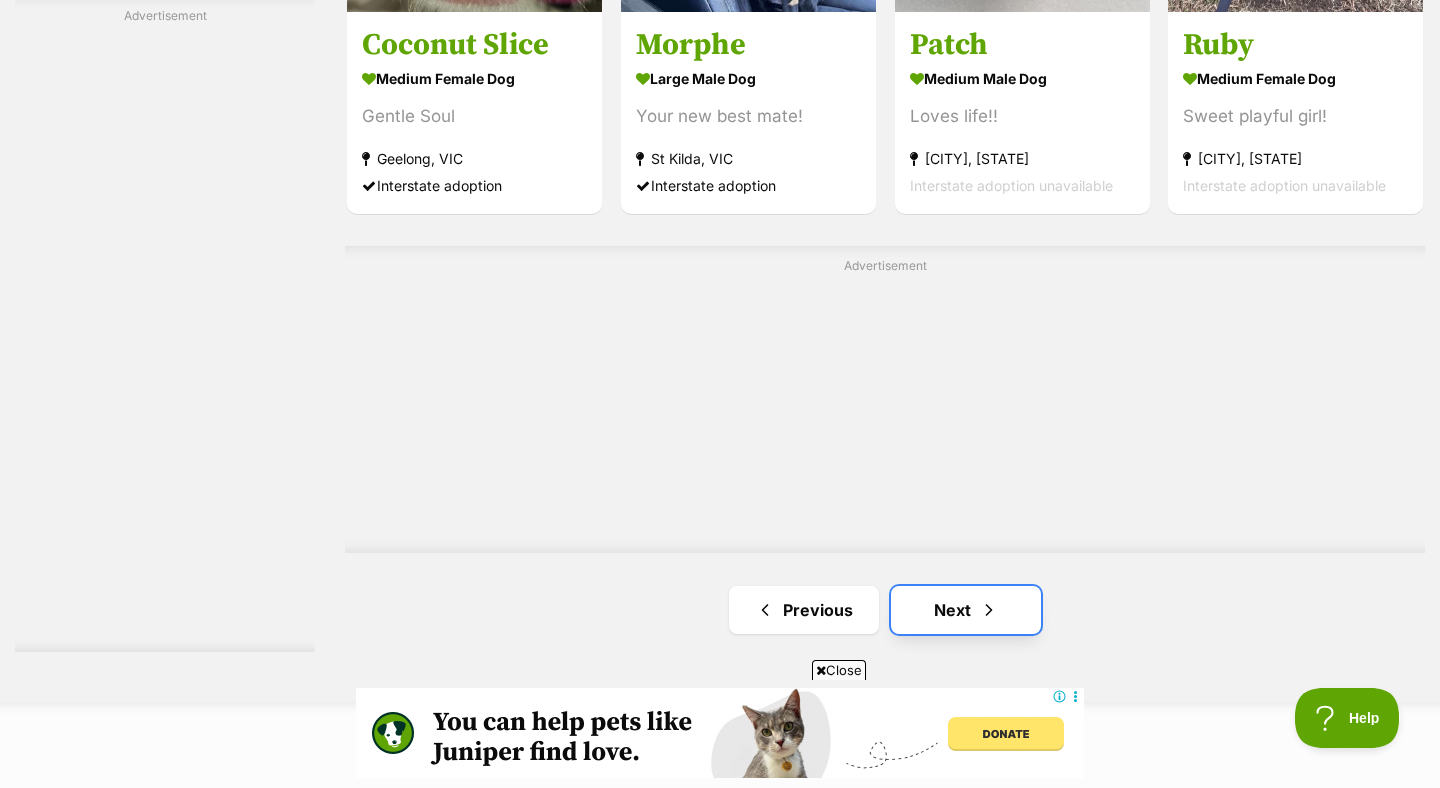 click on "Next" at bounding box center [966, 610] 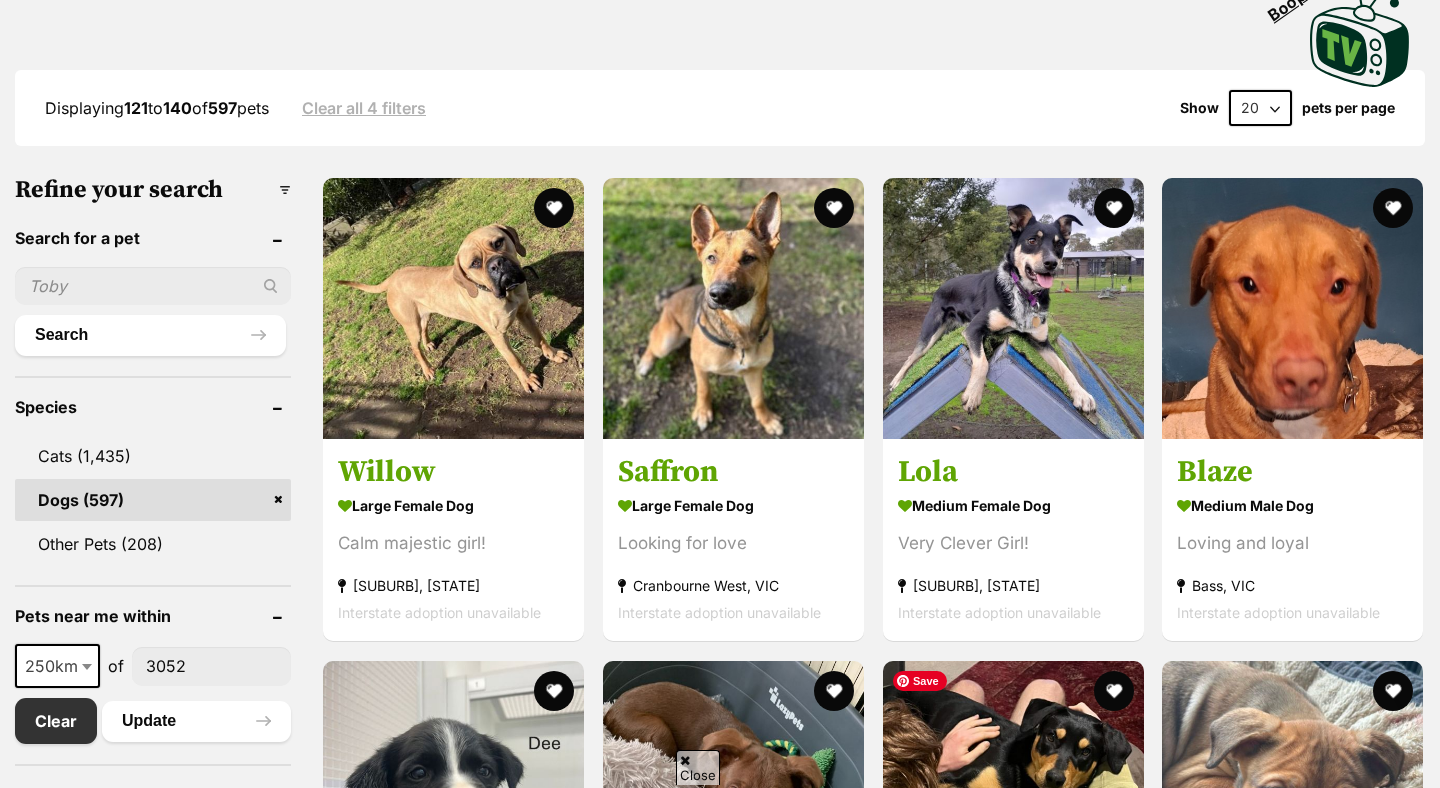 scroll, scrollTop: 848, scrollLeft: 0, axis: vertical 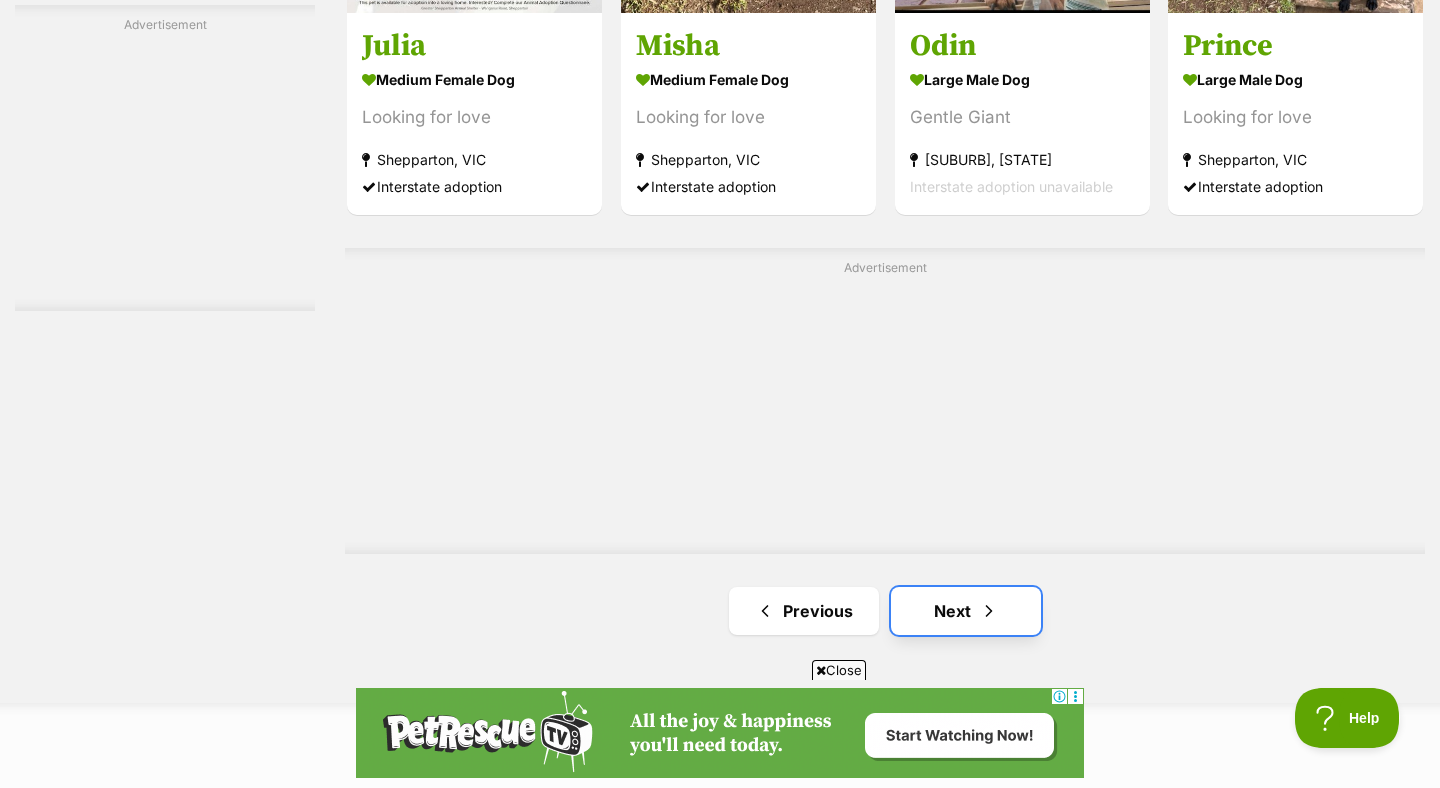 click on "Next" at bounding box center (966, 611) 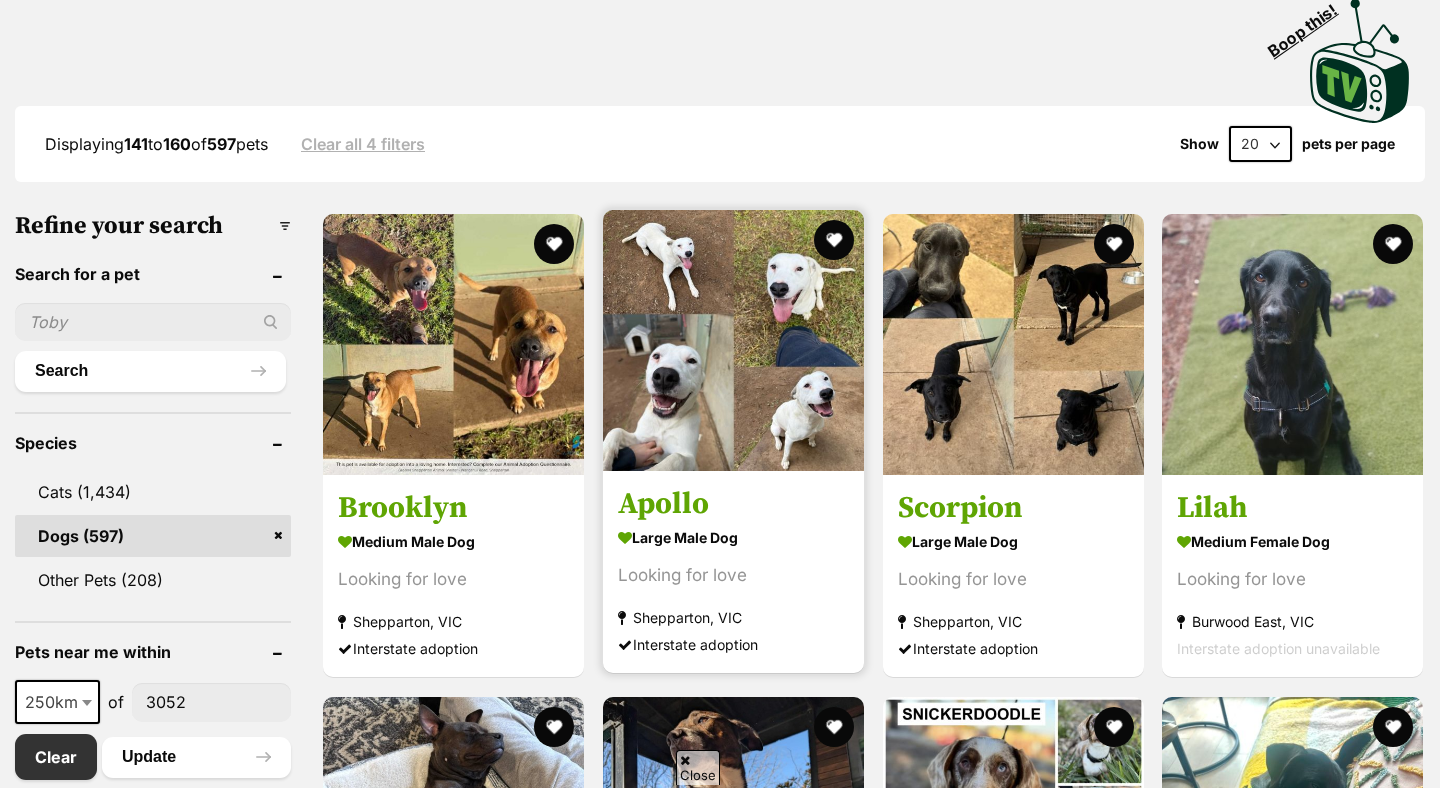 scroll, scrollTop: 433, scrollLeft: 0, axis: vertical 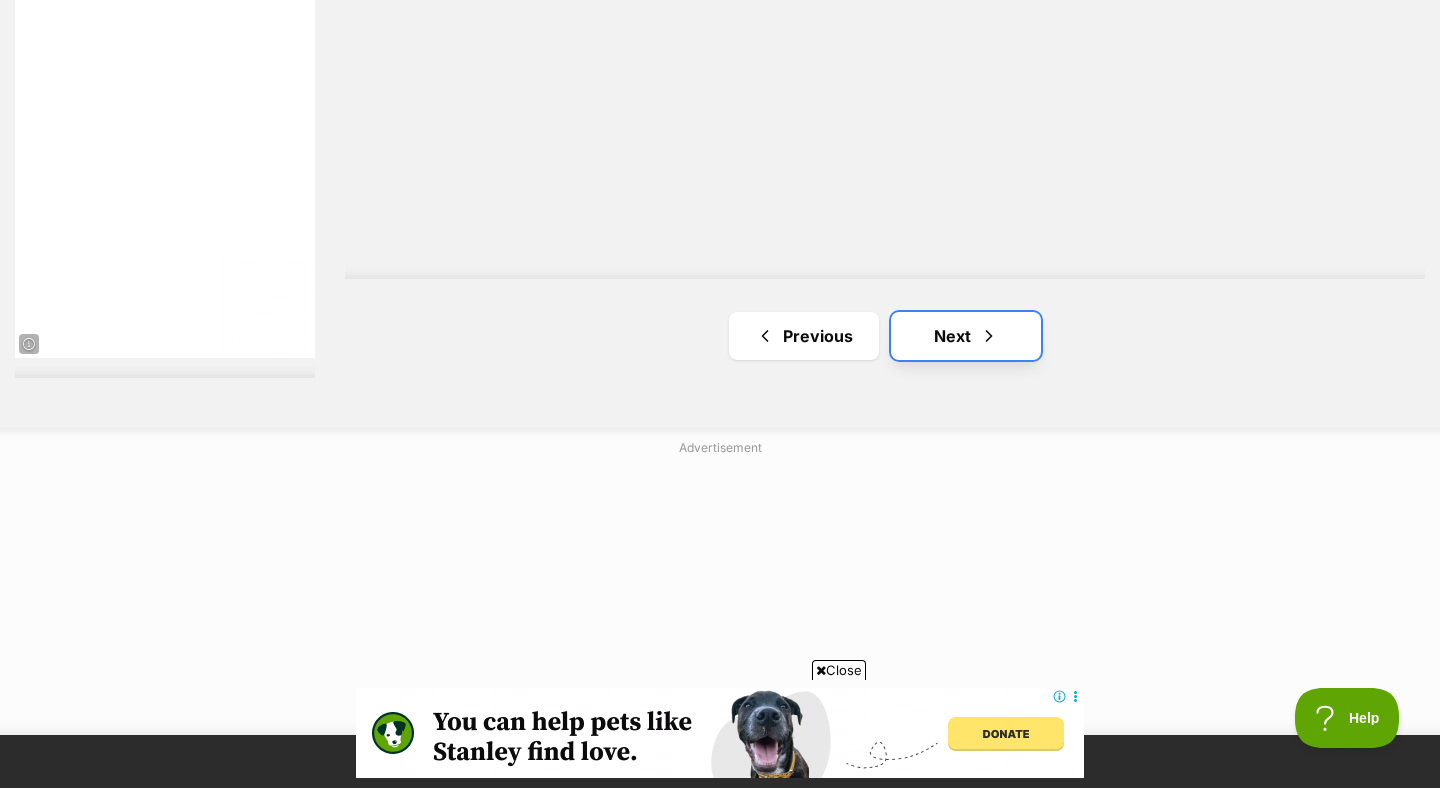 click on "Next" at bounding box center (966, 336) 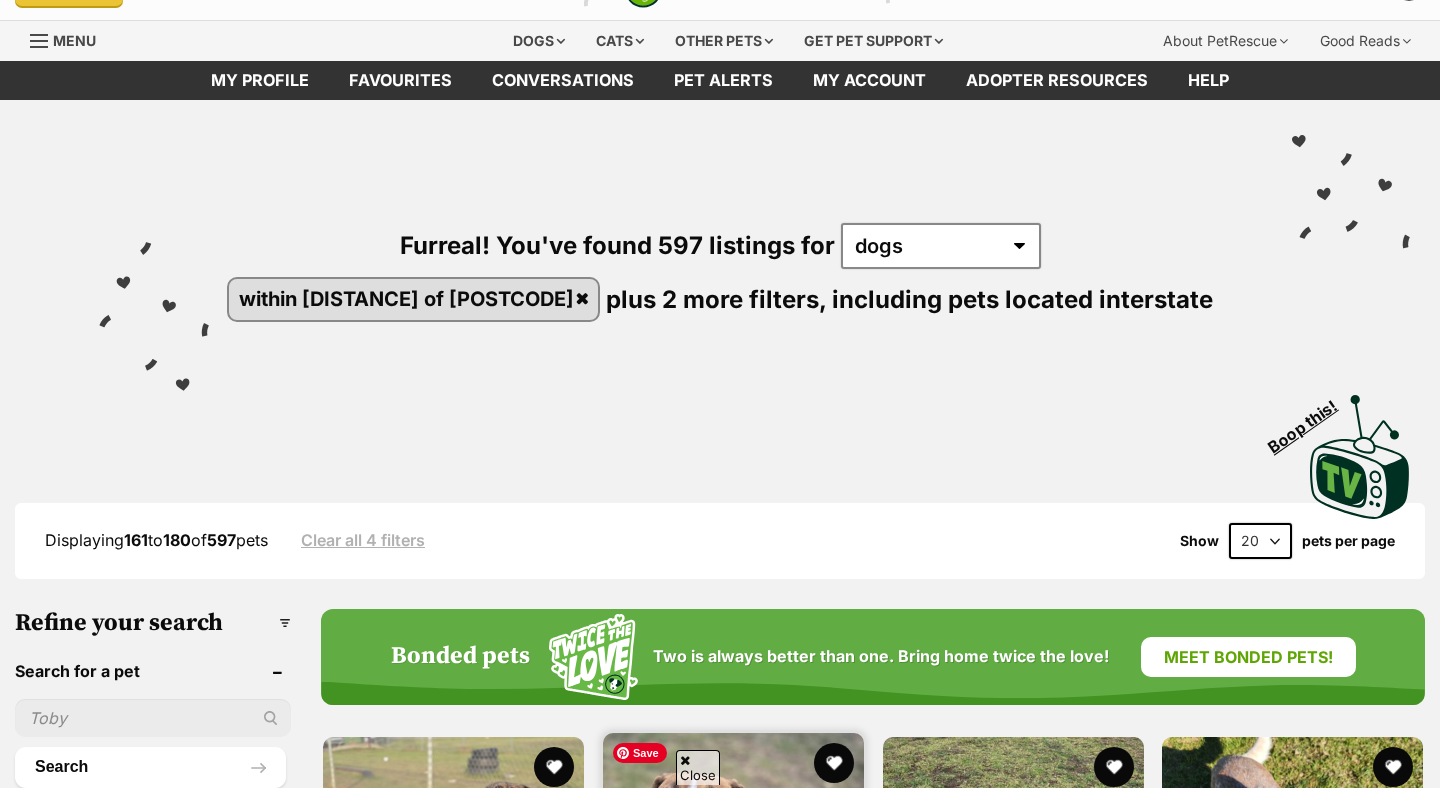 scroll, scrollTop: 569, scrollLeft: 0, axis: vertical 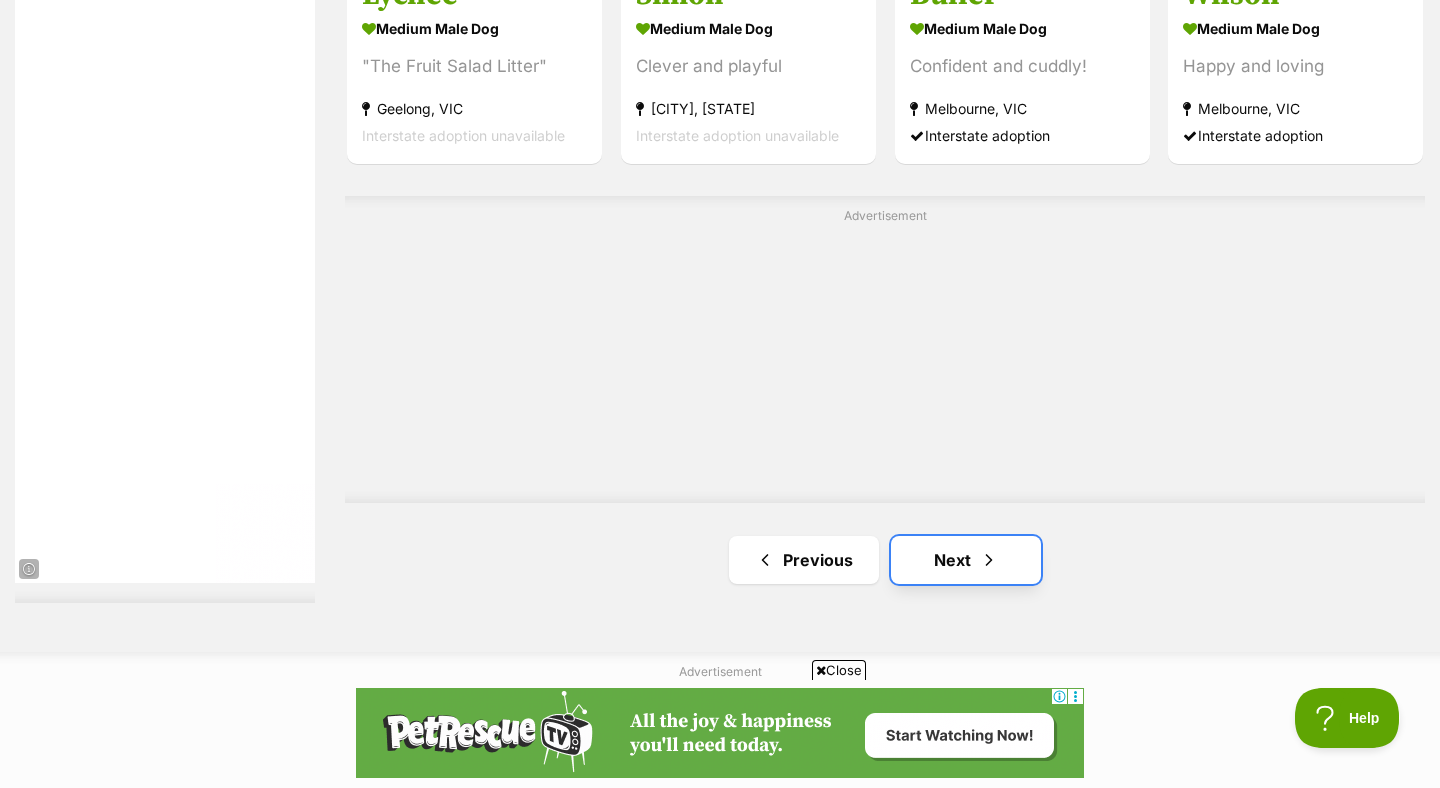 click on "Next" at bounding box center [966, 560] 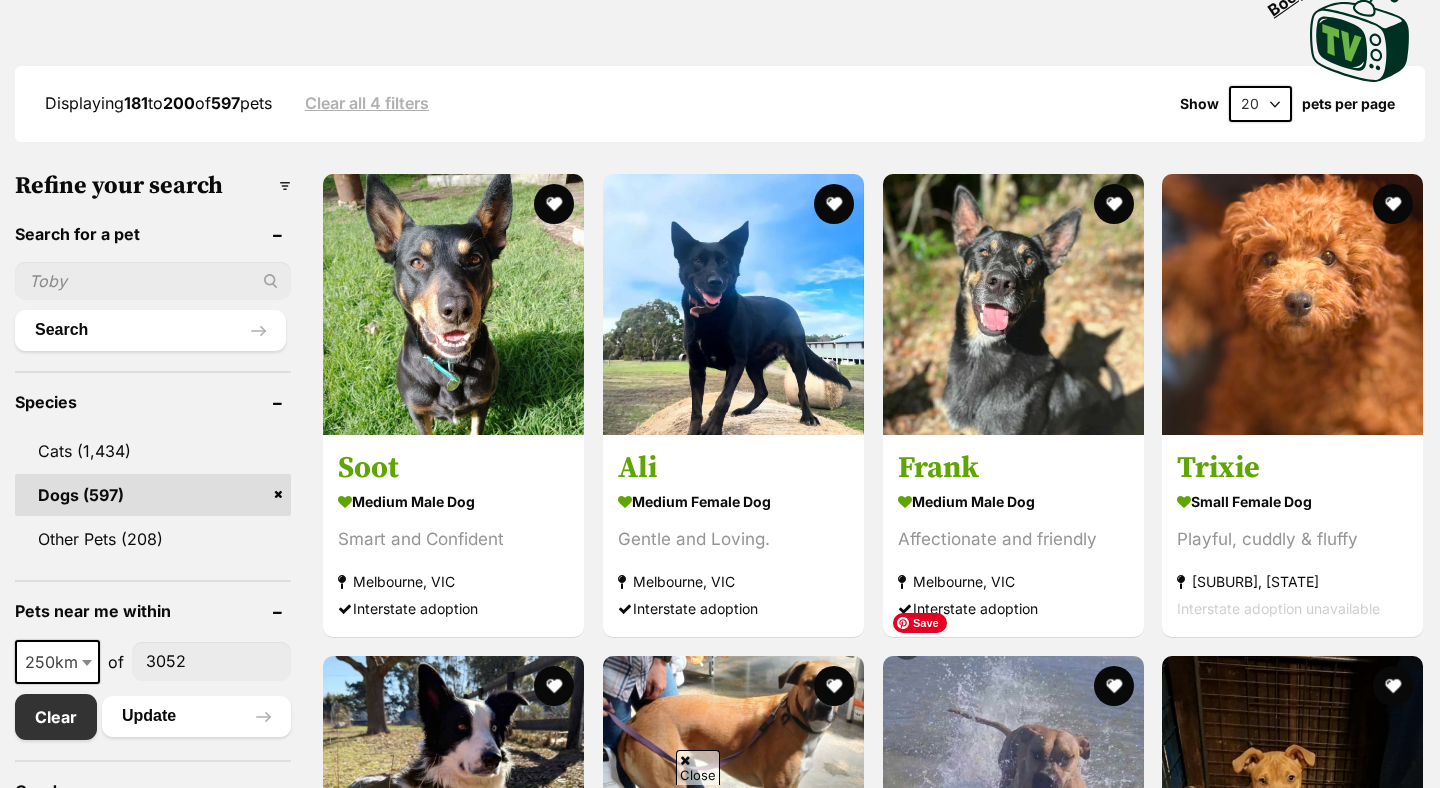 scroll, scrollTop: 998, scrollLeft: 0, axis: vertical 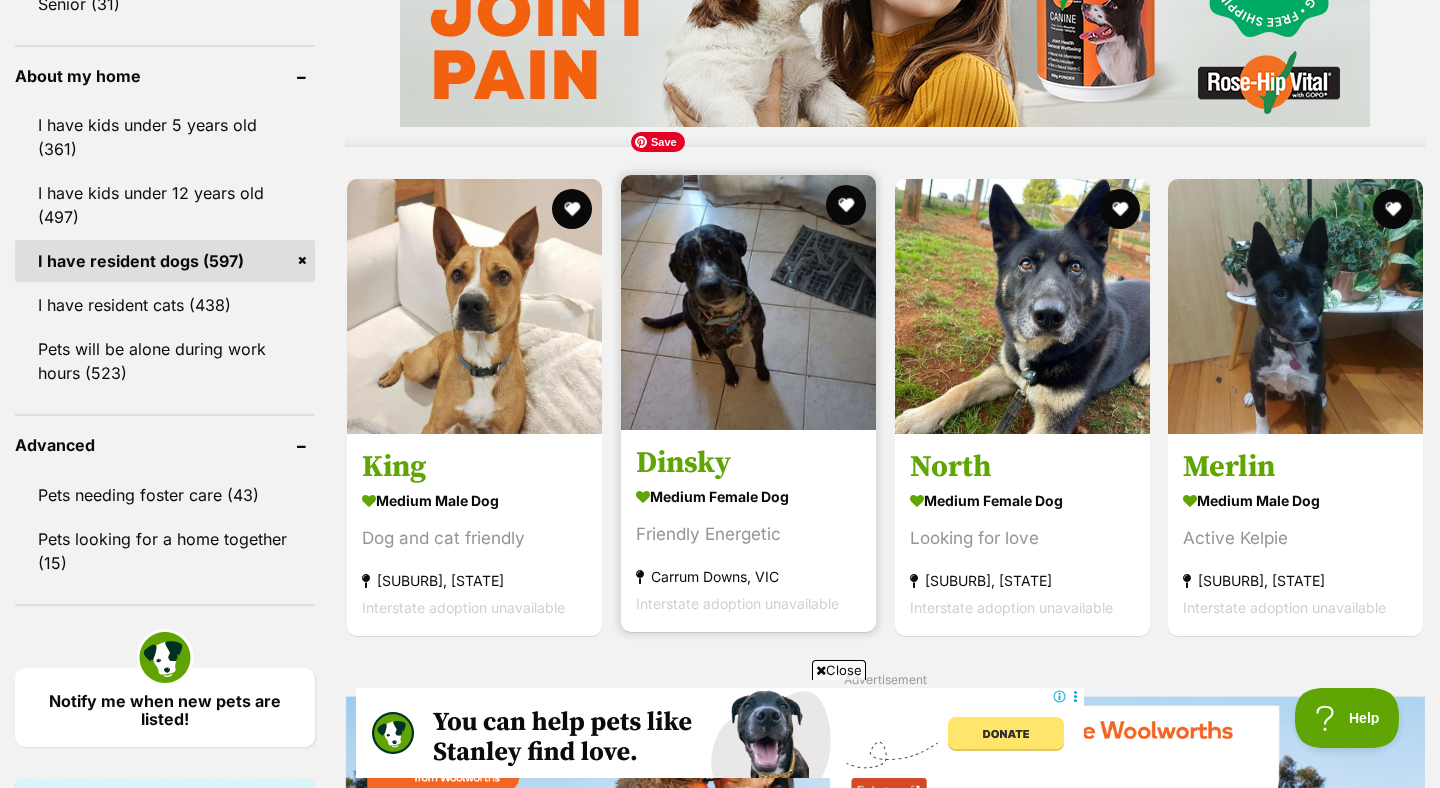 click at bounding box center [748, 302] 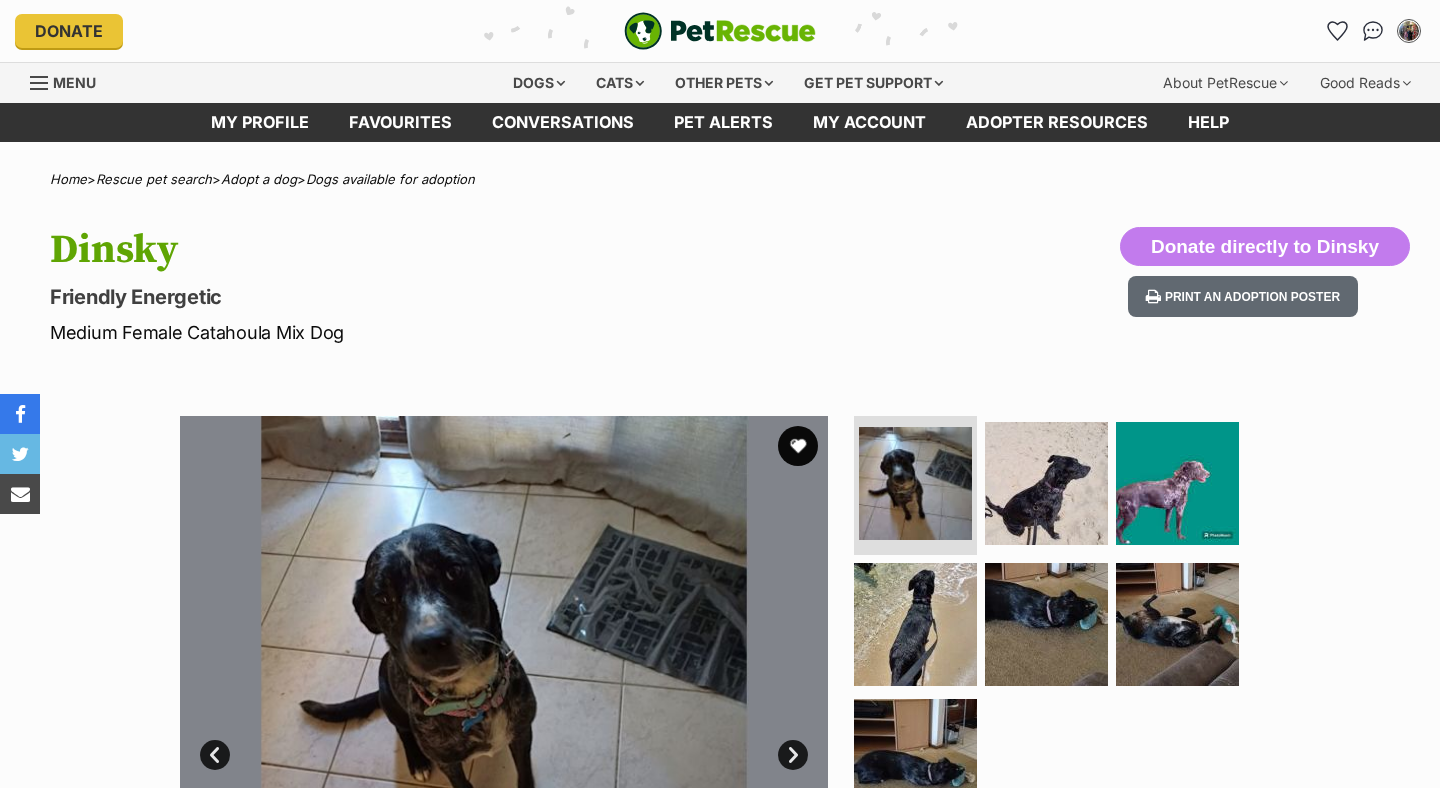scroll, scrollTop: 0, scrollLeft: 0, axis: both 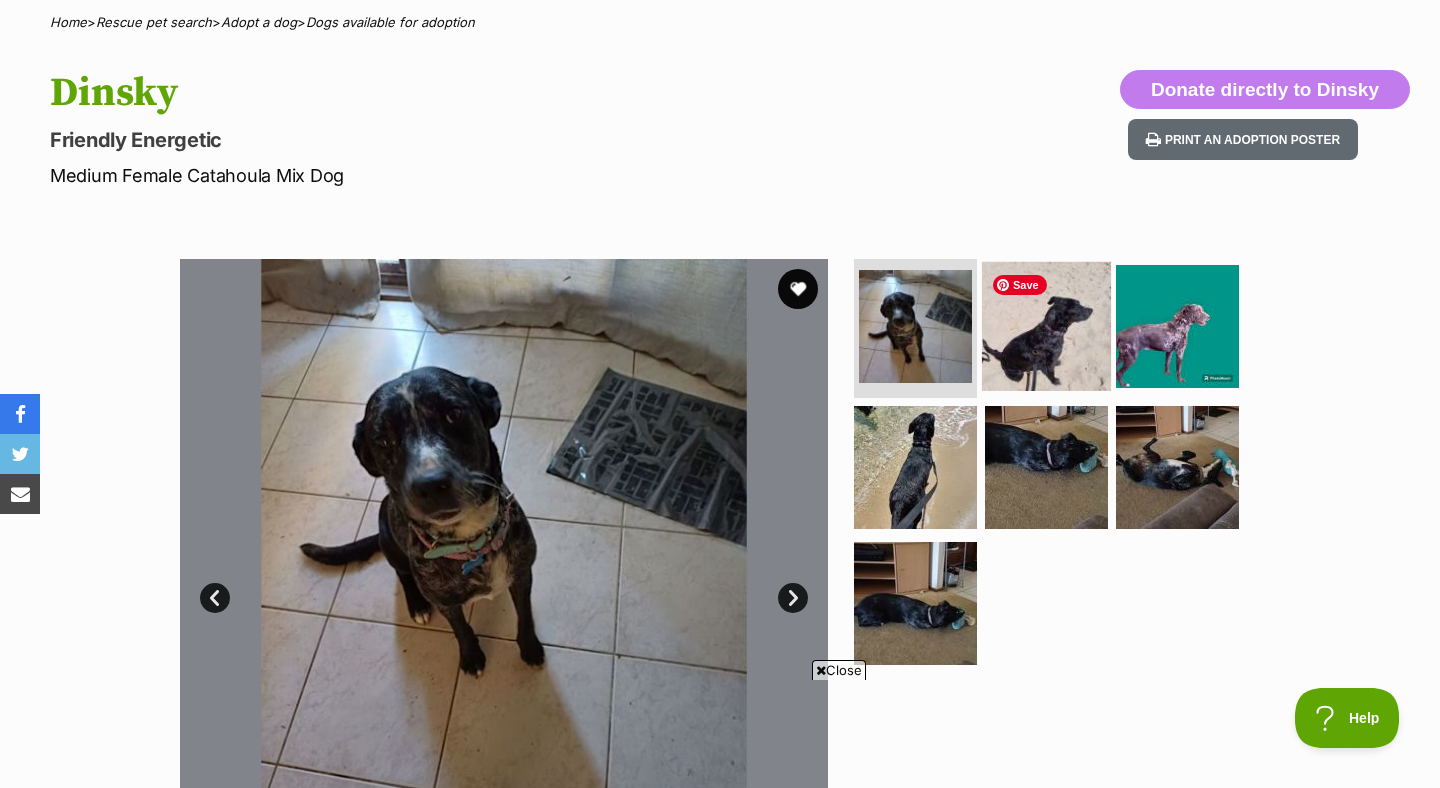 click at bounding box center [1046, 325] 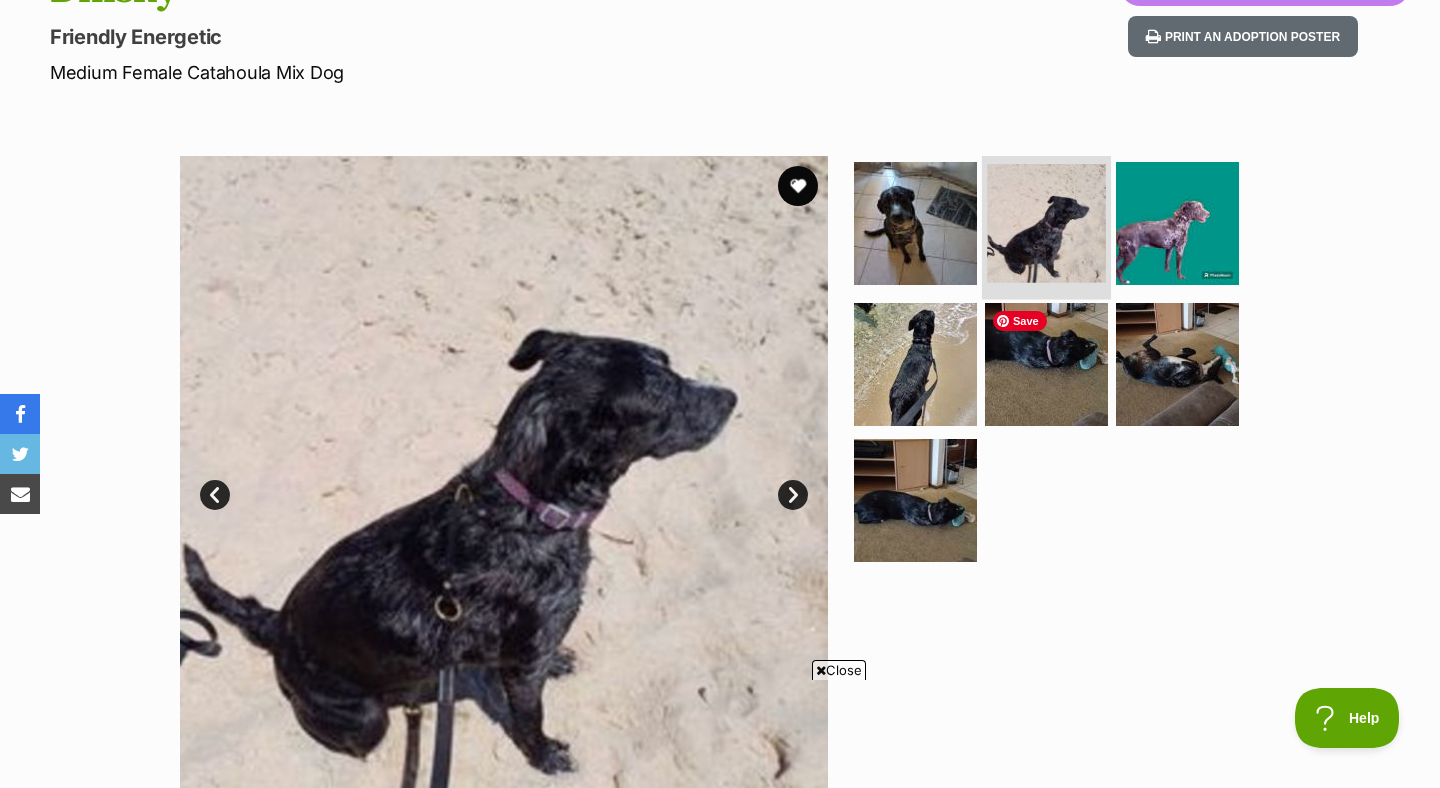 scroll, scrollTop: 0, scrollLeft: 0, axis: both 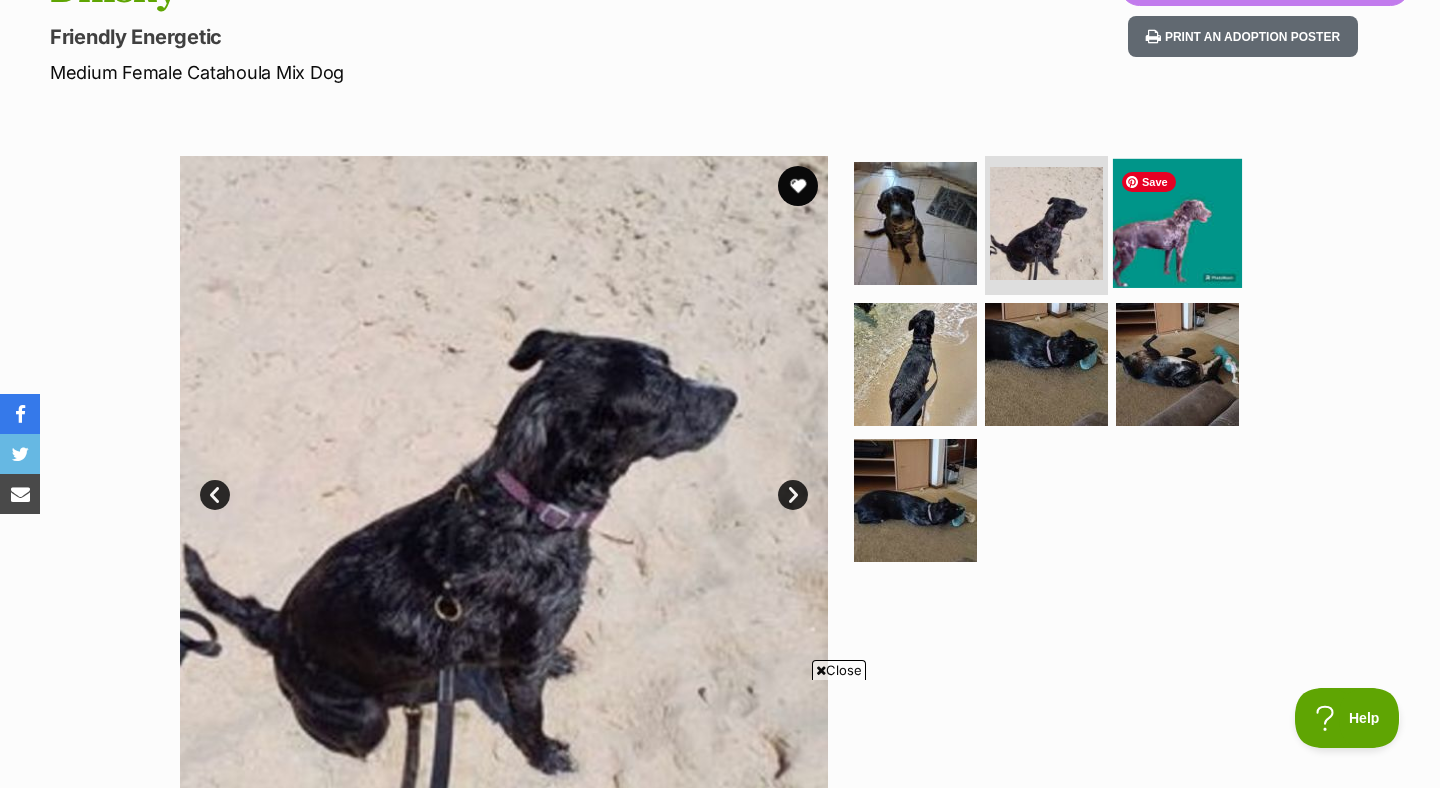 click at bounding box center (1177, 222) 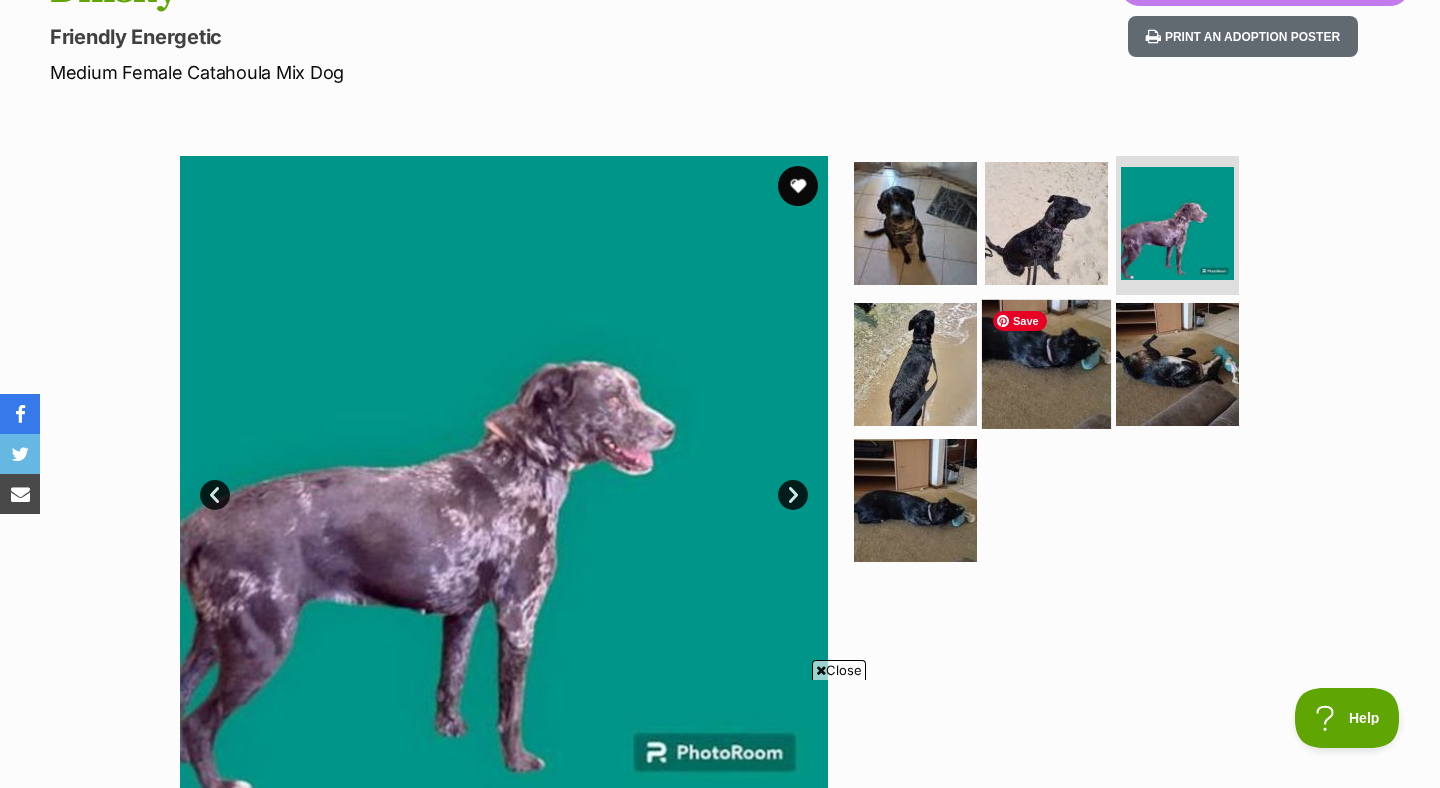 click at bounding box center (1046, 364) 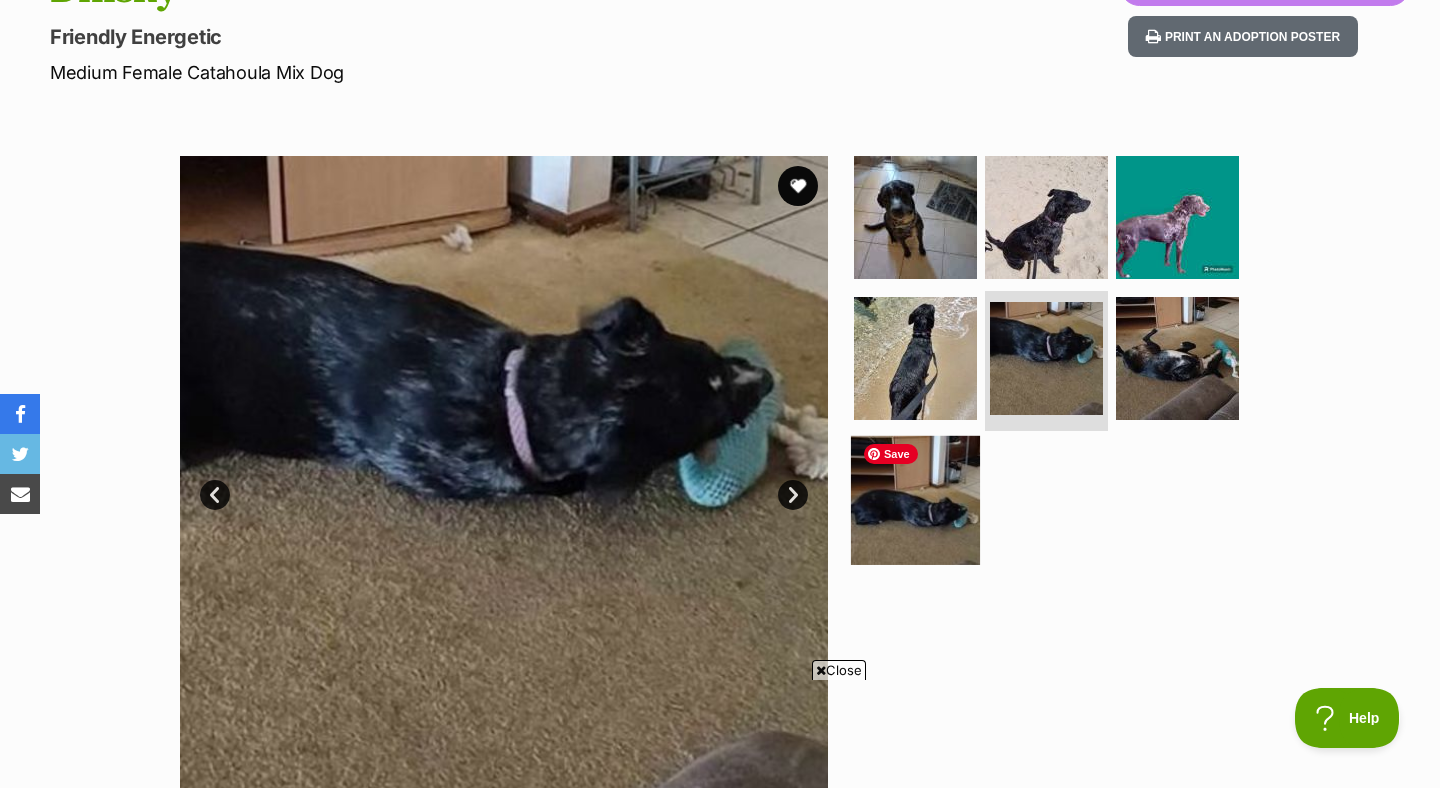 click at bounding box center [915, 500] 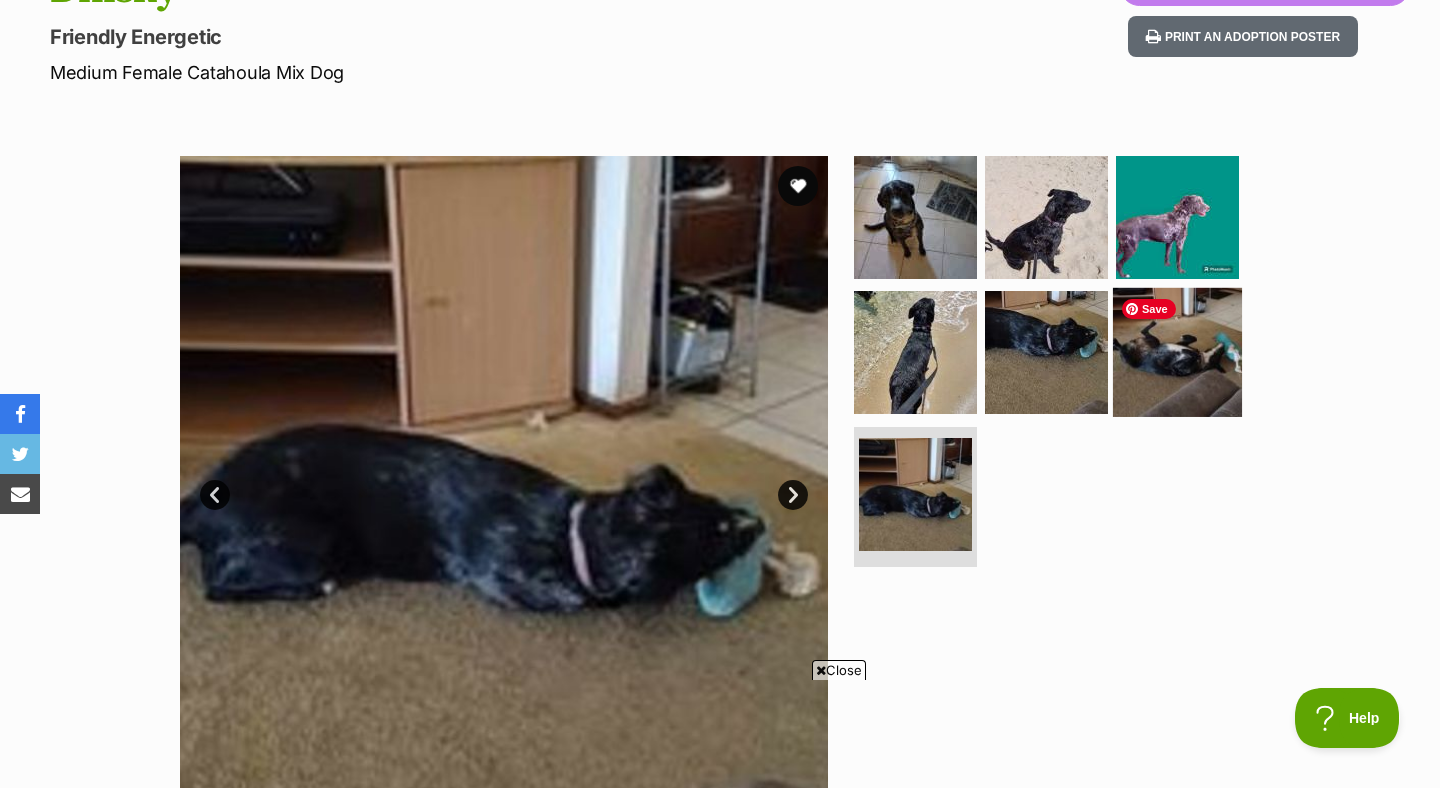 click at bounding box center [1177, 352] 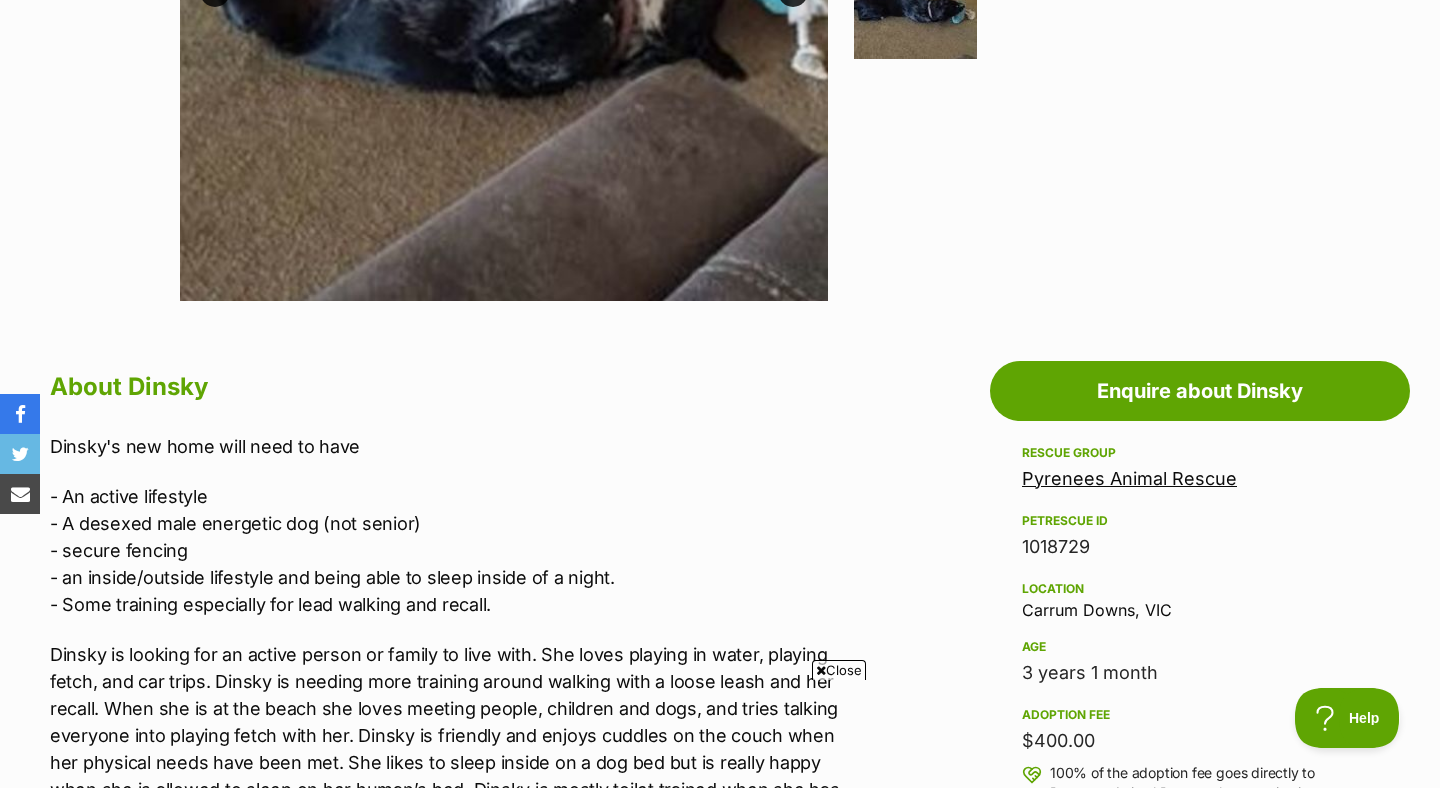 scroll, scrollTop: 1038, scrollLeft: 0, axis: vertical 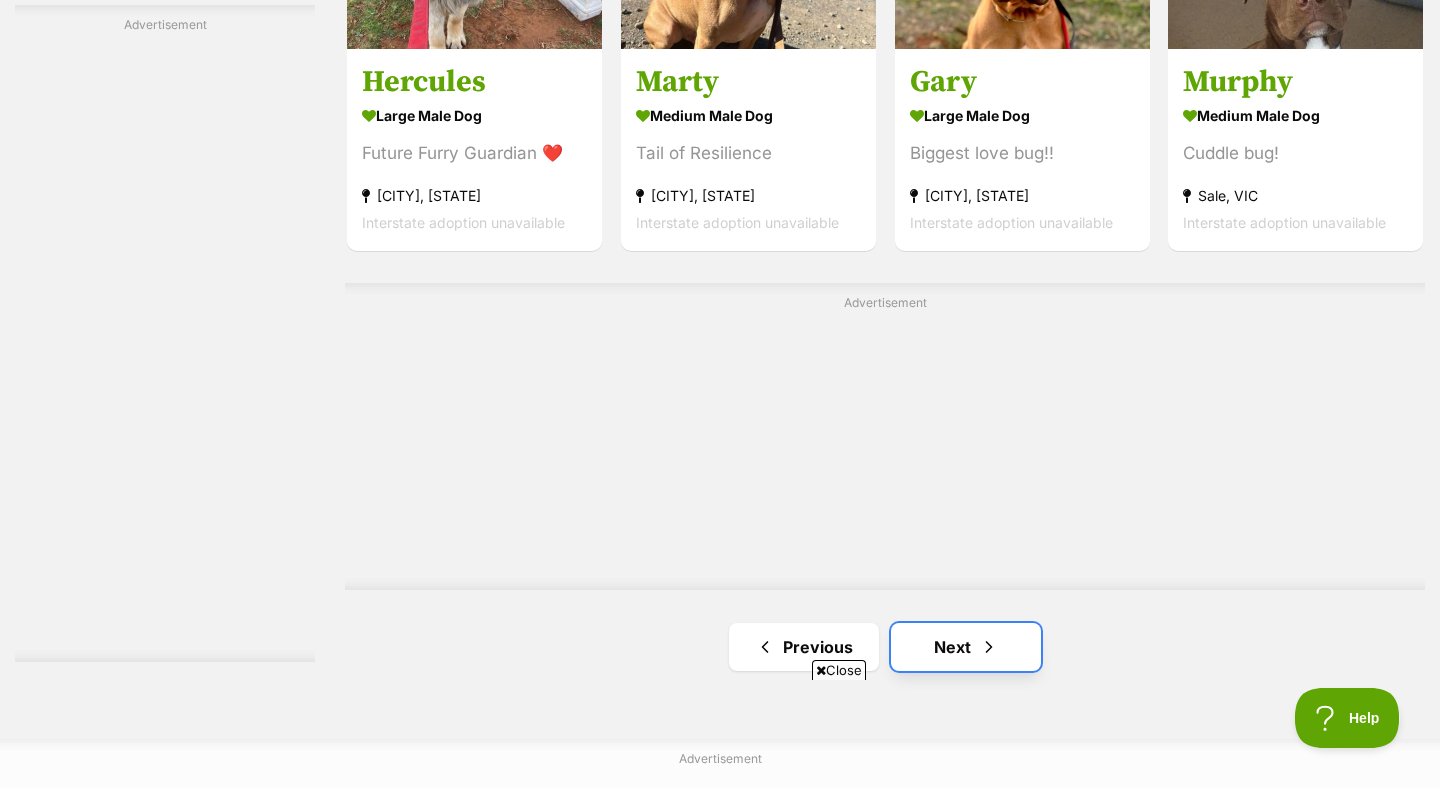 click on "Next" at bounding box center (966, 647) 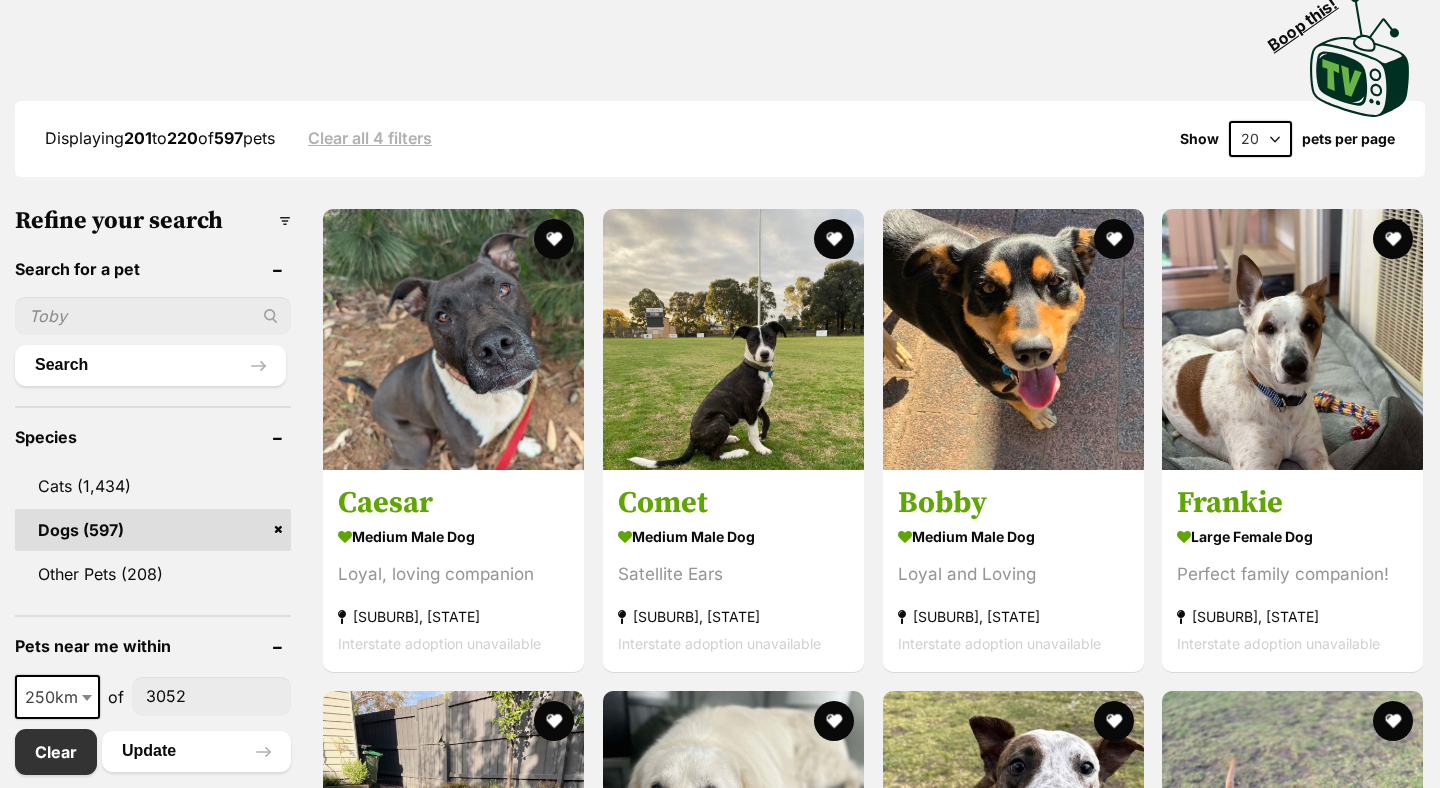 scroll, scrollTop: 449, scrollLeft: 0, axis: vertical 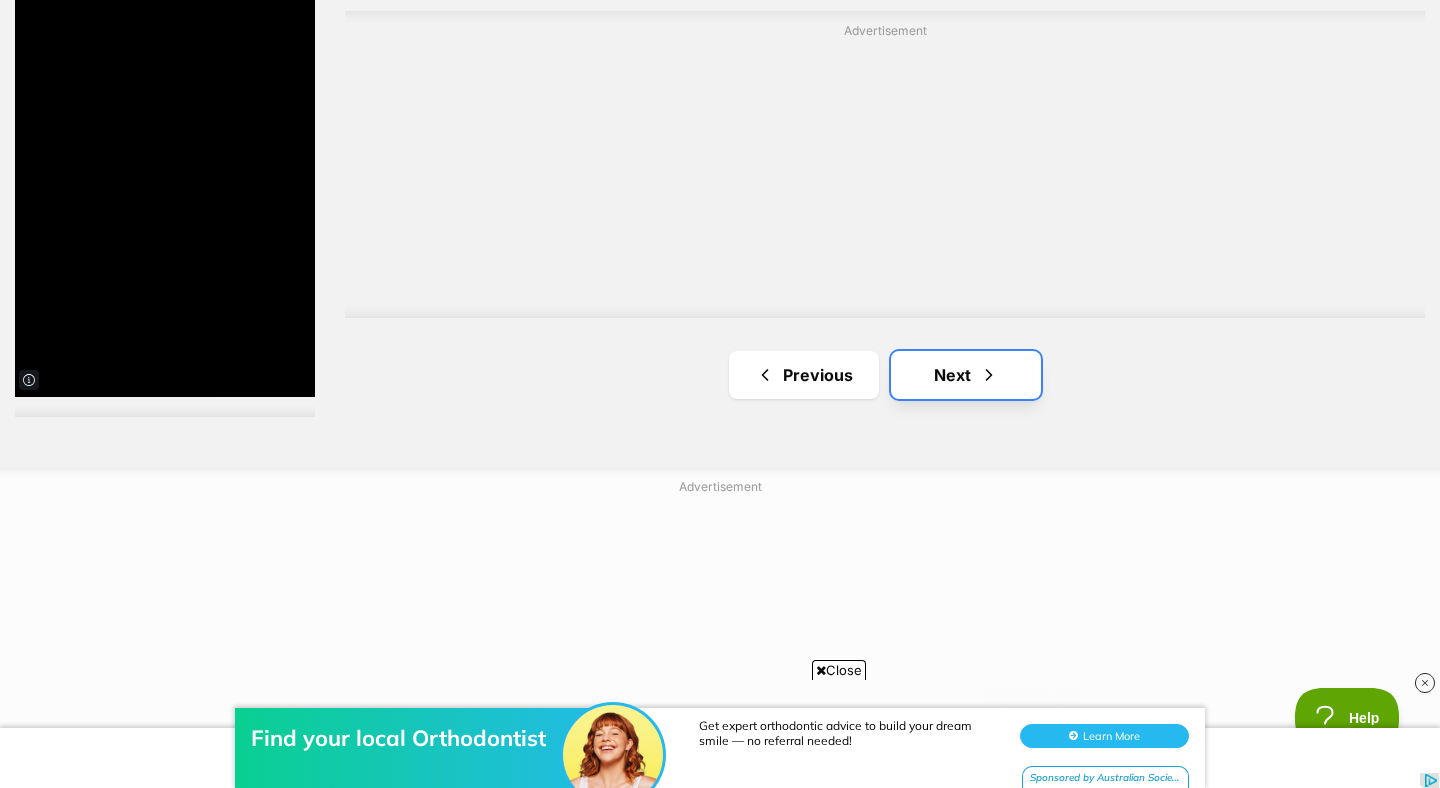 click on "Next" at bounding box center (966, 375) 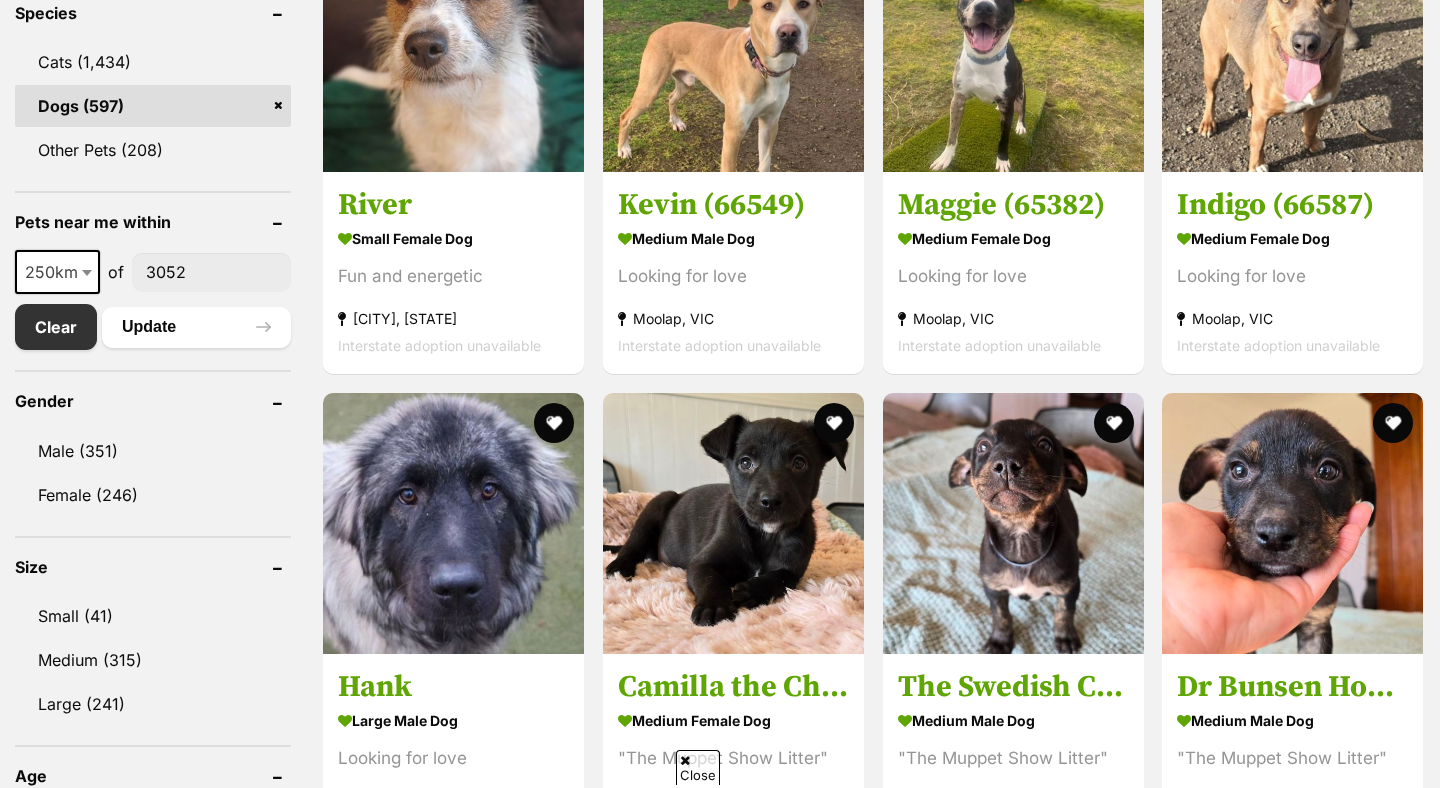 scroll, scrollTop: 806, scrollLeft: 0, axis: vertical 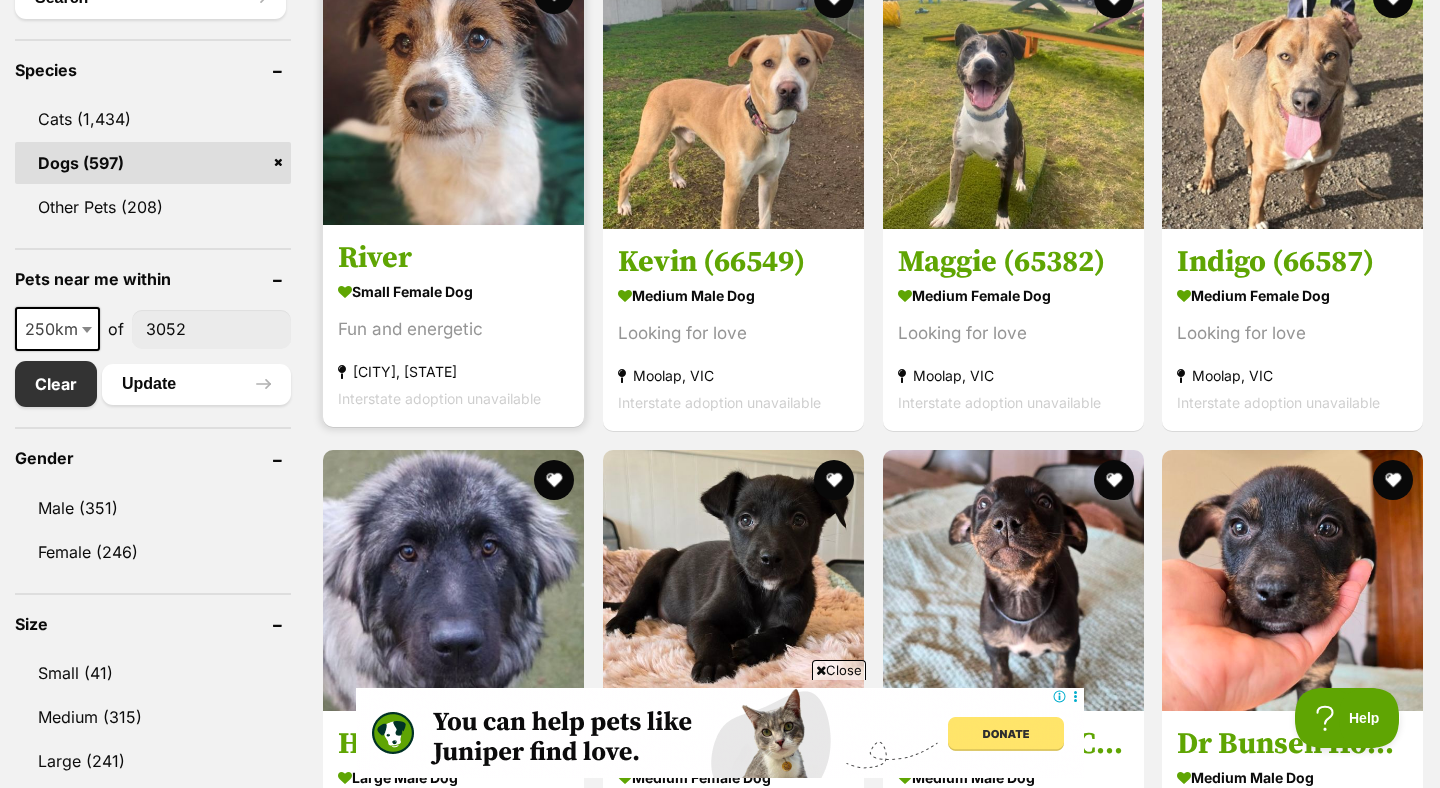 click at bounding box center [453, 94] 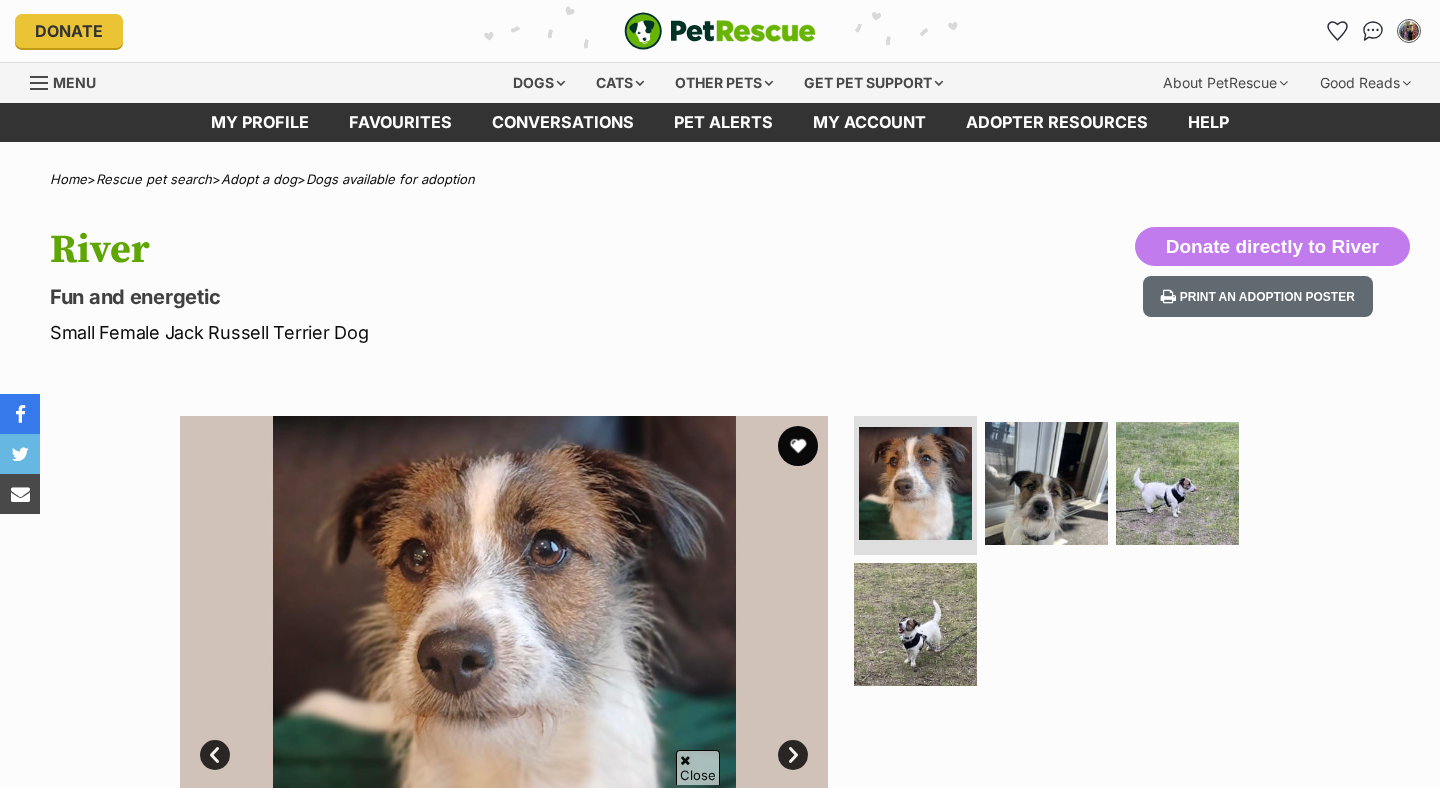 scroll, scrollTop: 527, scrollLeft: 0, axis: vertical 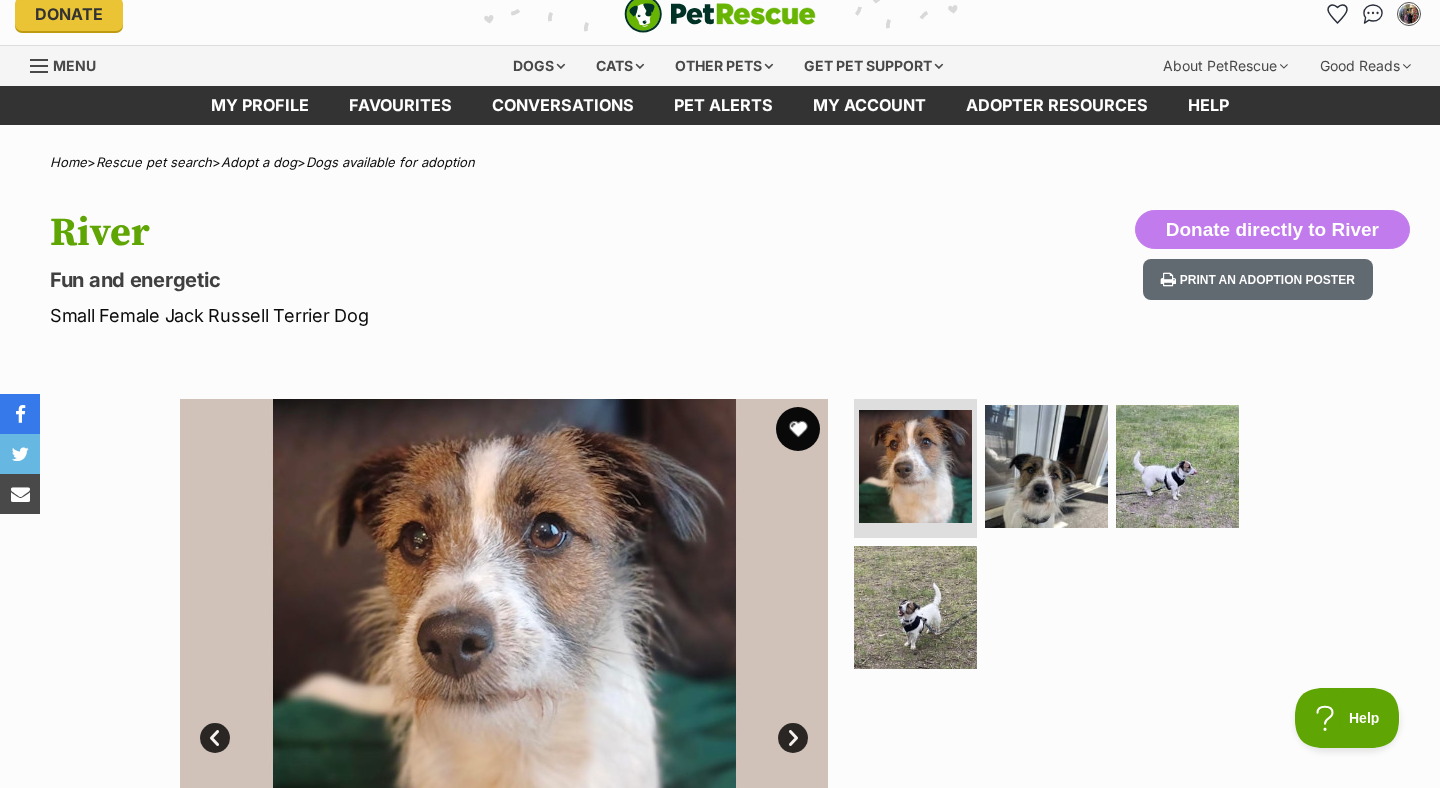click at bounding box center (798, 429) 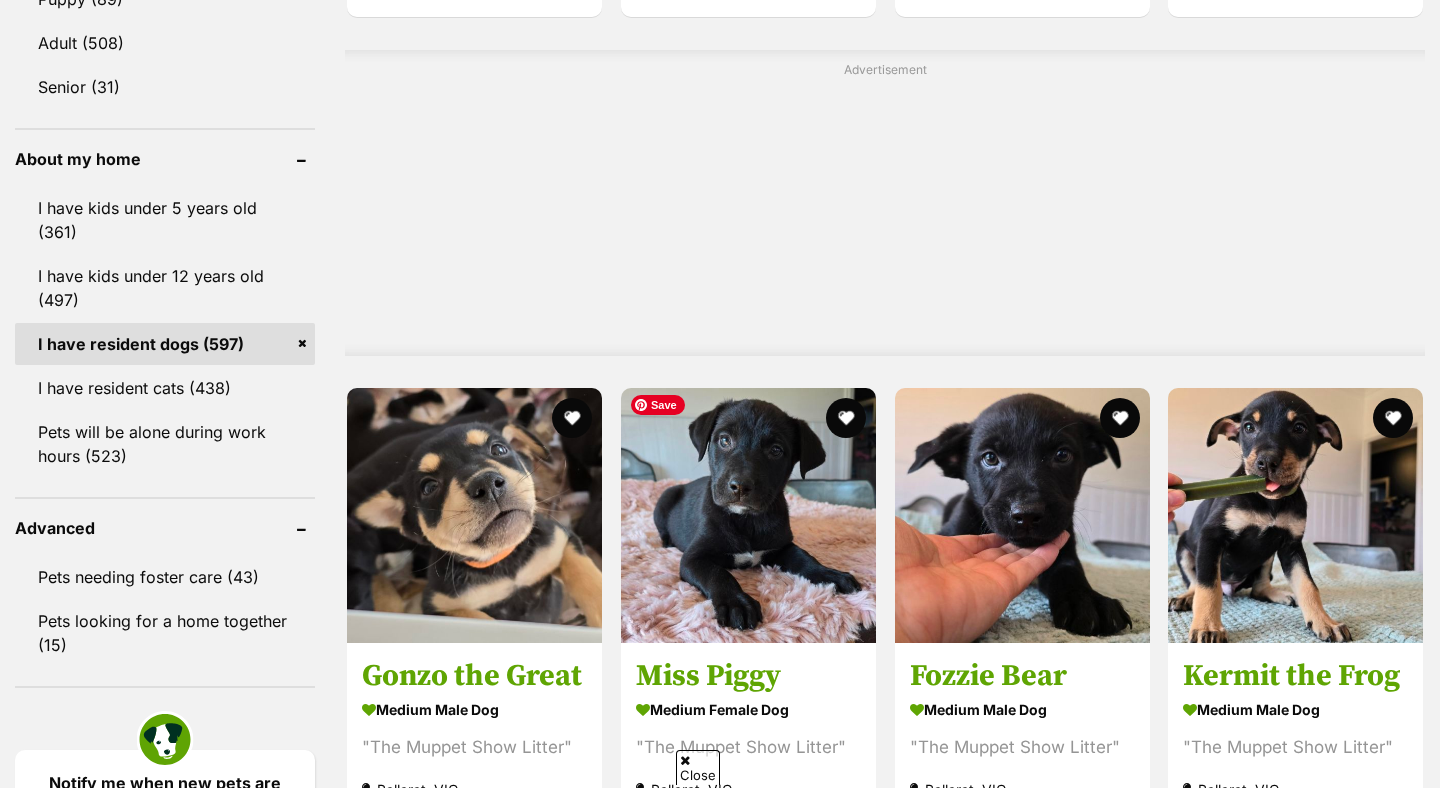 scroll, scrollTop: 1788, scrollLeft: 0, axis: vertical 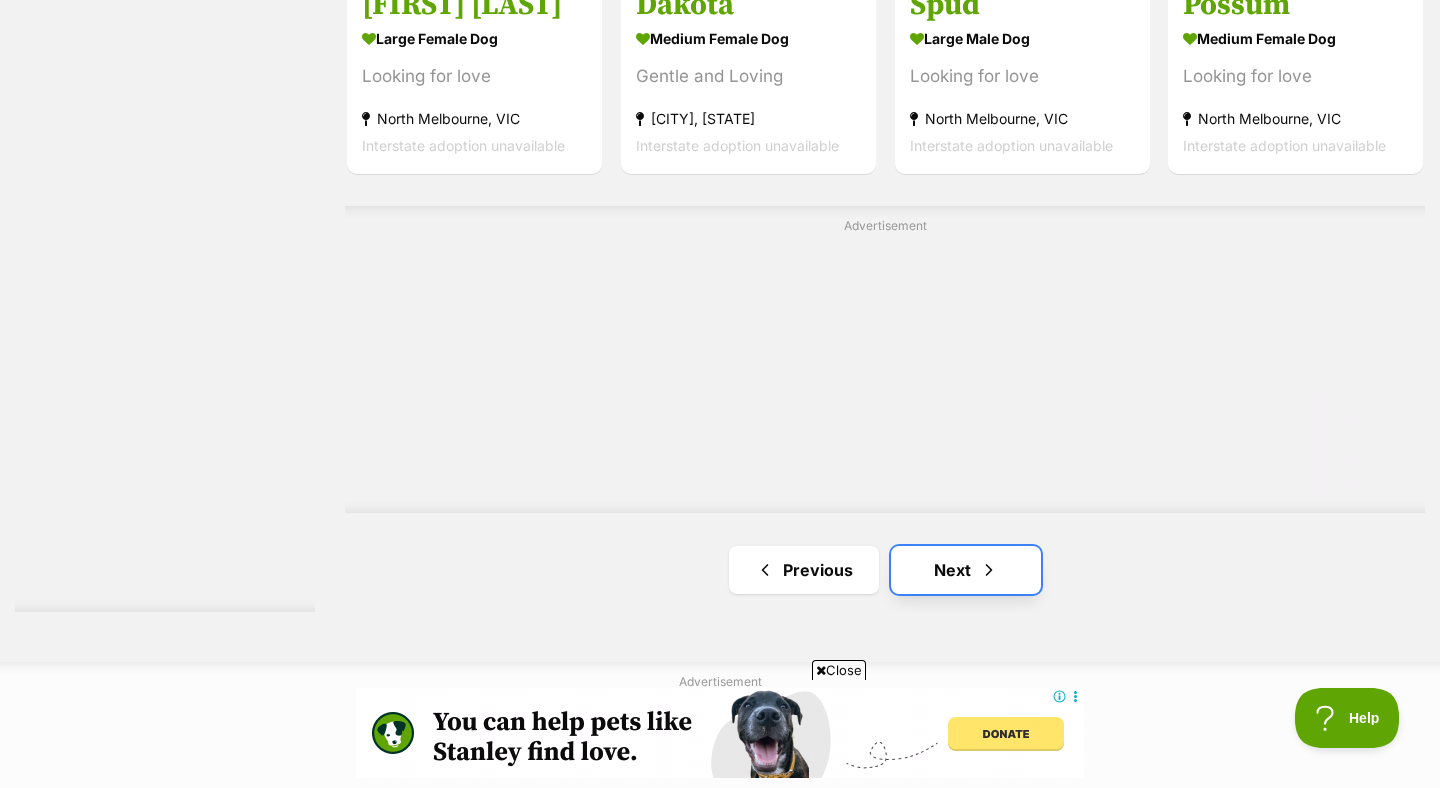 click at bounding box center [989, 570] 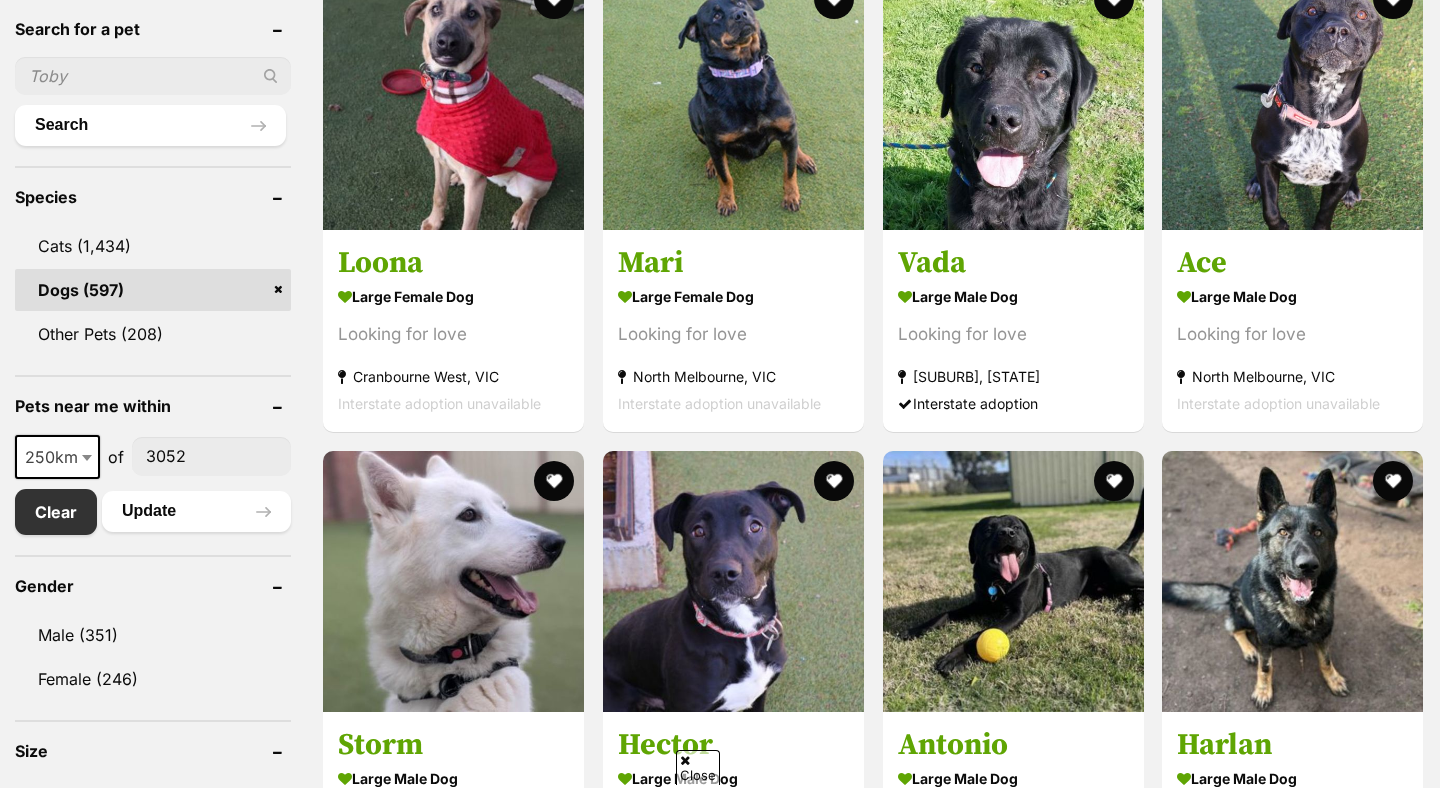 scroll, scrollTop: 1082, scrollLeft: 0, axis: vertical 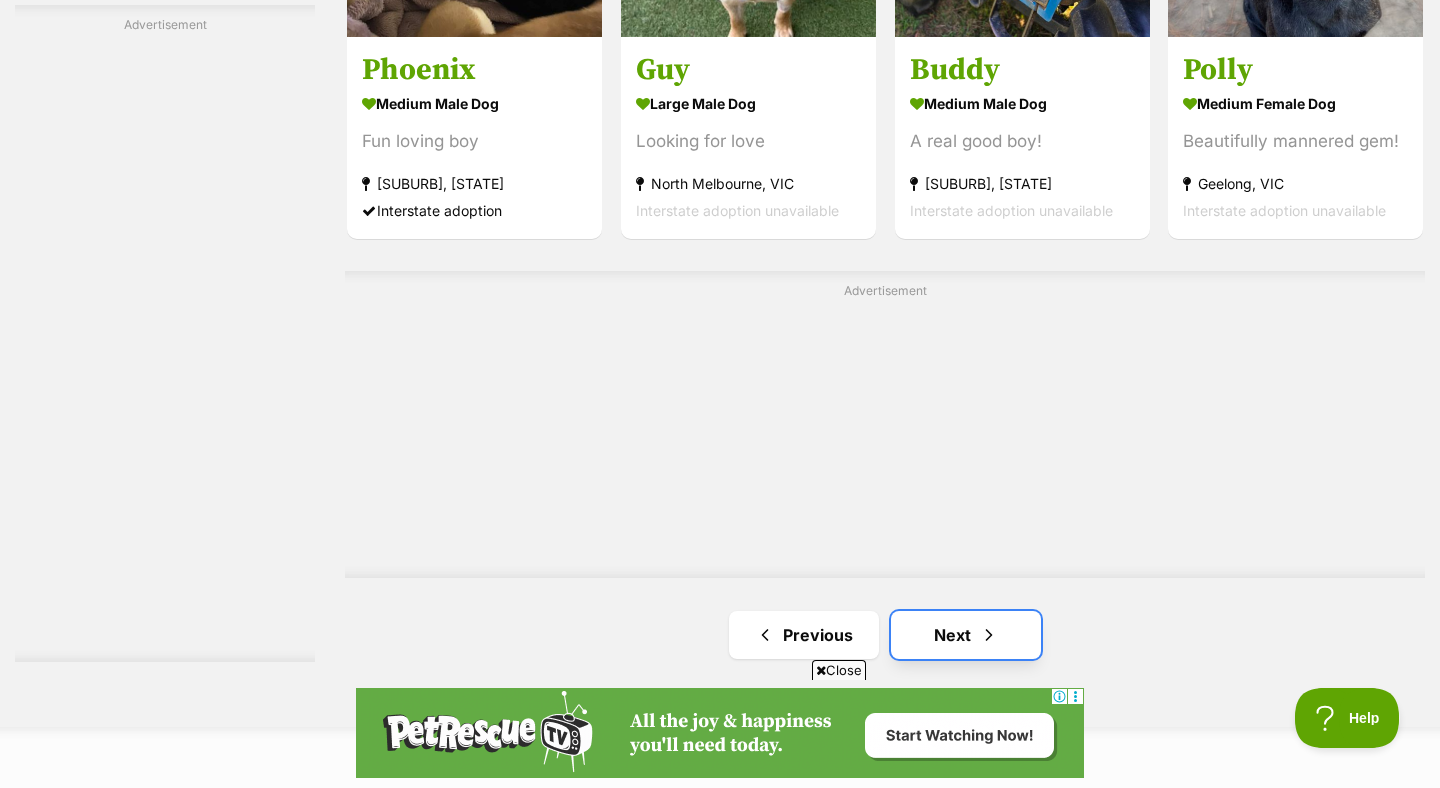 click on "Next" at bounding box center [966, 635] 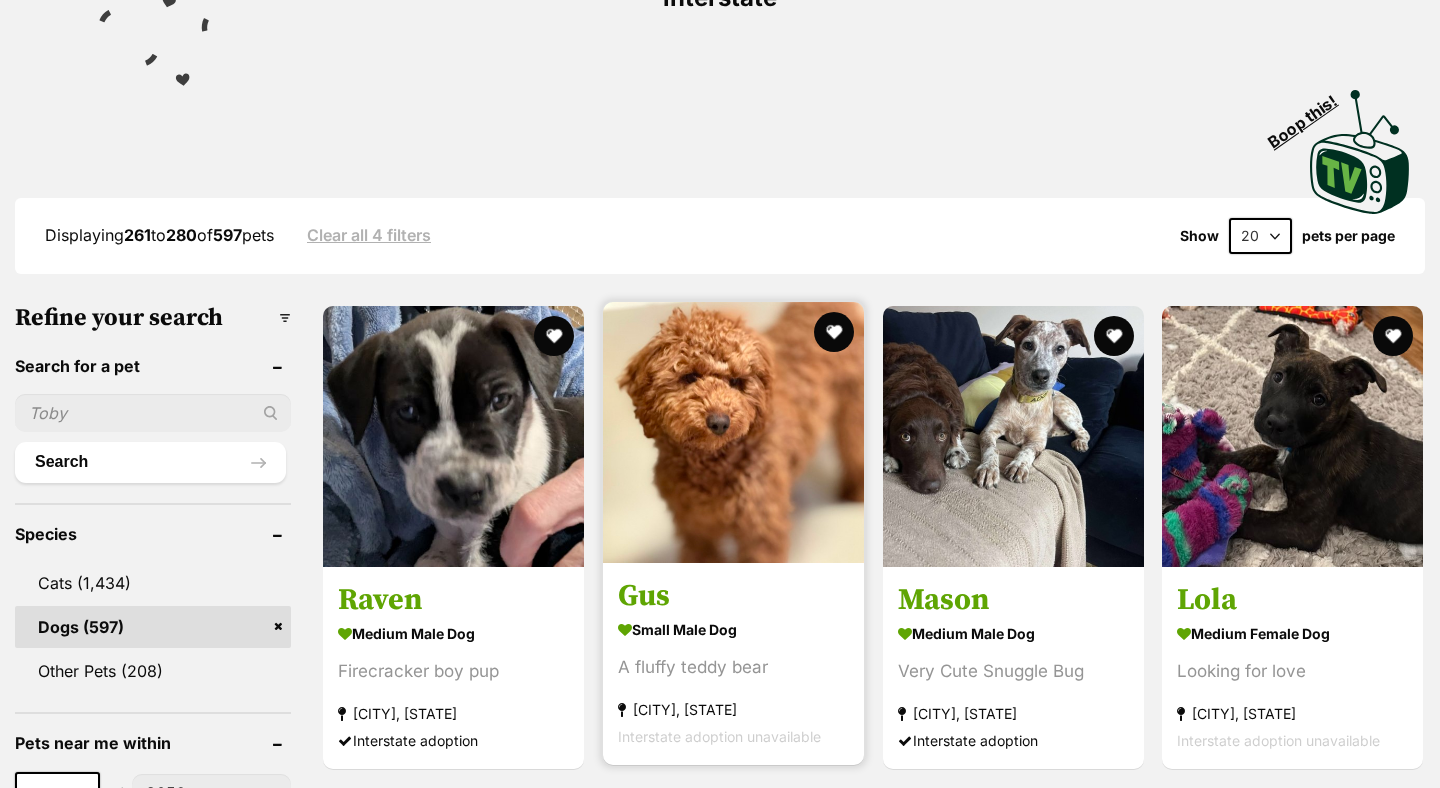 scroll, scrollTop: 395, scrollLeft: 0, axis: vertical 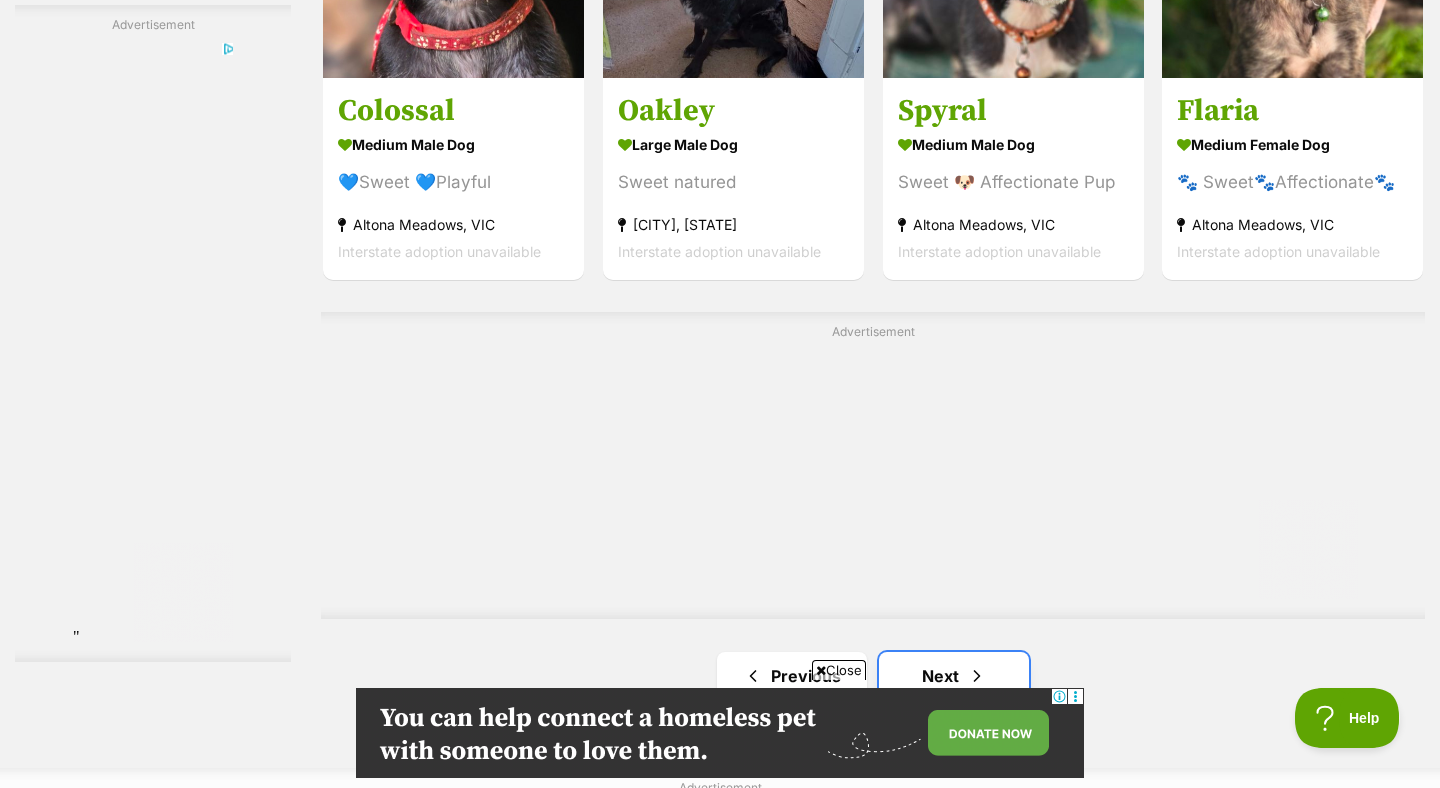 click on "Next" at bounding box center [954, 676] 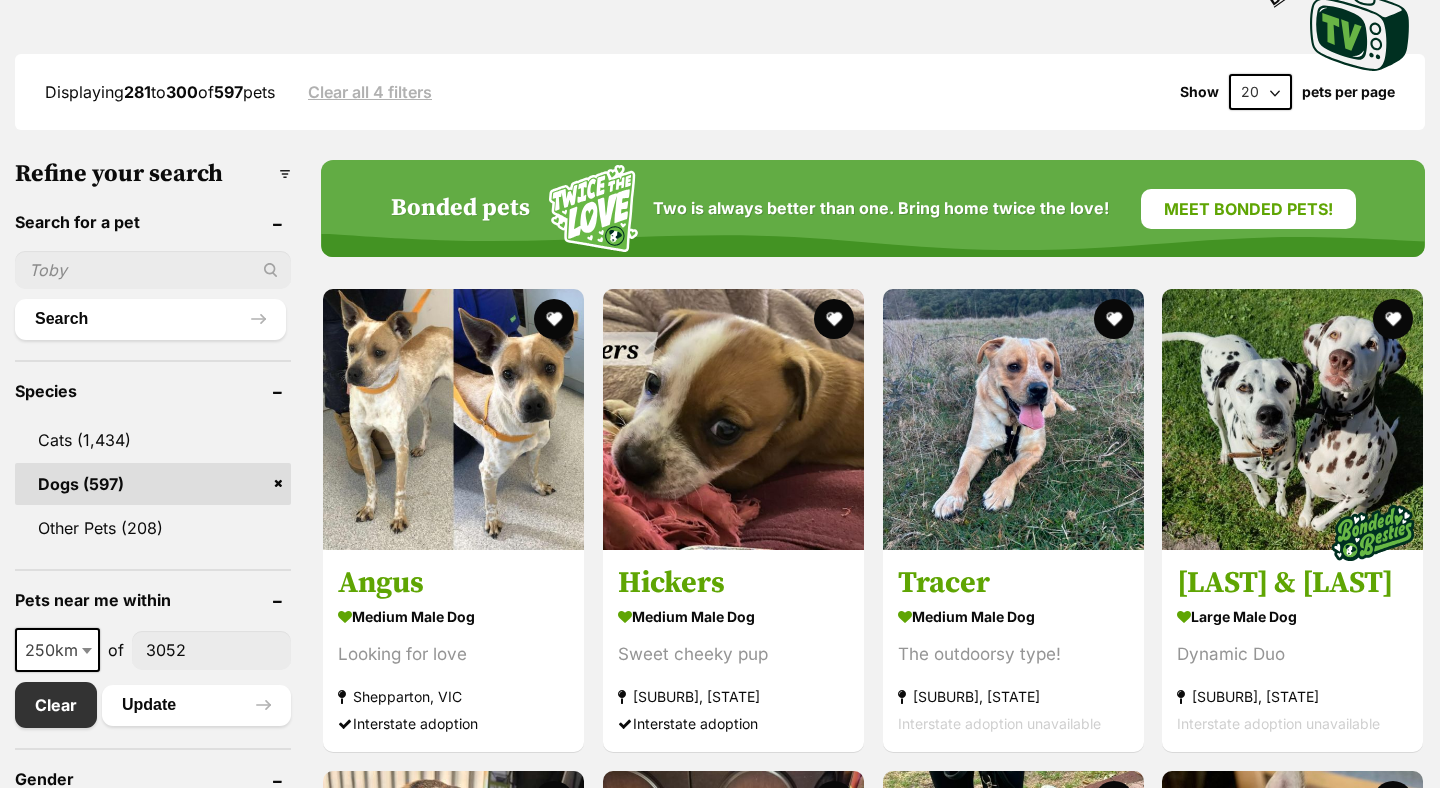 scroll, scrollTop: 485, scrollLeft: 0, axis: vertical 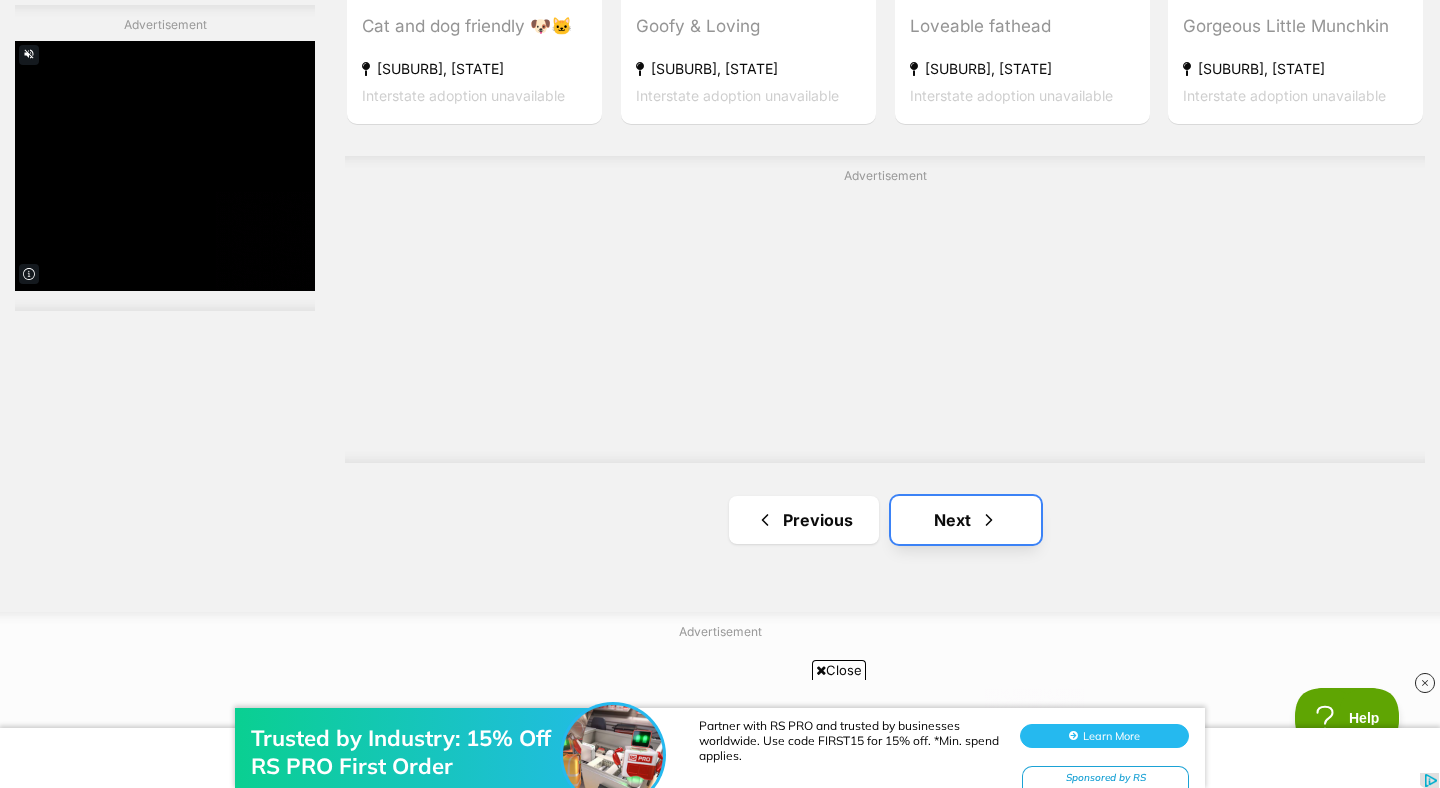 click at bounding box center (989, 520) 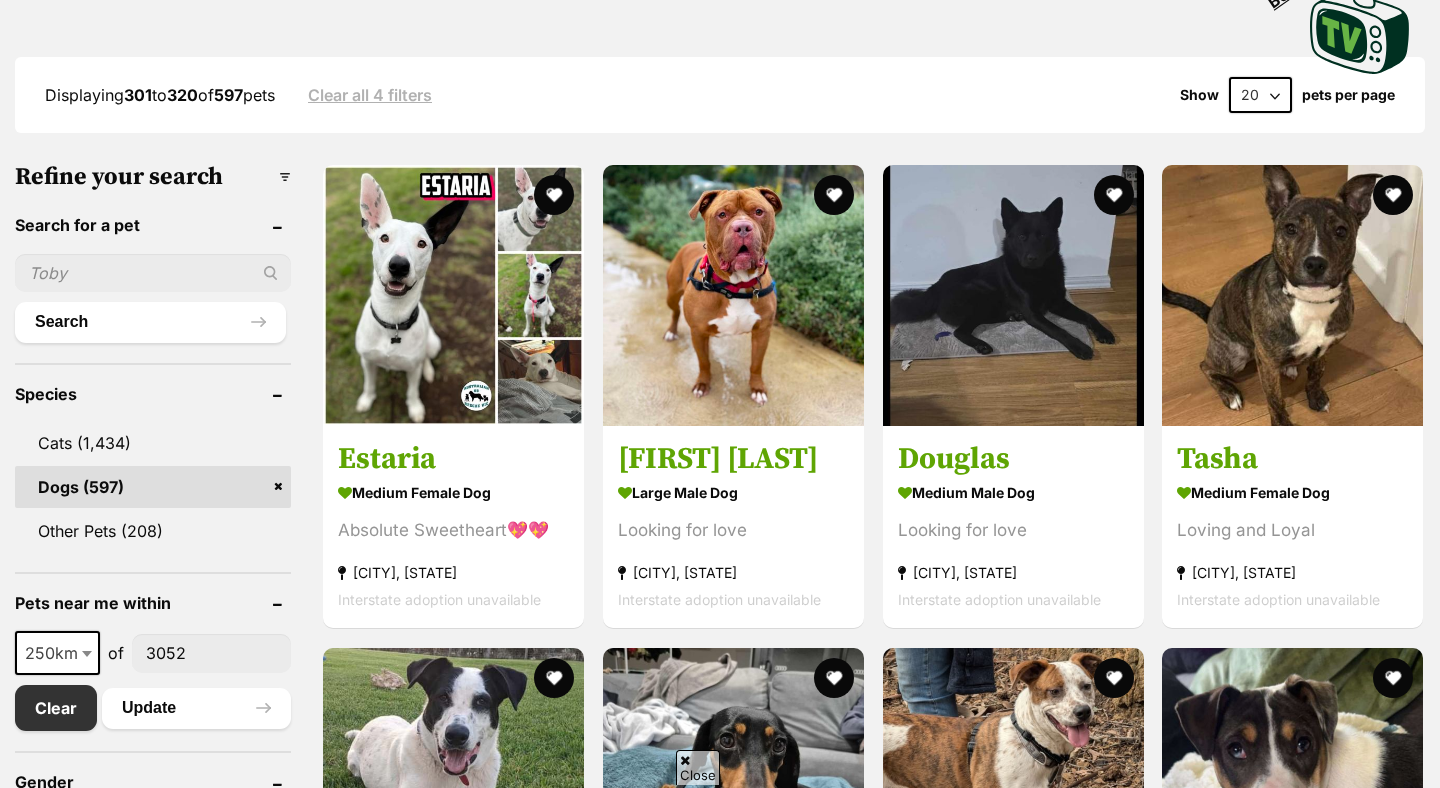 scroll, scrollTop: 482, scrollLeft: 0, axis: vertical 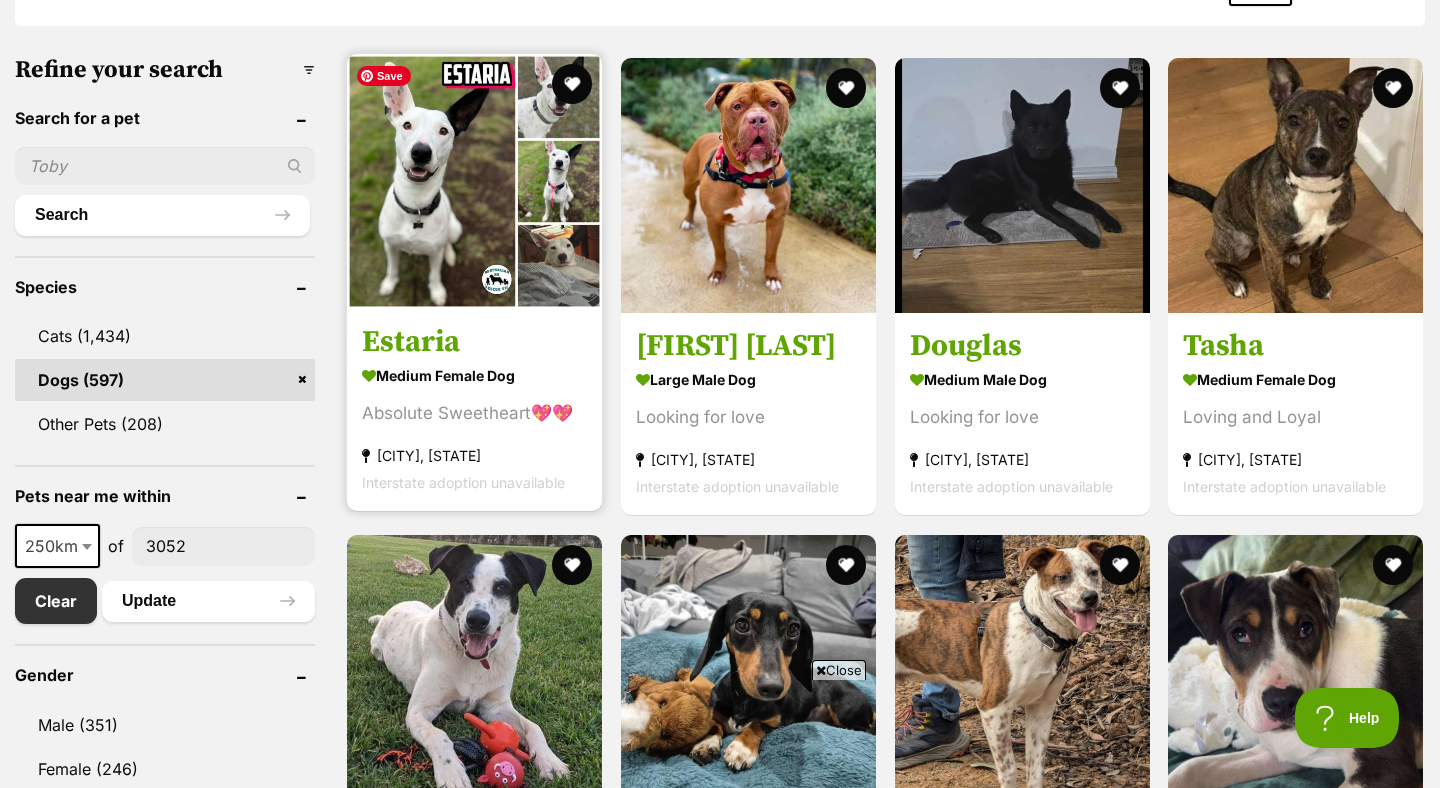 click at bounding box center [474, 181] 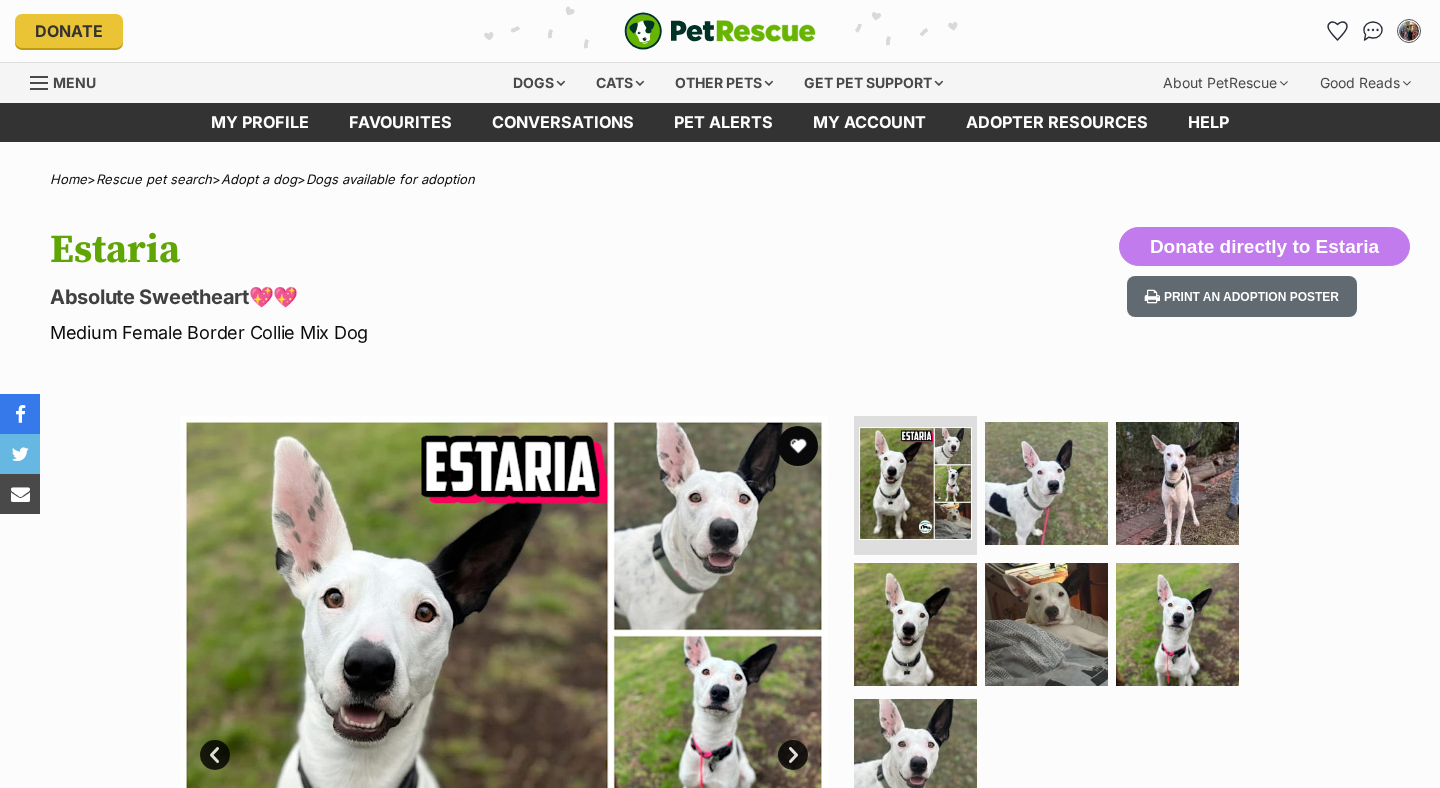 scroll, scrollTop: 0, scrollLeft: 0, axis: both 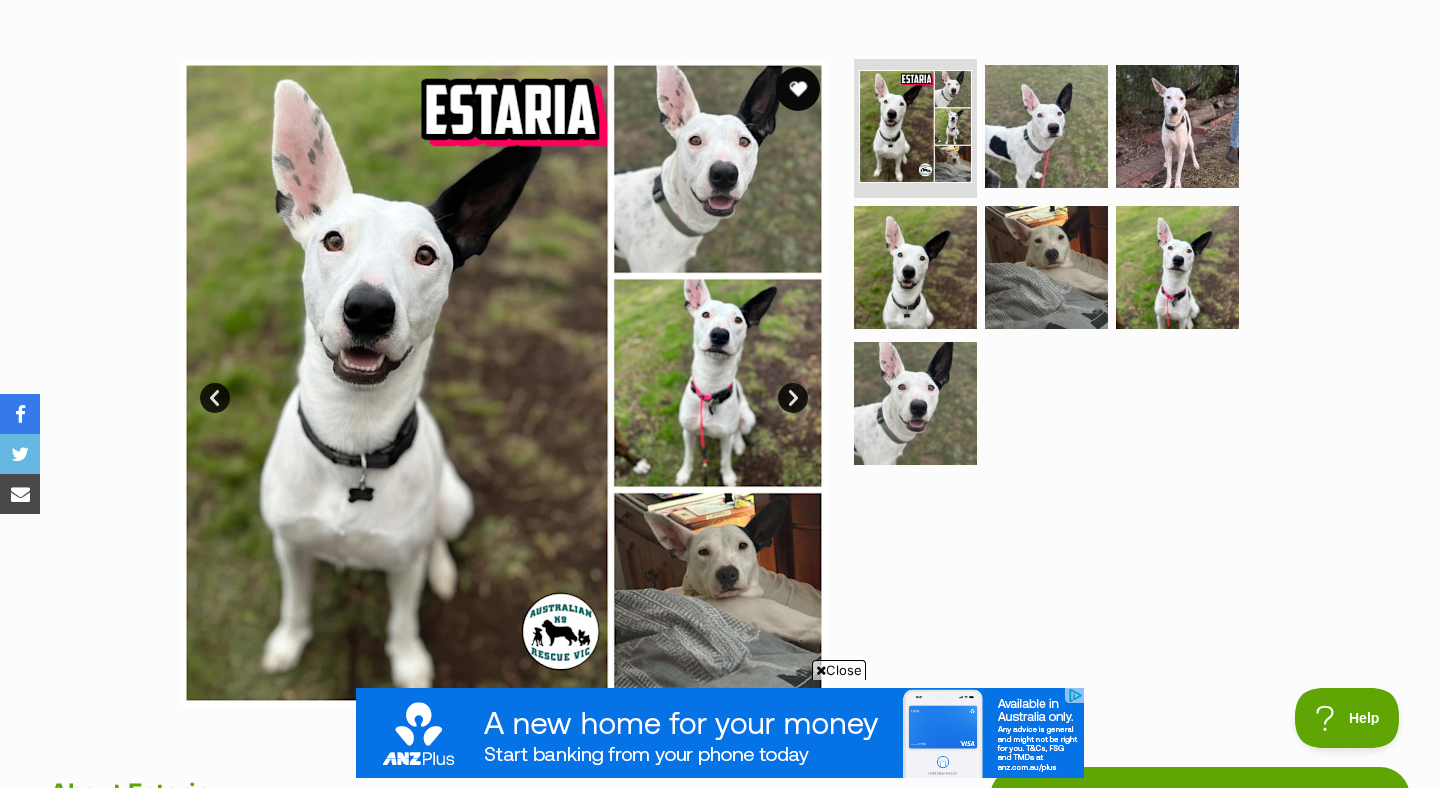 click at bounding box center (798, 89) 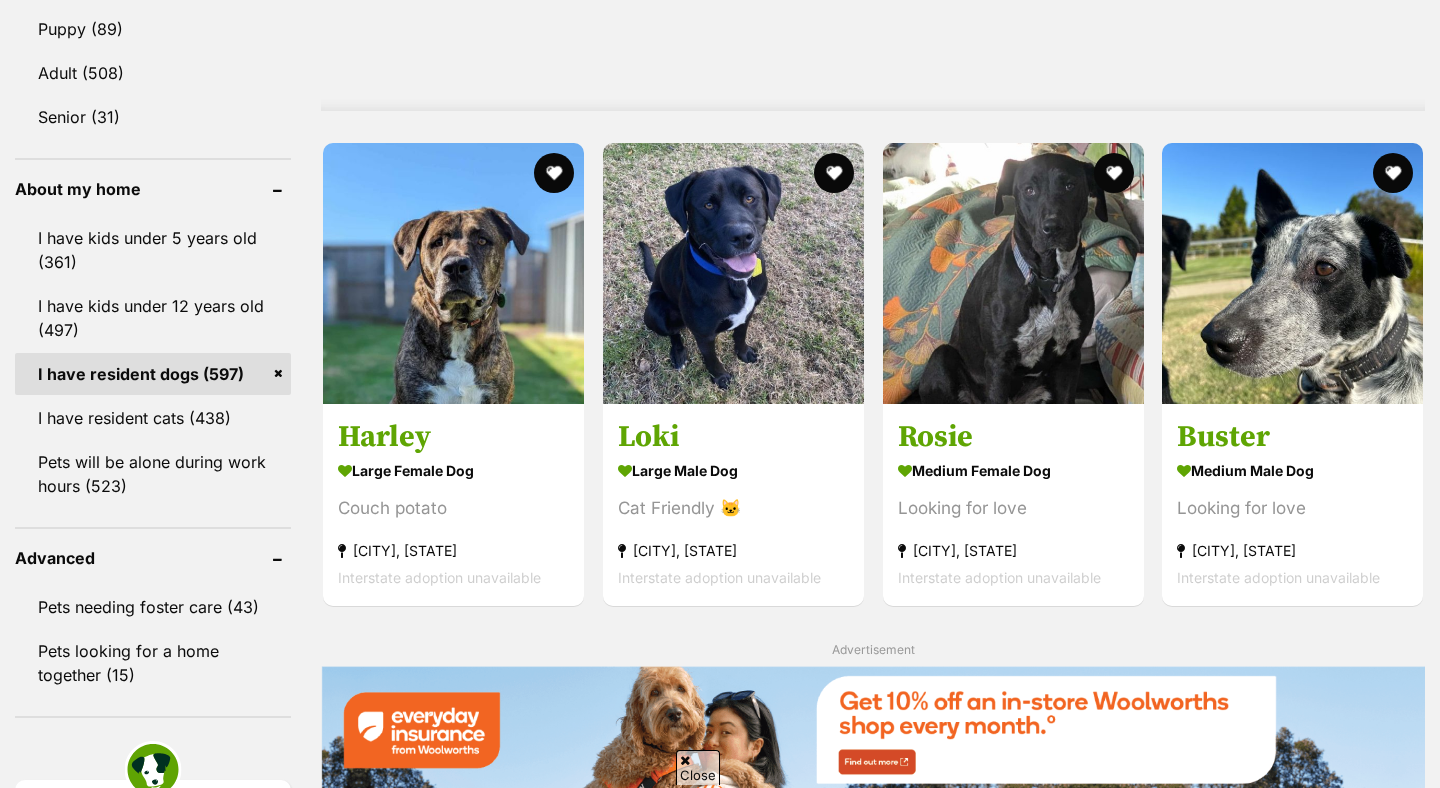 scroll, scrollTop: 1660, scrollLeft: 0, axis: vertical 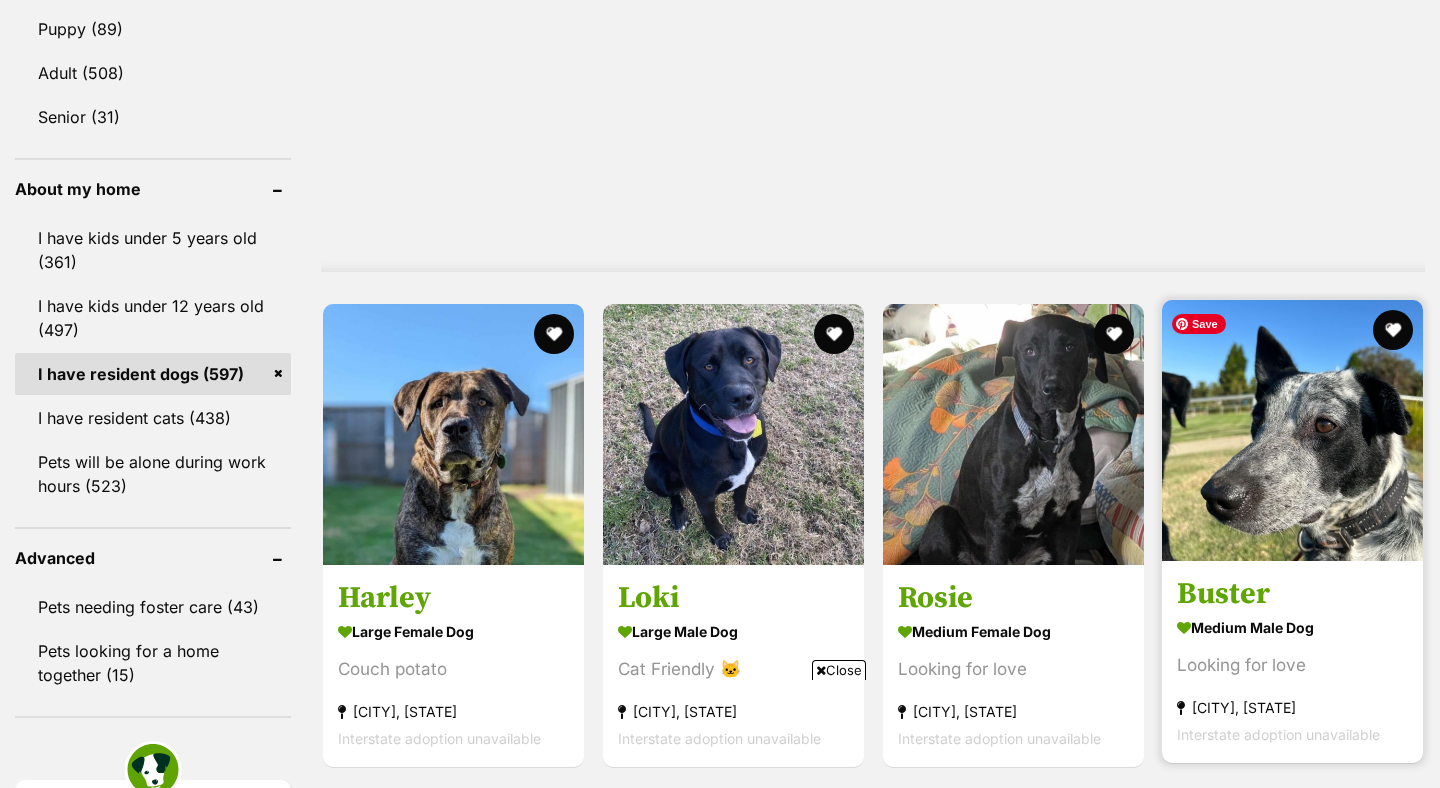 click at bounding box center (1292, 430) 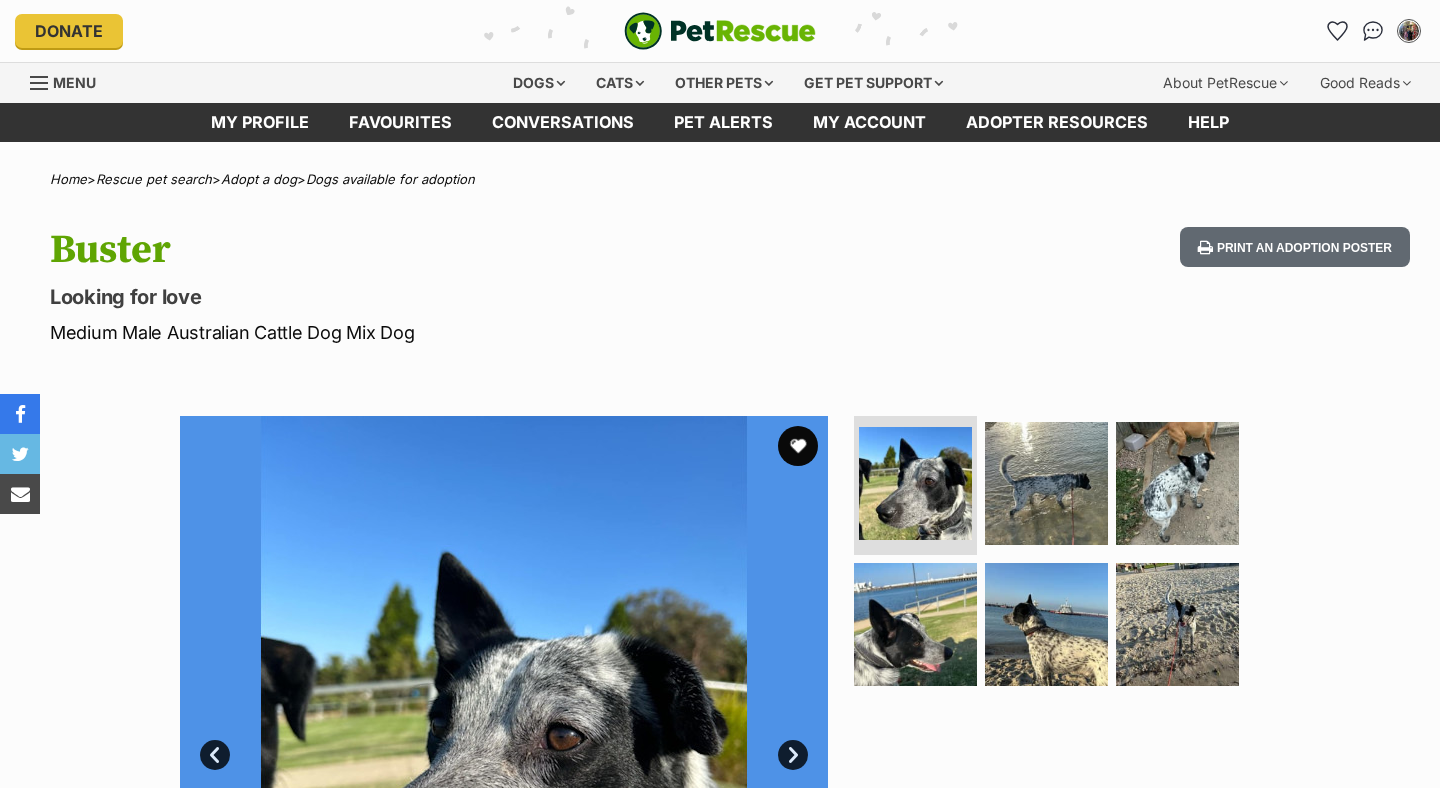 scroll, scrollTop: 0, scrollLeft: 0, axis: both 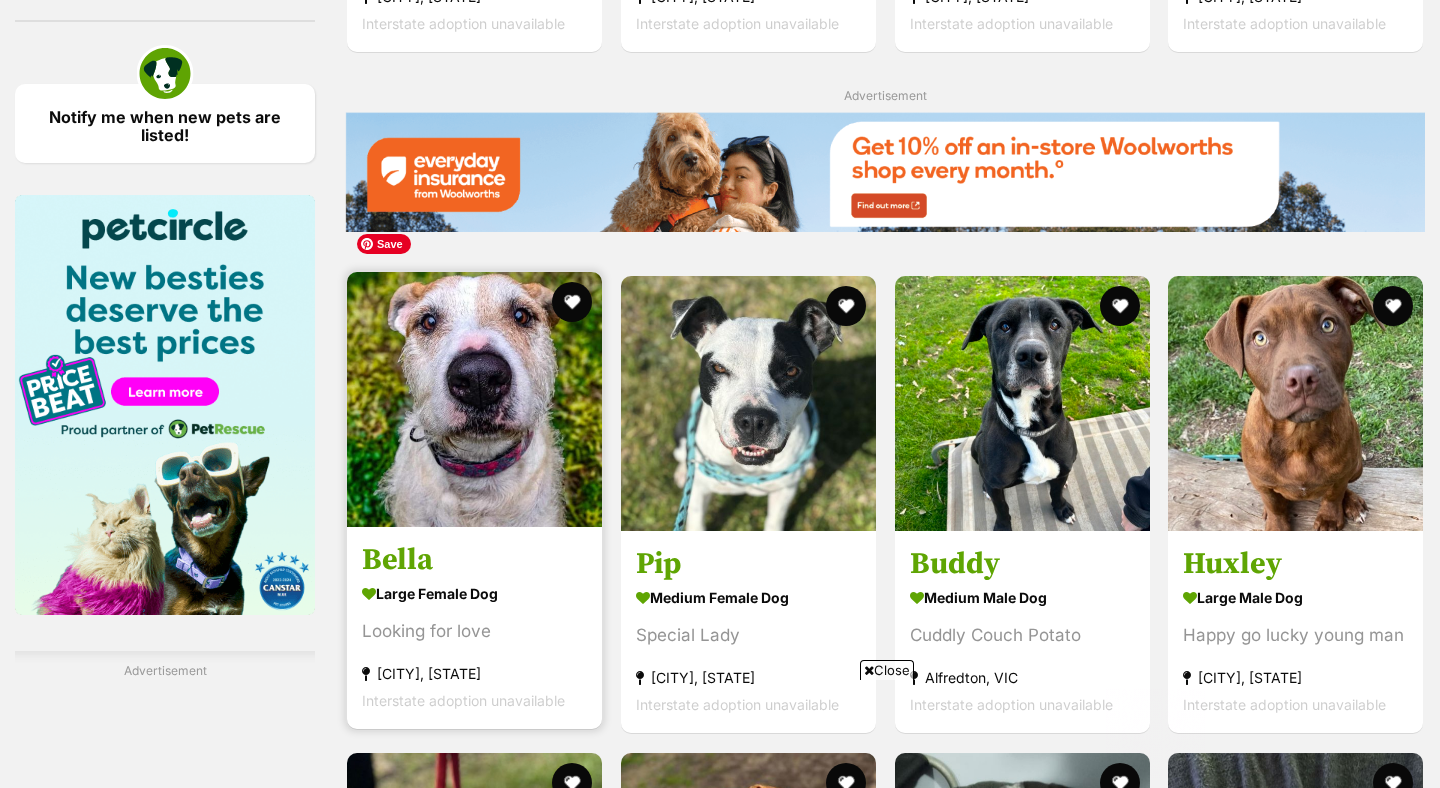 click at bounding box center (474, 399) 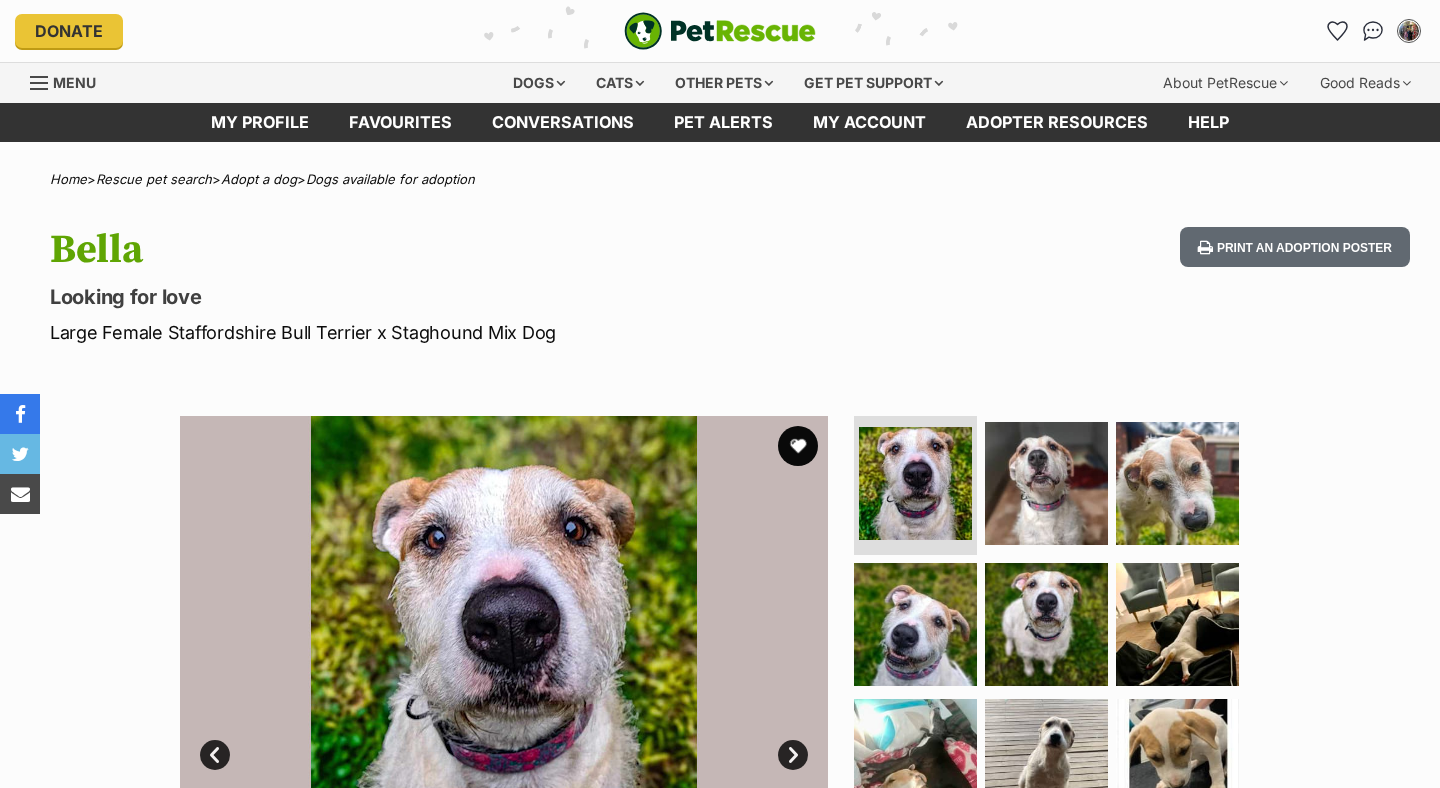 scroll, scrollTop: 0, scrollLeft: 0, axis: both 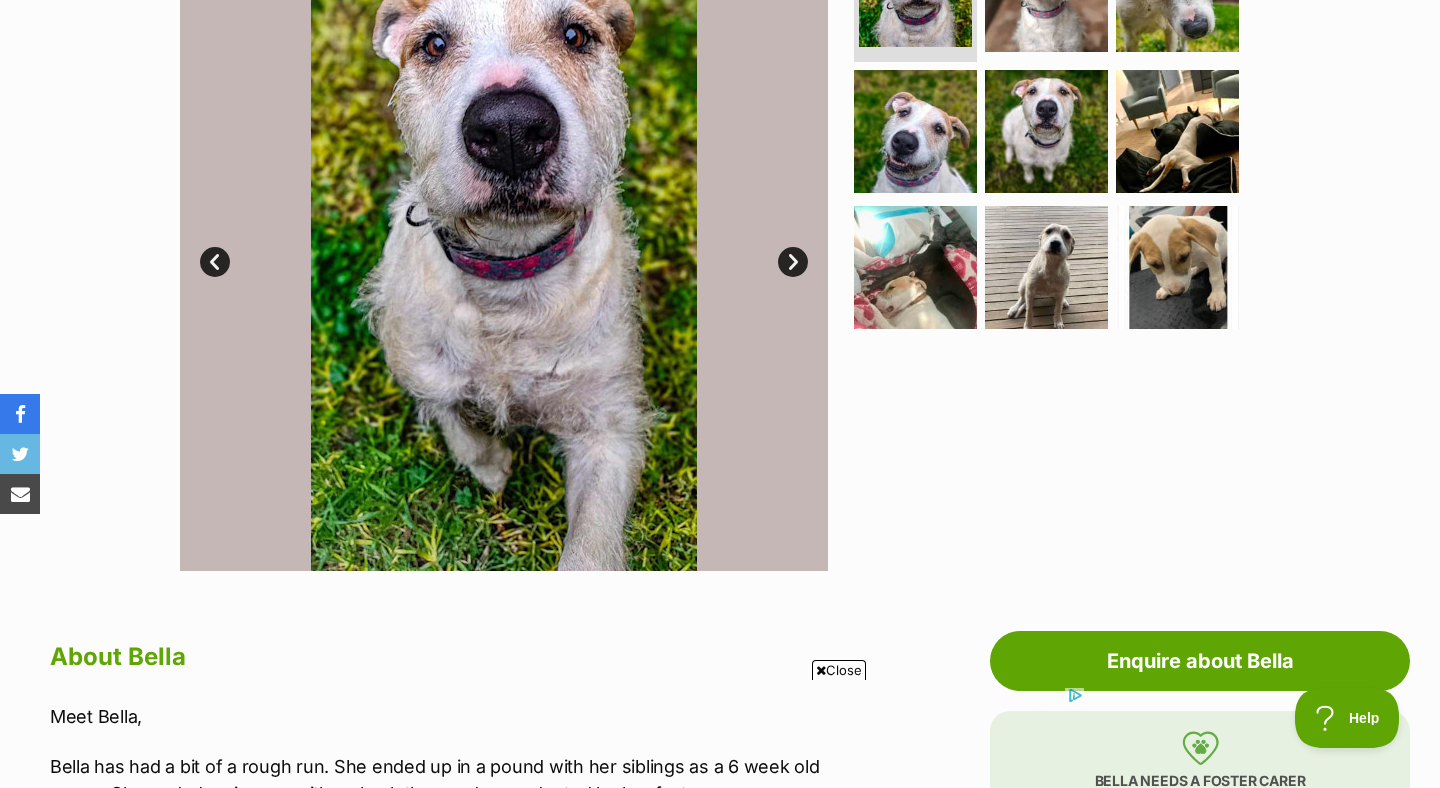 click on "Next" at bounding box center [793, 262] 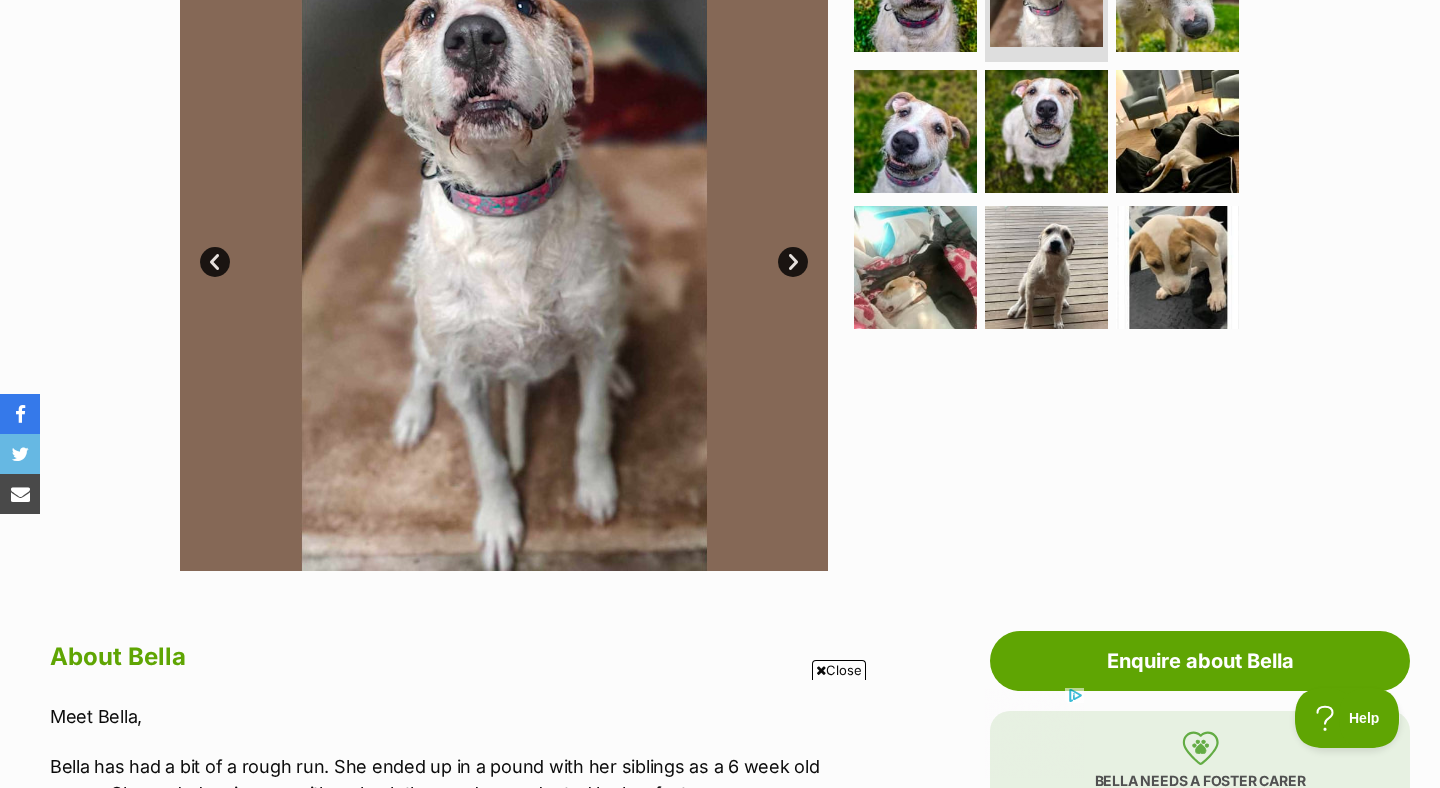 click on "Next" at bounding box center [793, 262] 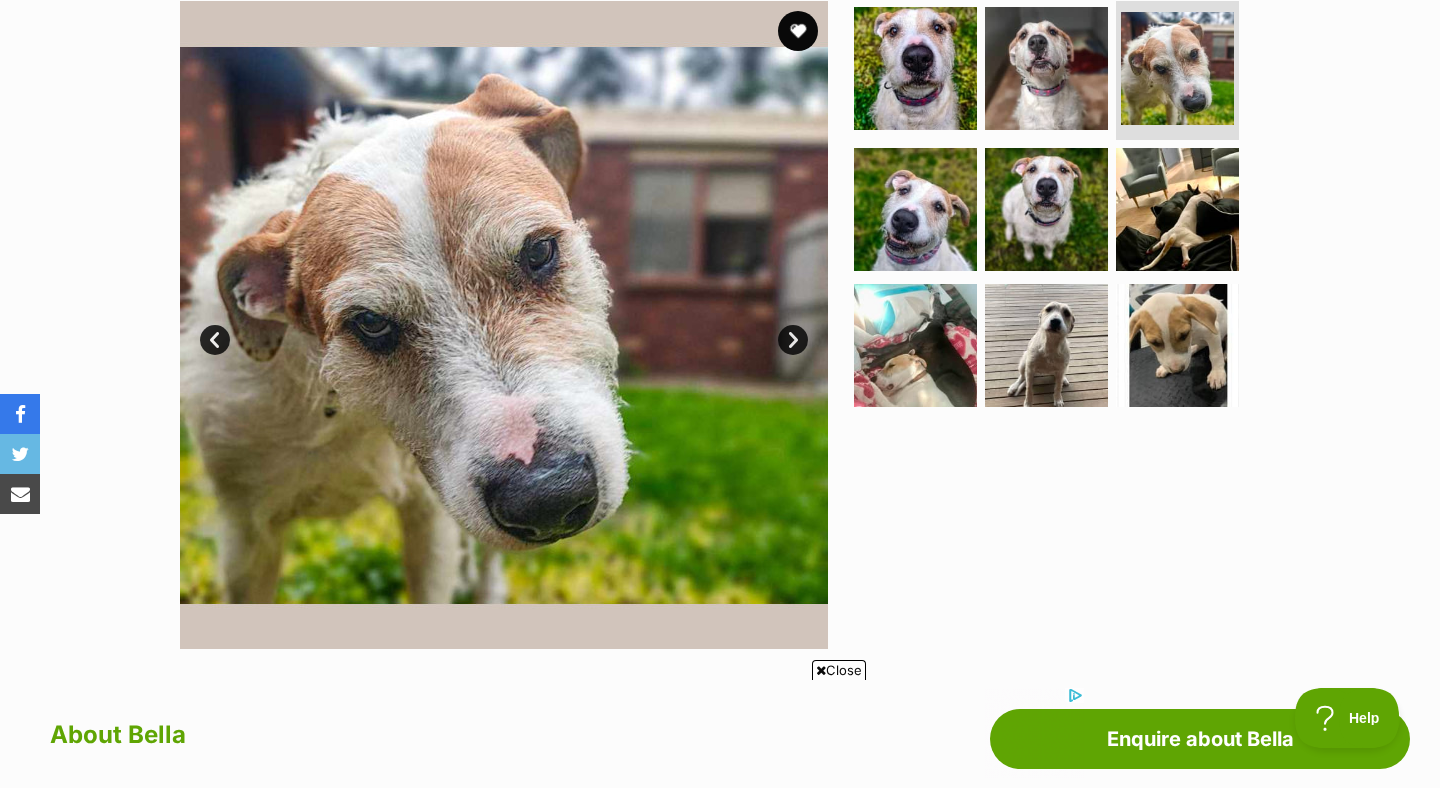 click on "Next" at bounding box center (793, 340) 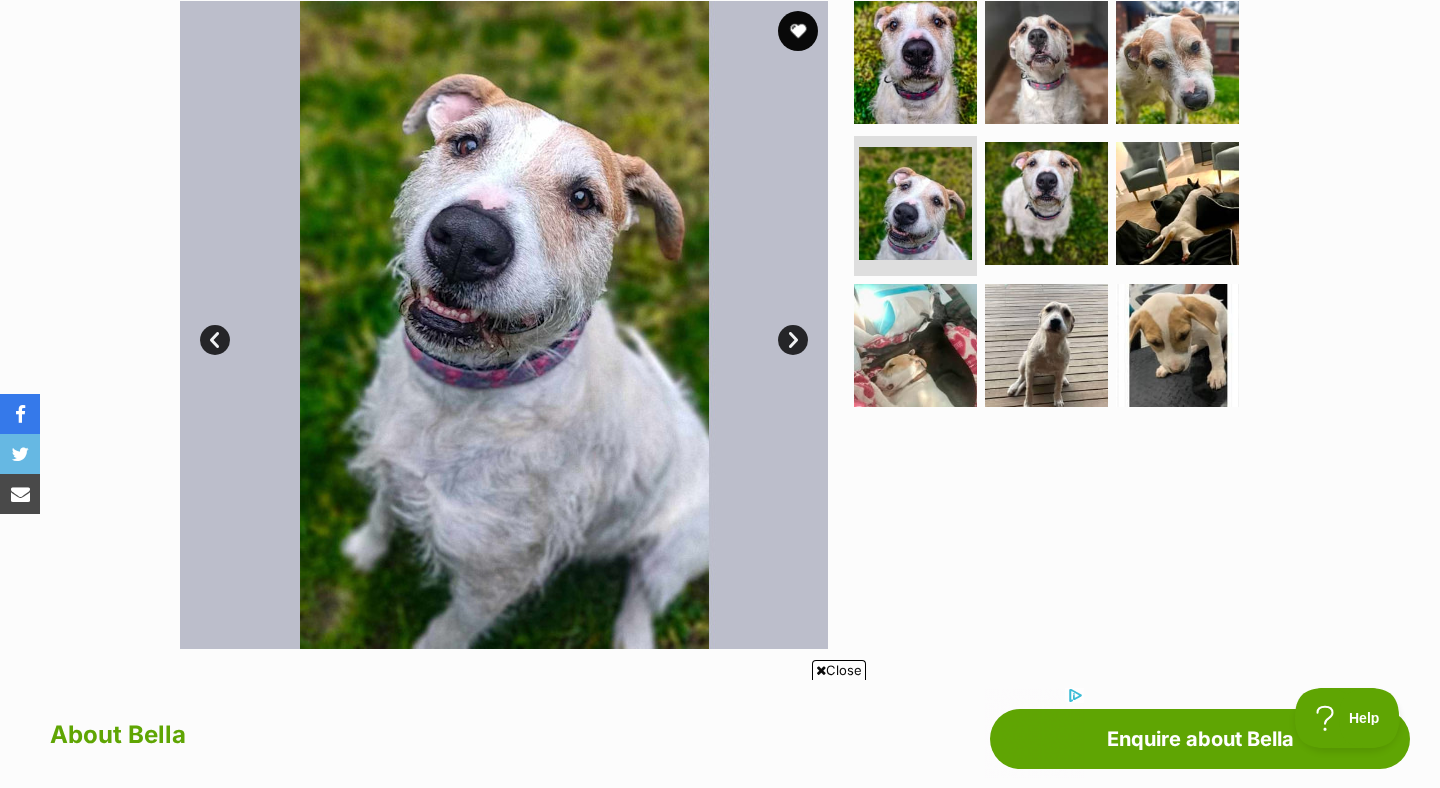 click on "Next" at bounding box center (793, 340) 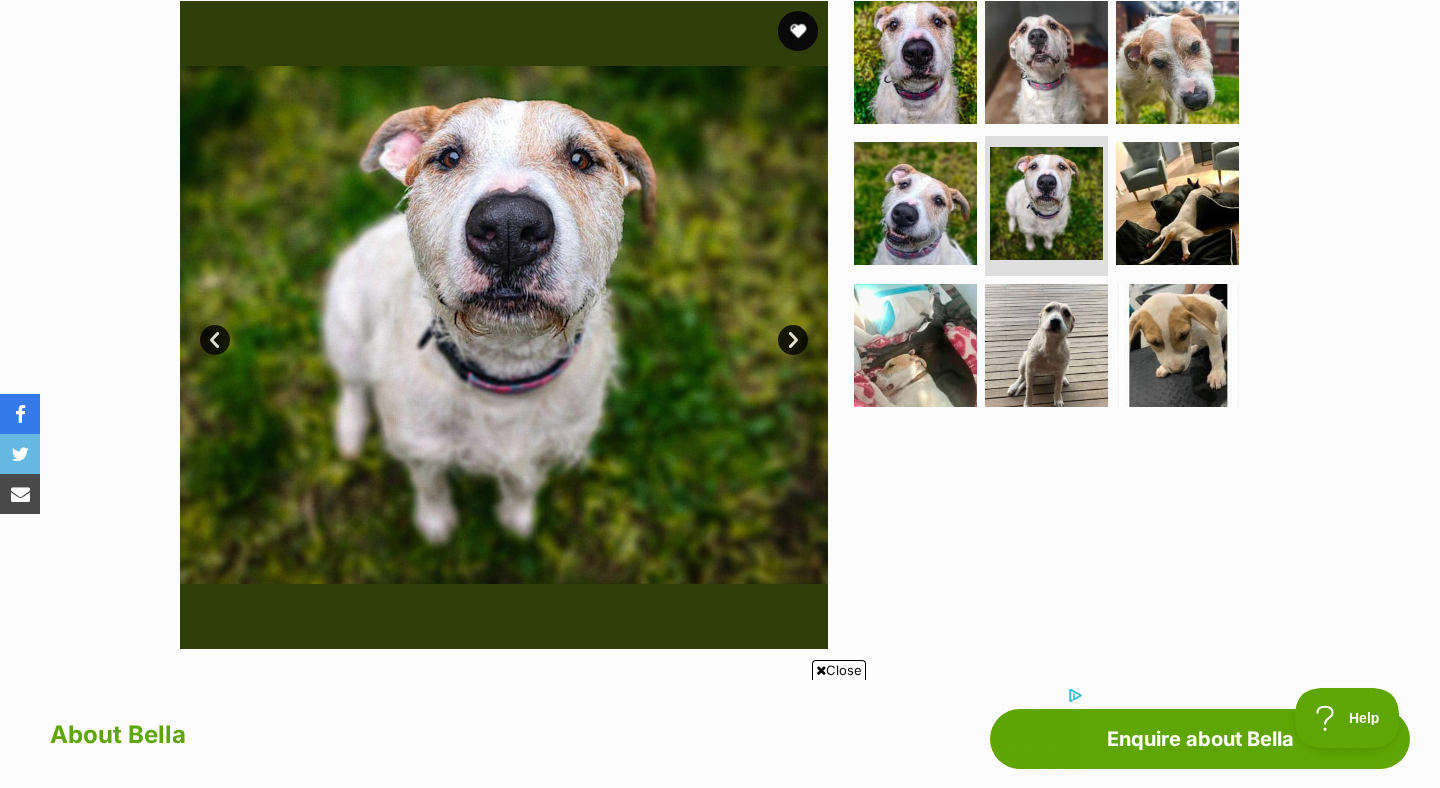 click on "Next" at bounding box center (793, 340) 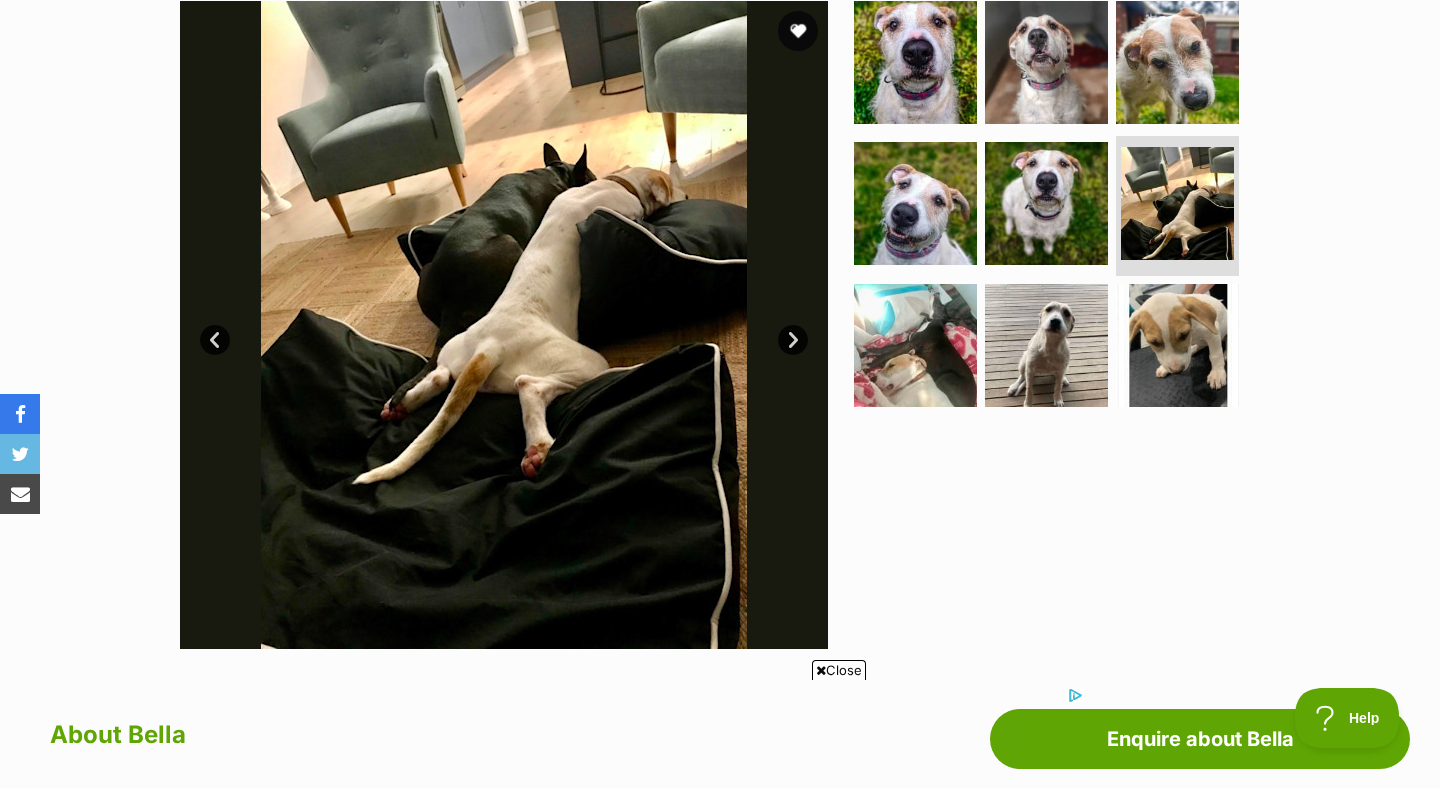 click on "Next" at bounding box center [793, 340] 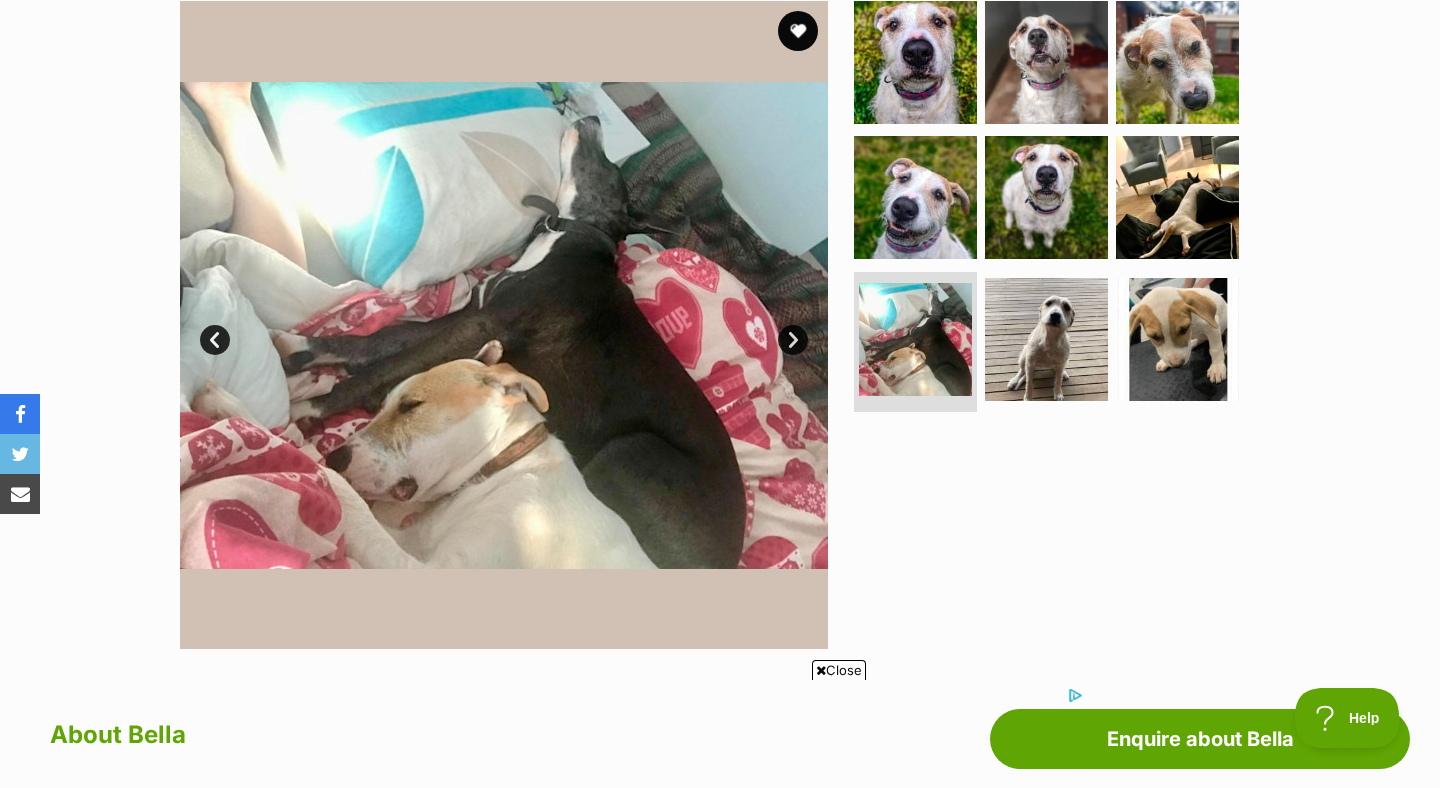 click on "Next" at bounding box center (793, 340) 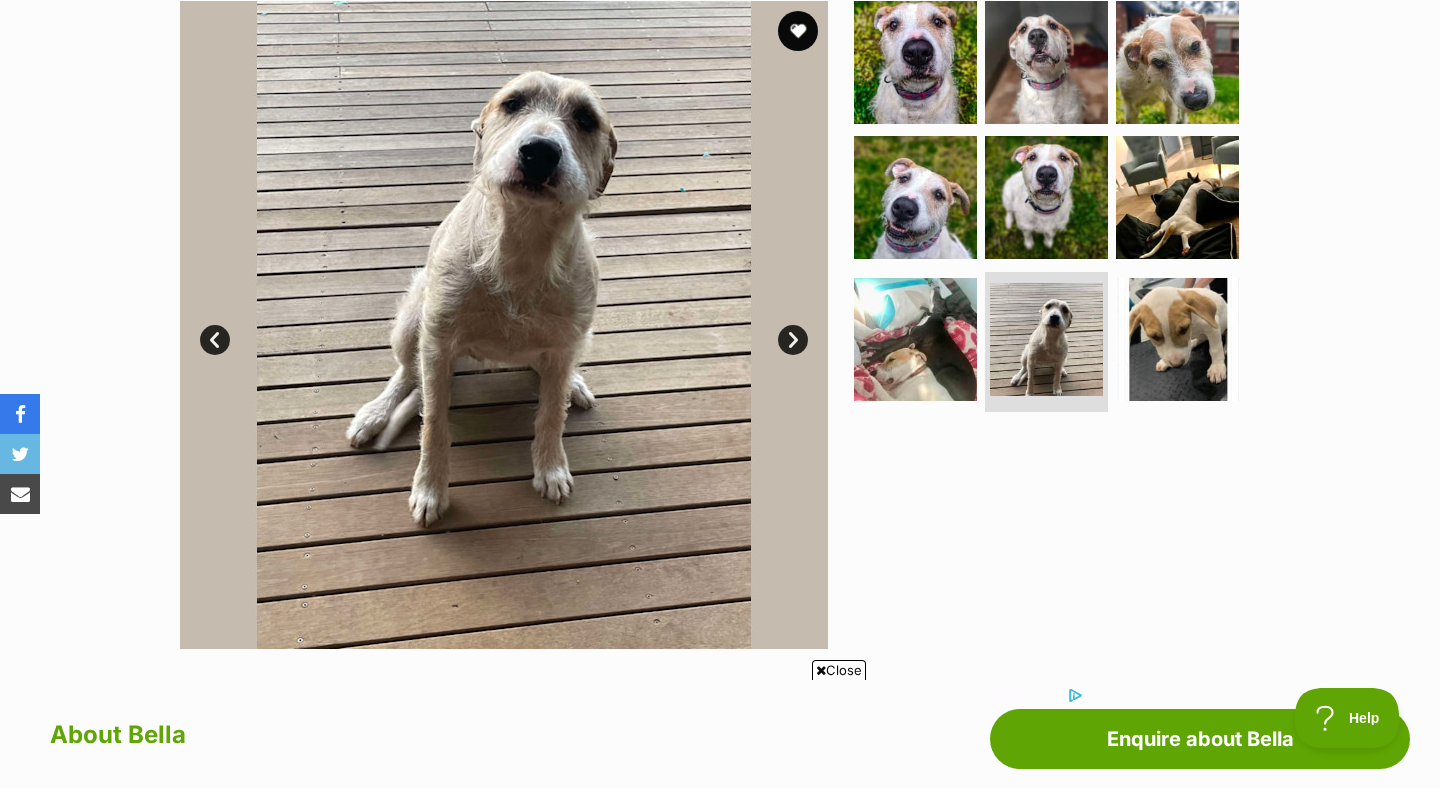 click on "Next" at bounding box center [793, 340] 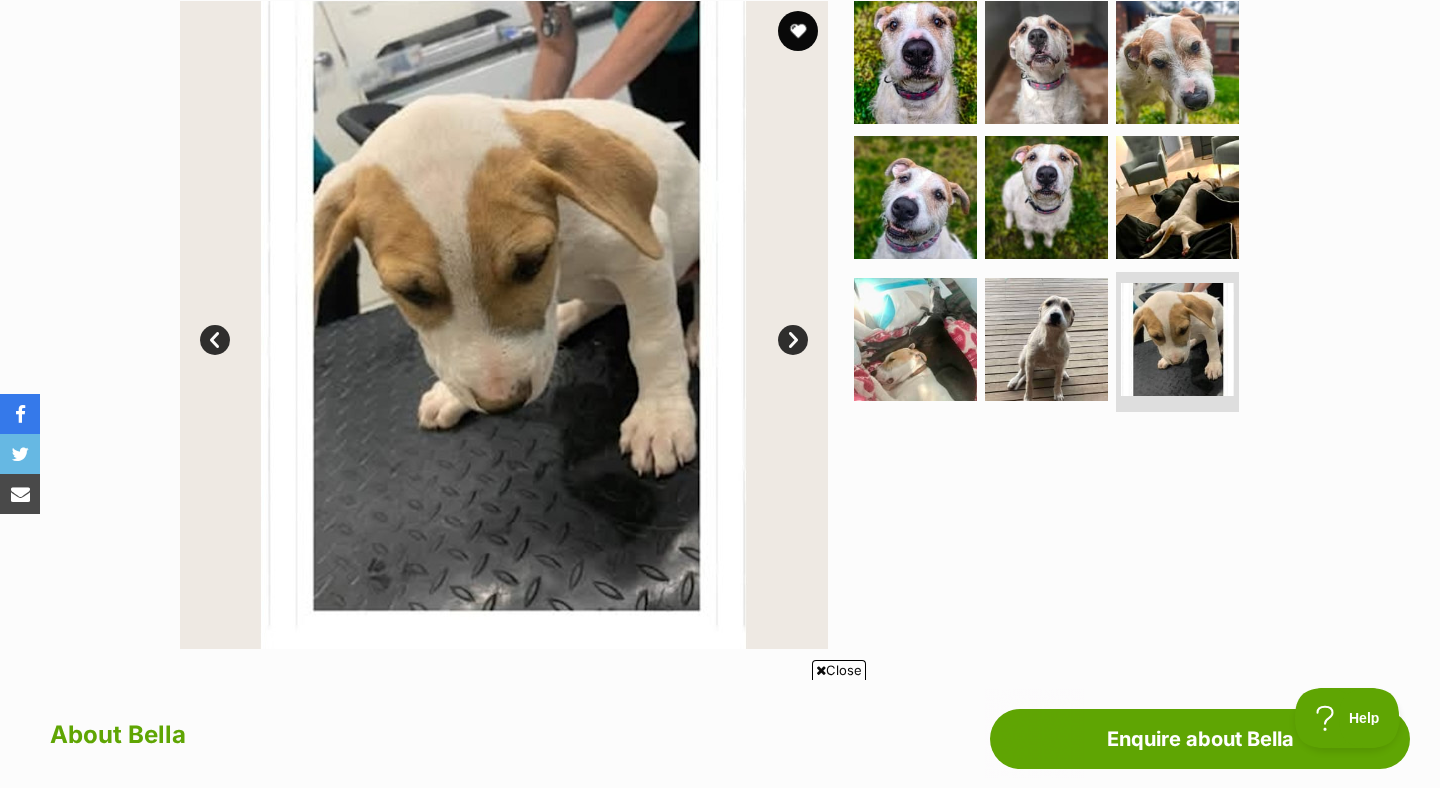 scroll, scrollTop: 0, scrollLeft: 0, axis: both 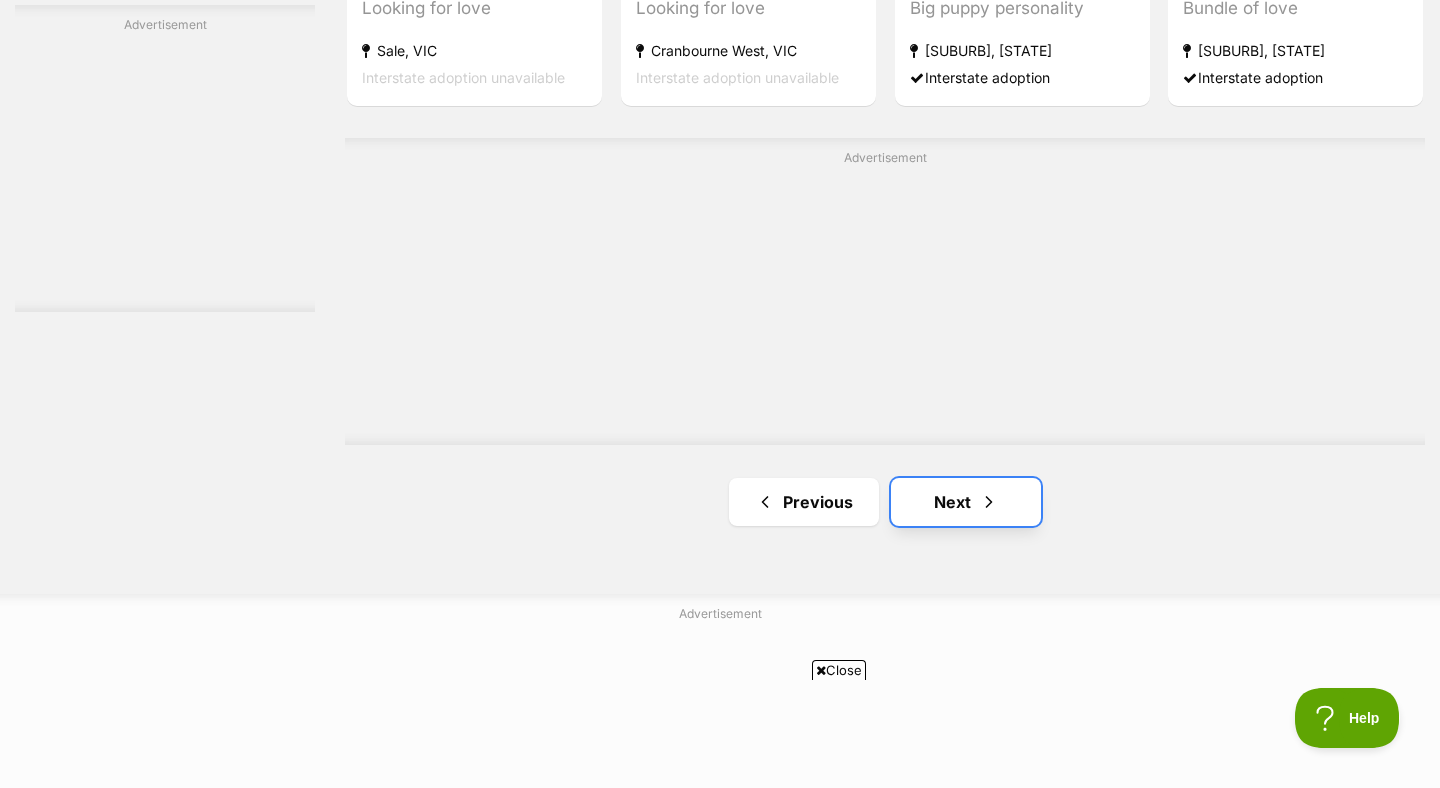 click at bounding box center (989, 502) 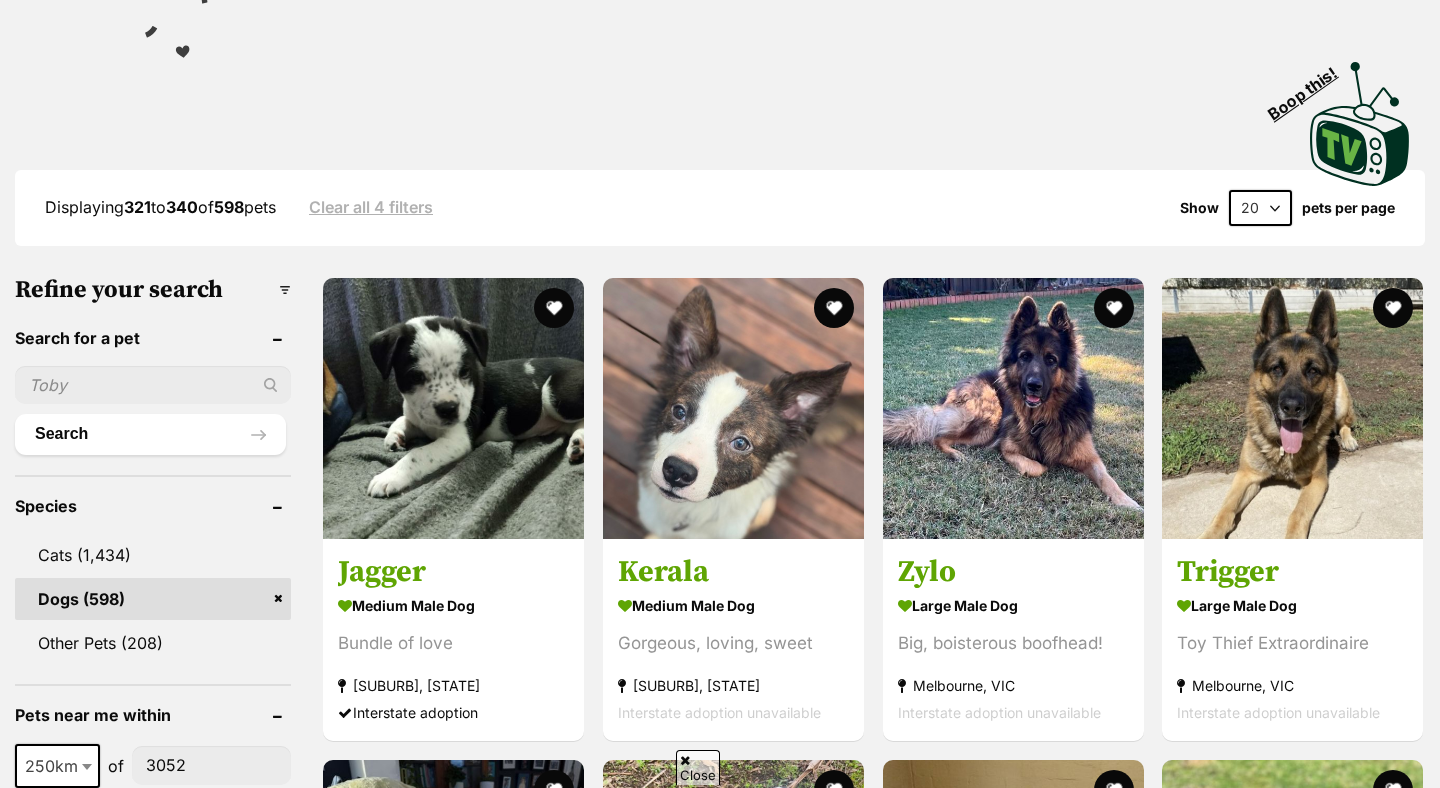 scroll, scrollTop: 423, scrollLeft: 0, axis: vertical 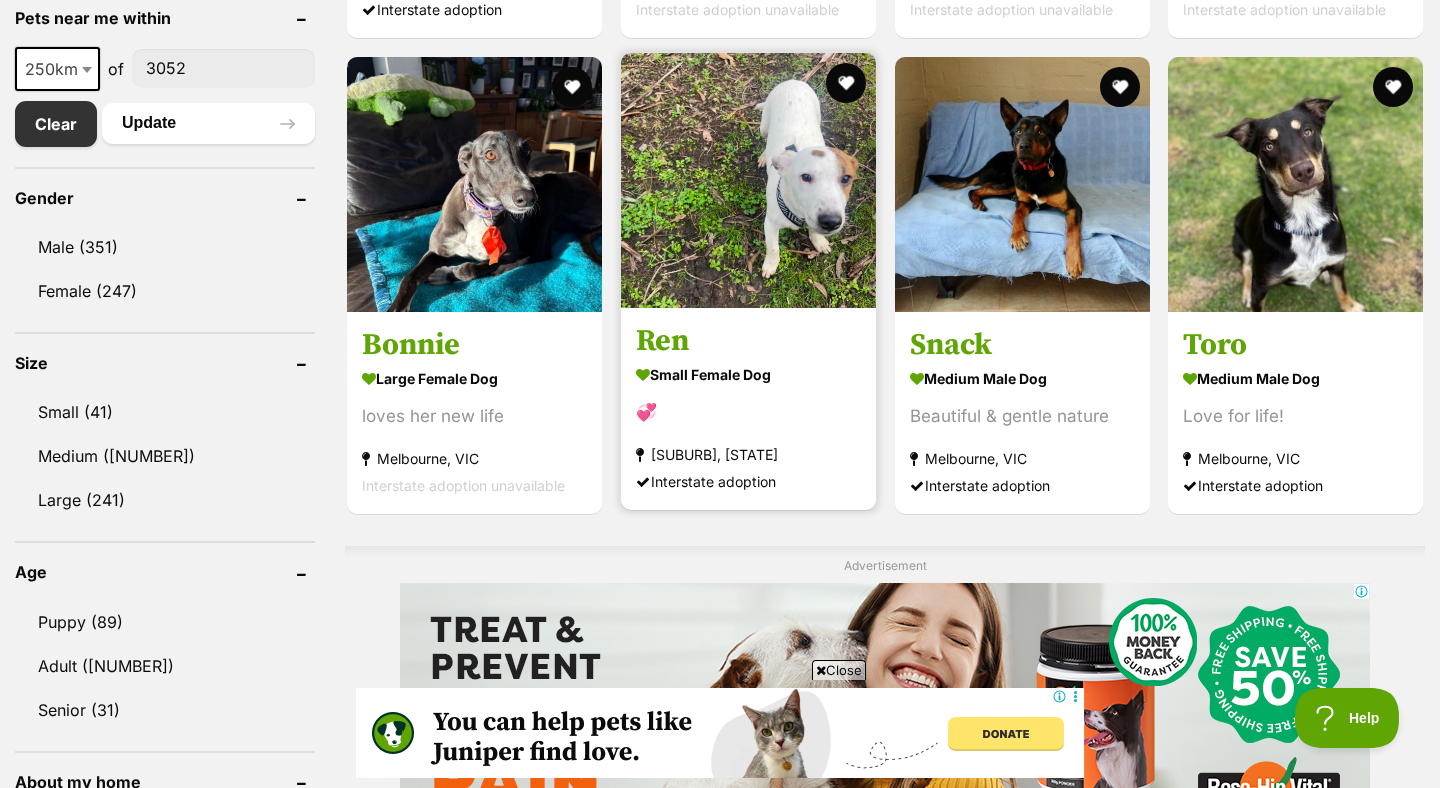 click on "small female Dog" at bounding box center [748, 374] 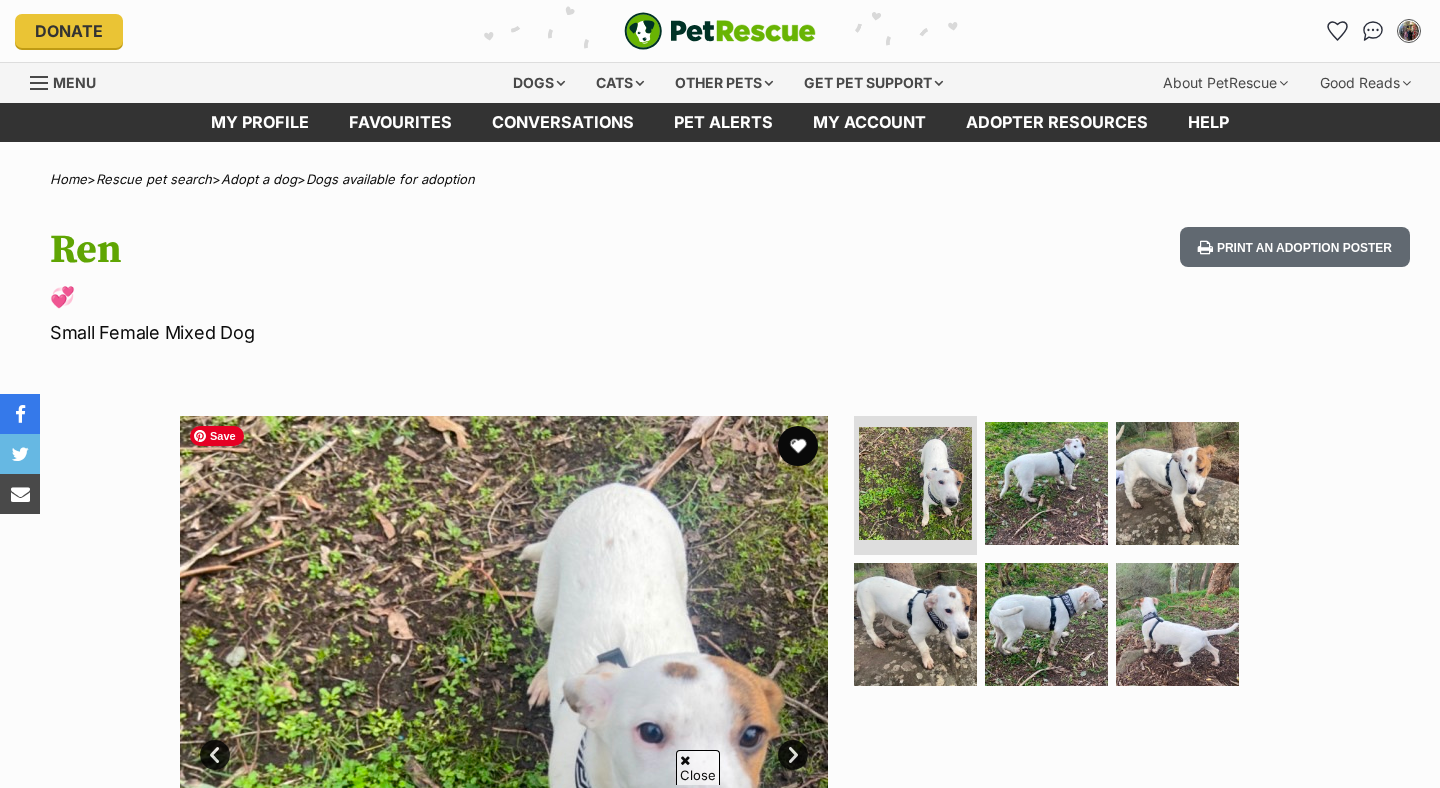 scroll, scrollTop: 994, scrollLeft: 0, axis: vertical 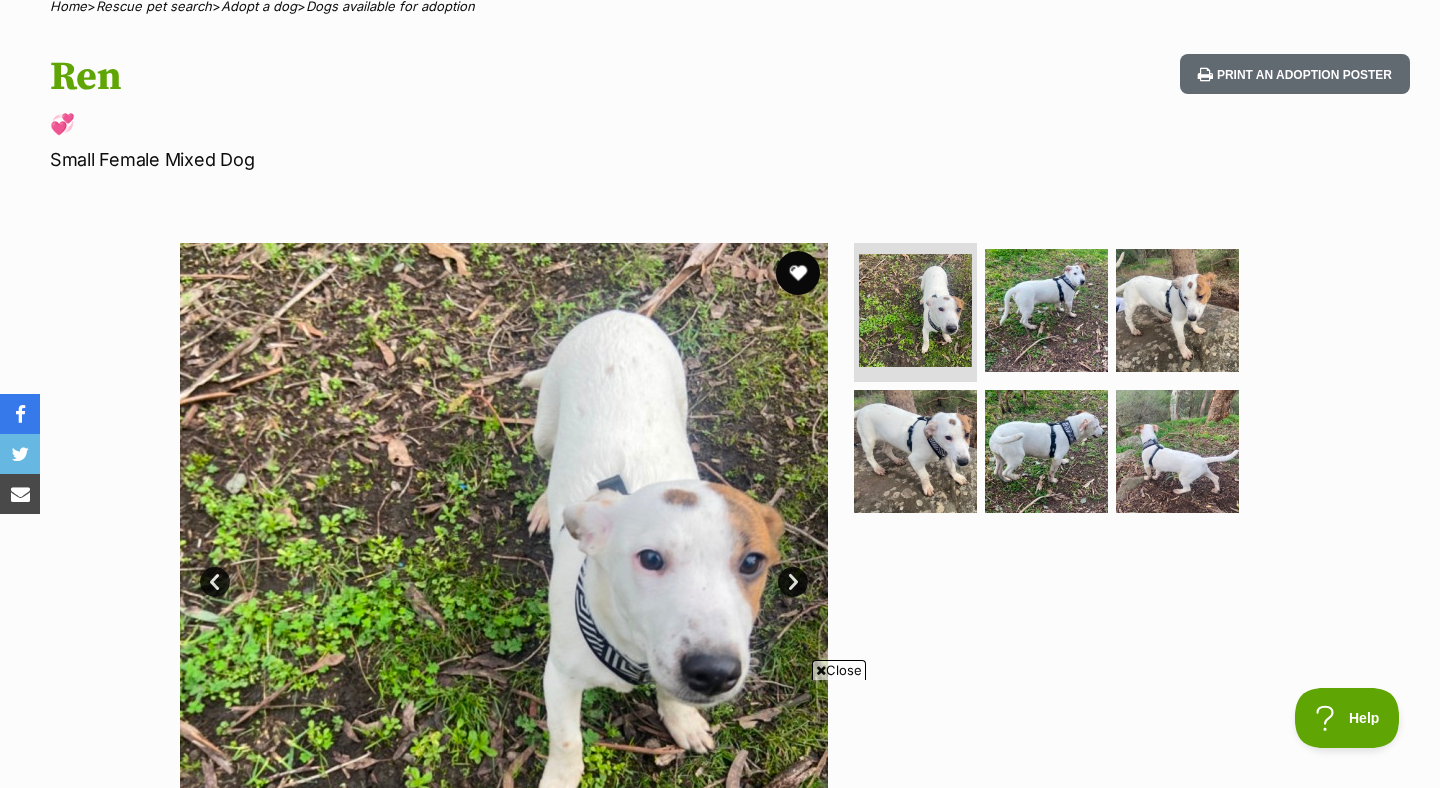 click at bounding box center [798, 273] 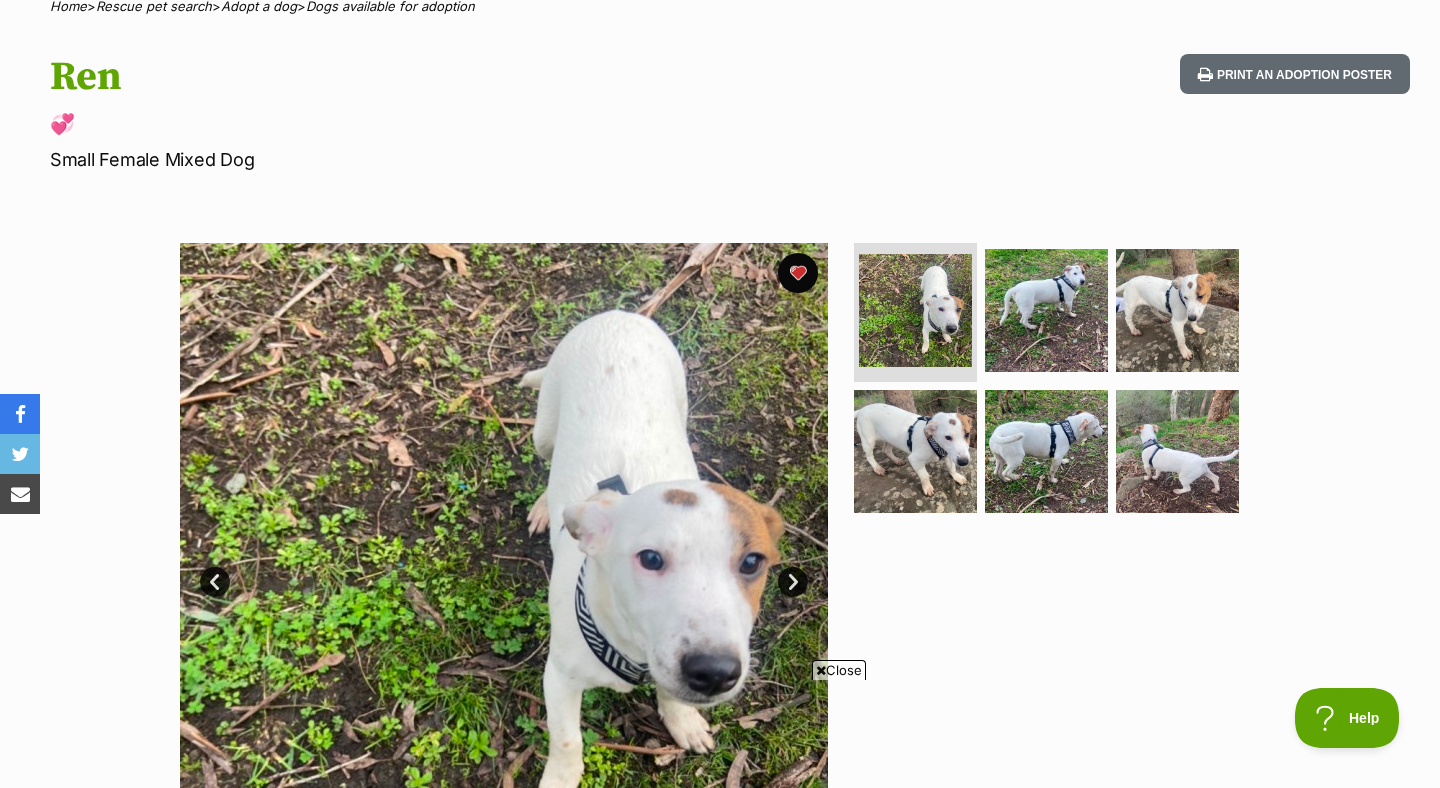 scroll, scrollTop: 0, scrollLeft: 0, axis: both 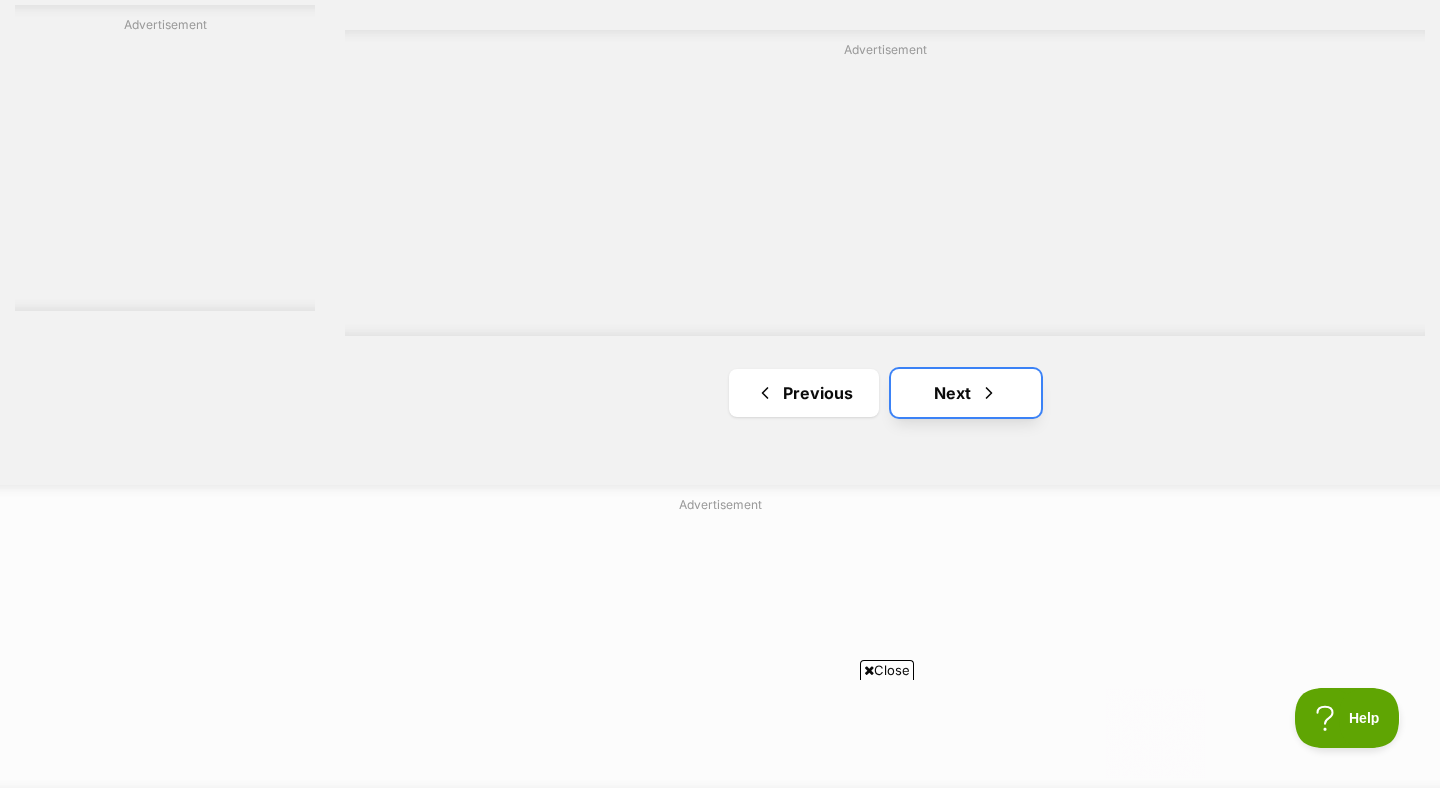 click on "Next" at bounding box center (966, 393) 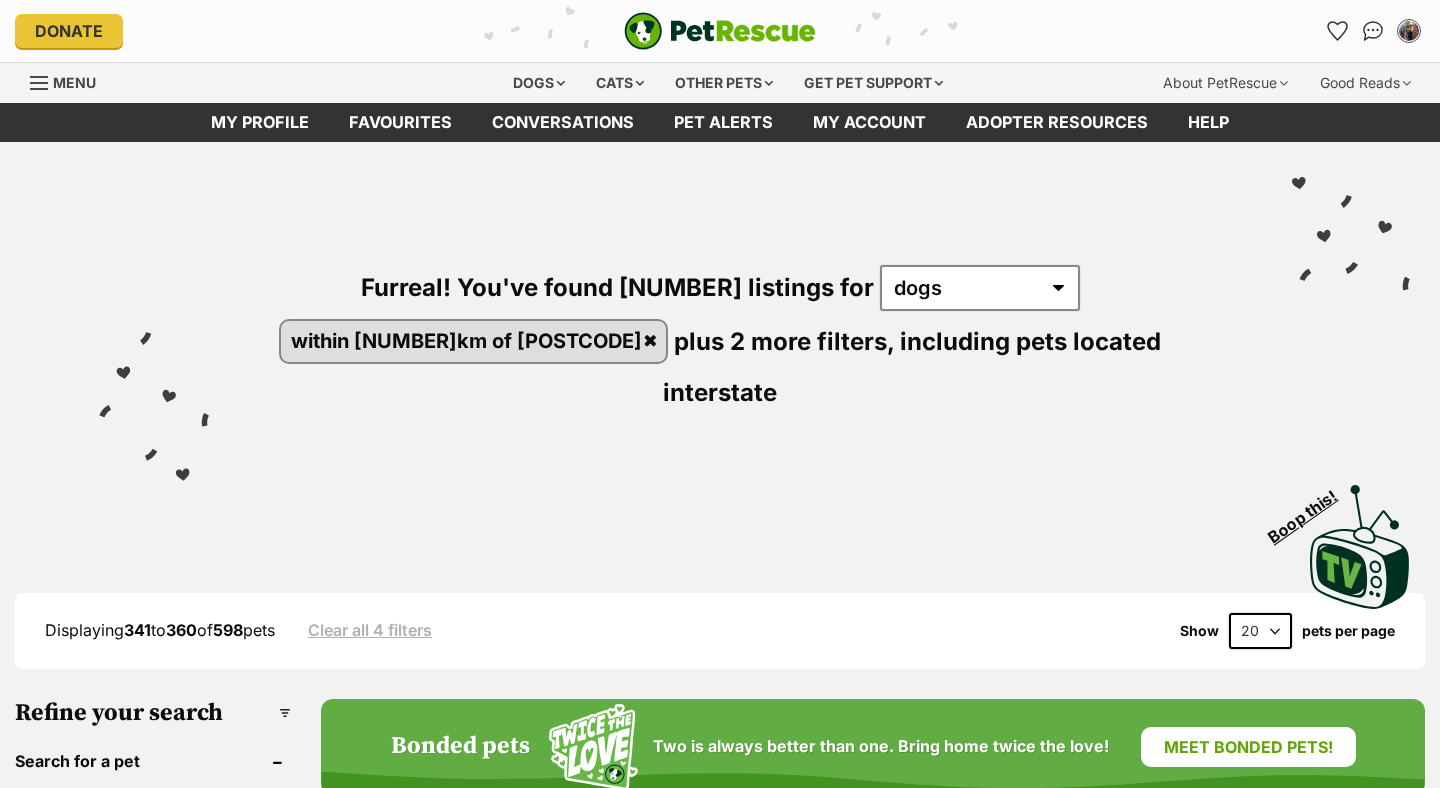 scroll, scrollTop: 346, scrollLeft: 0, axis: vertical 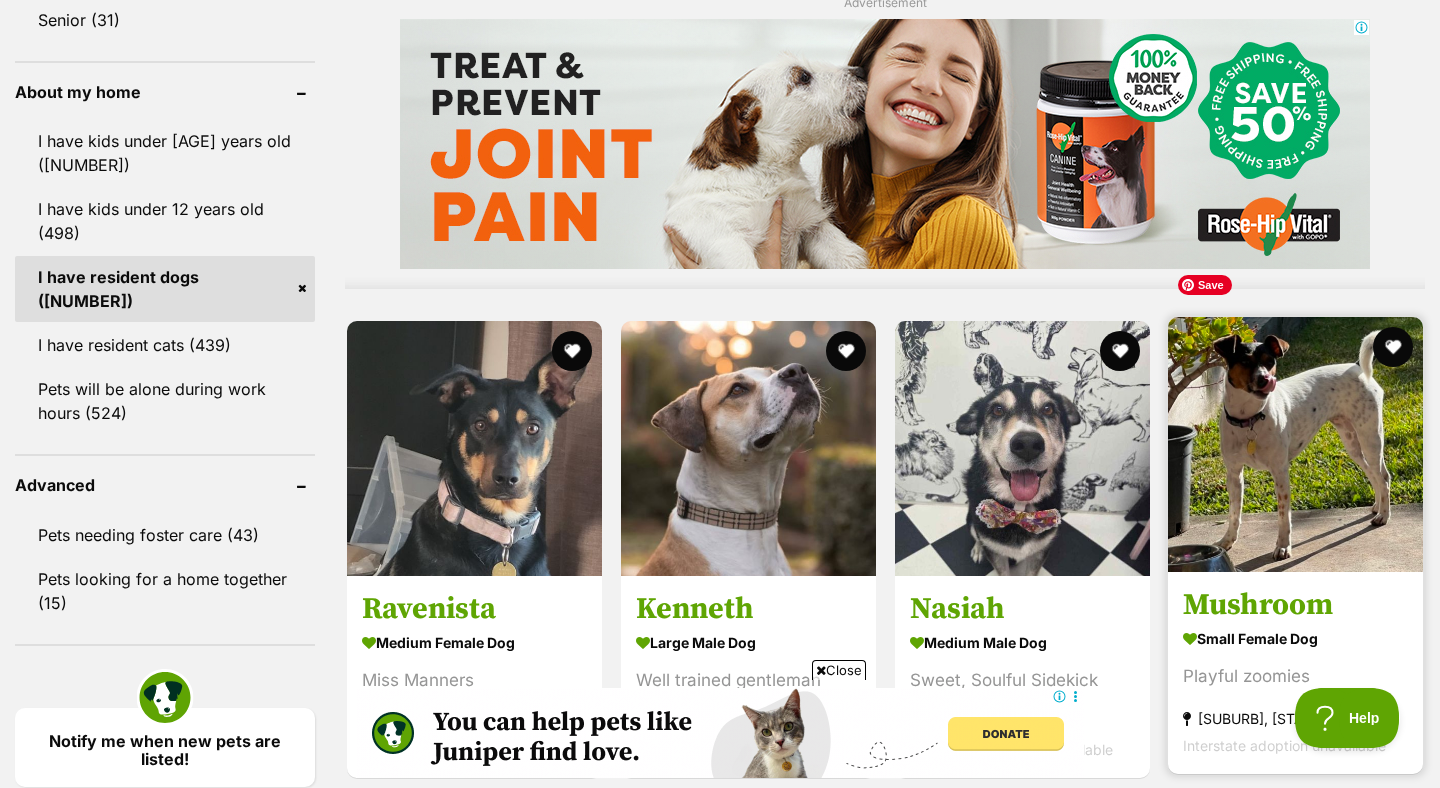click at bounding box center [1295, 444] 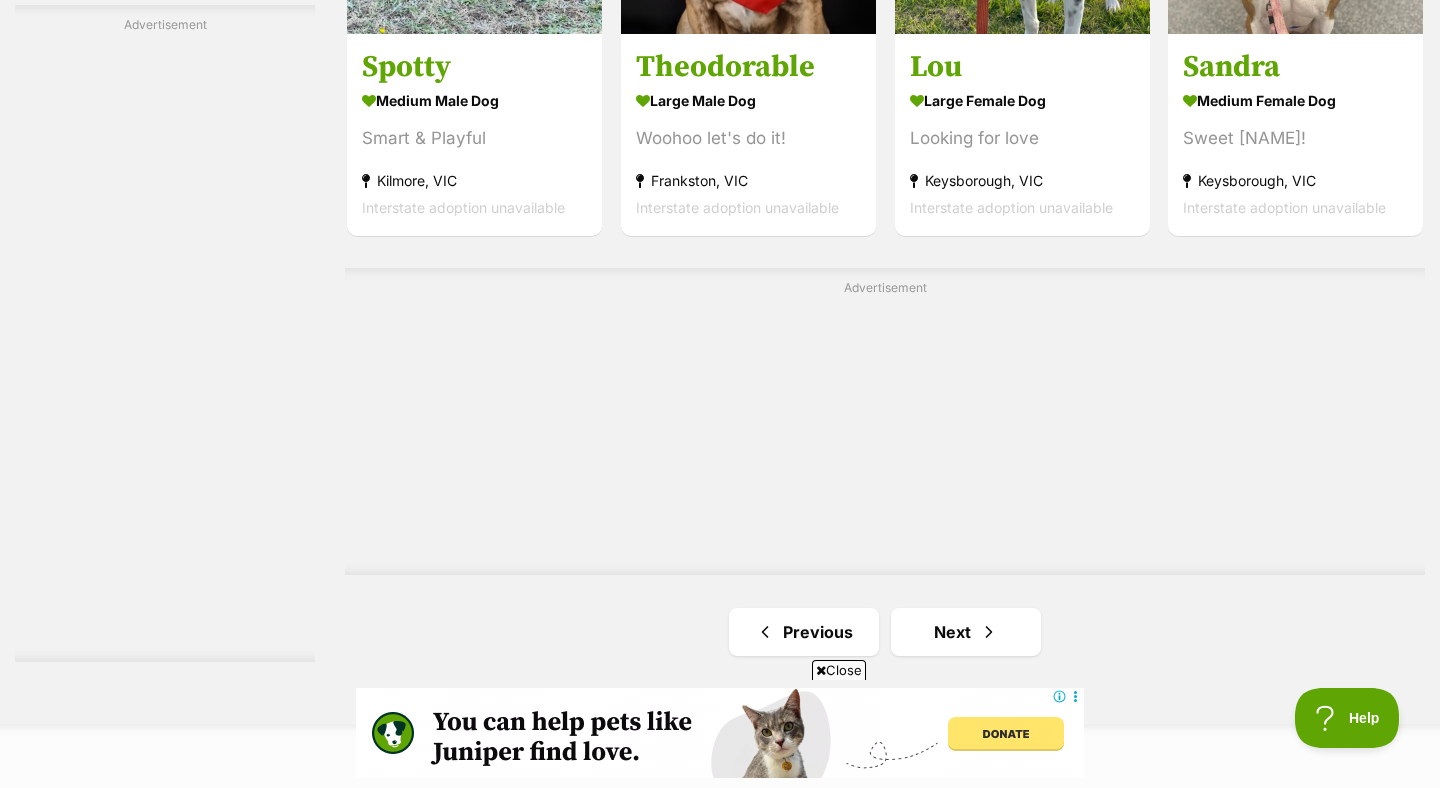 scroll, scrollTop: 0, scrollLeft: 0, axis: both 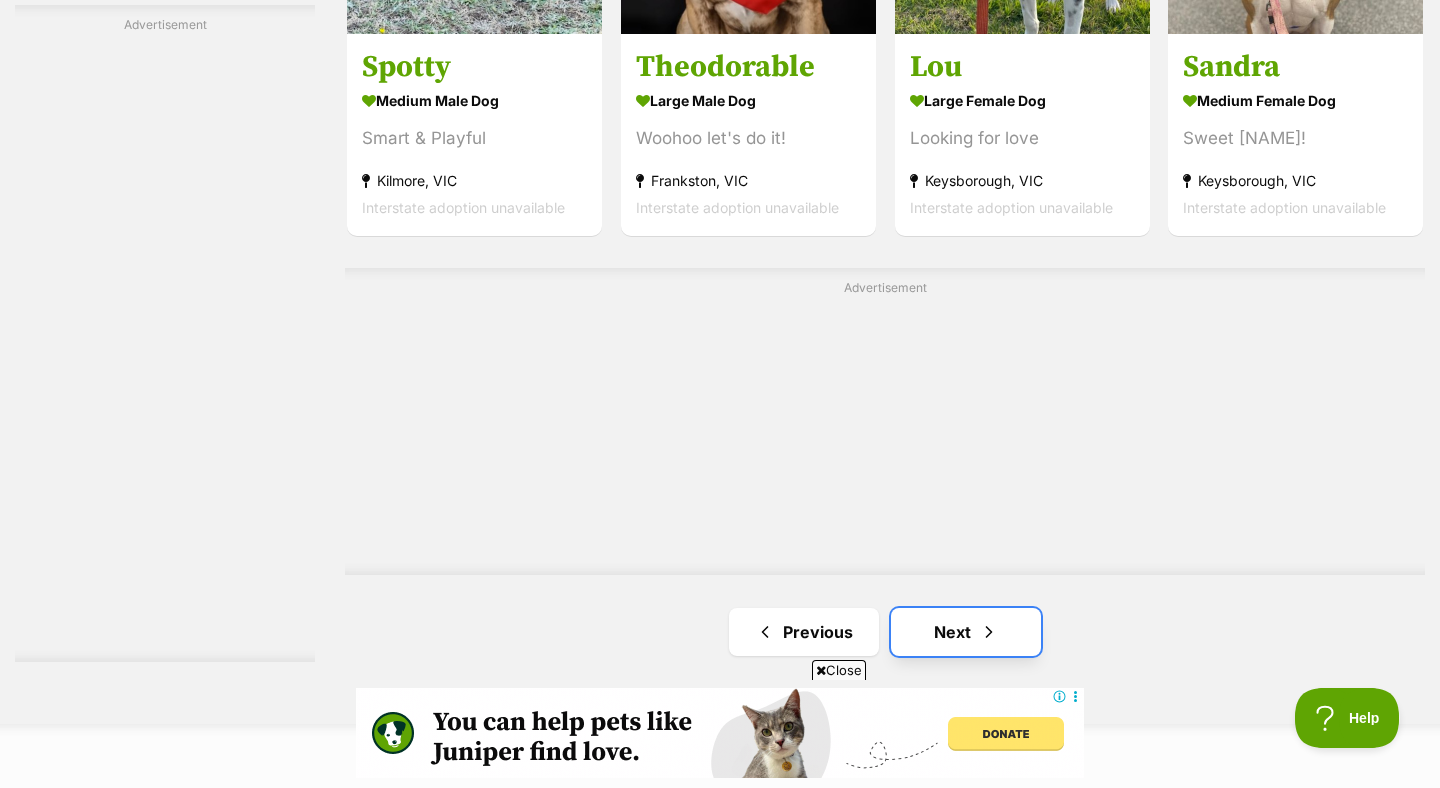click on "Next" at bounding box center (966, 632) 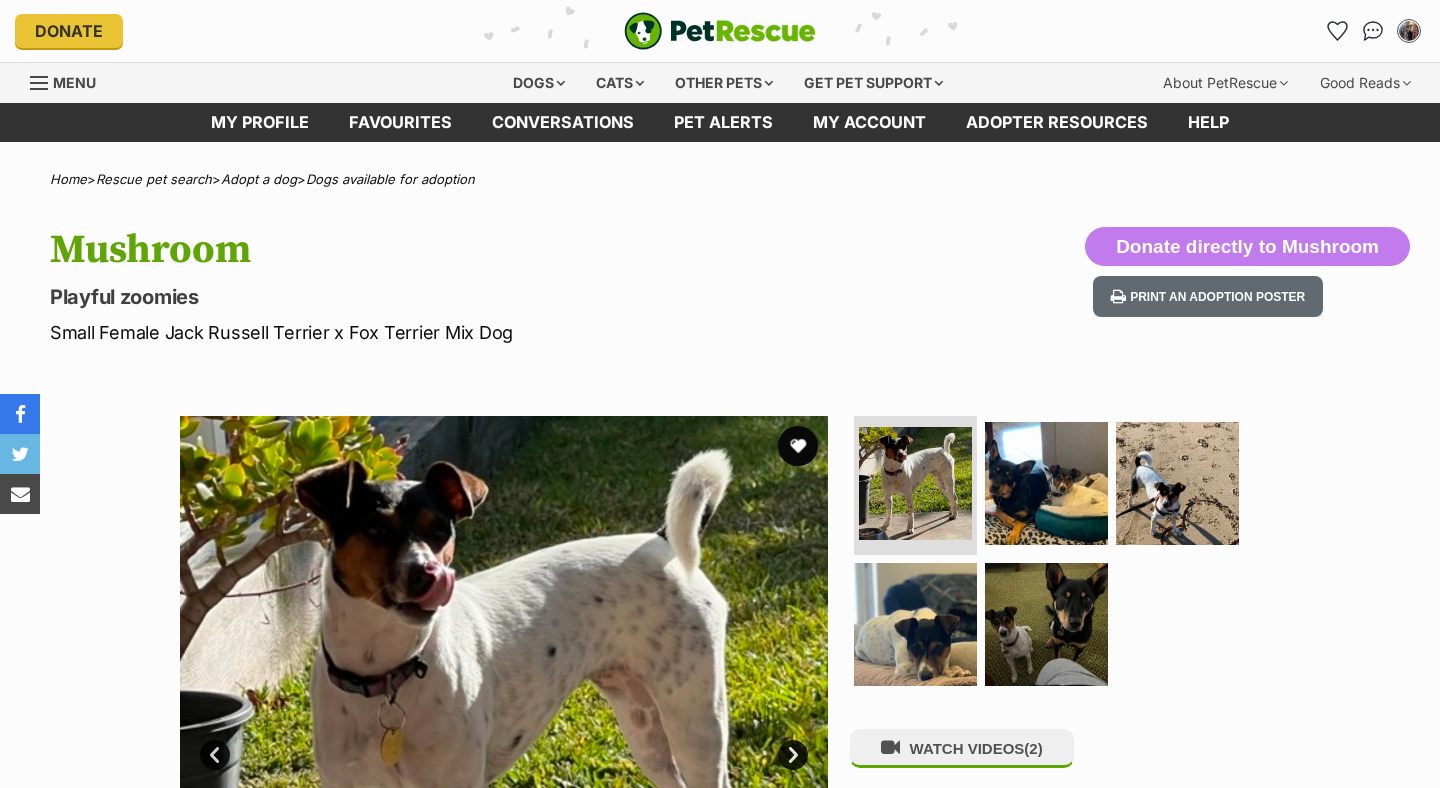 scroll, scrollTop: 0, scrollLeft: 0, axis: both 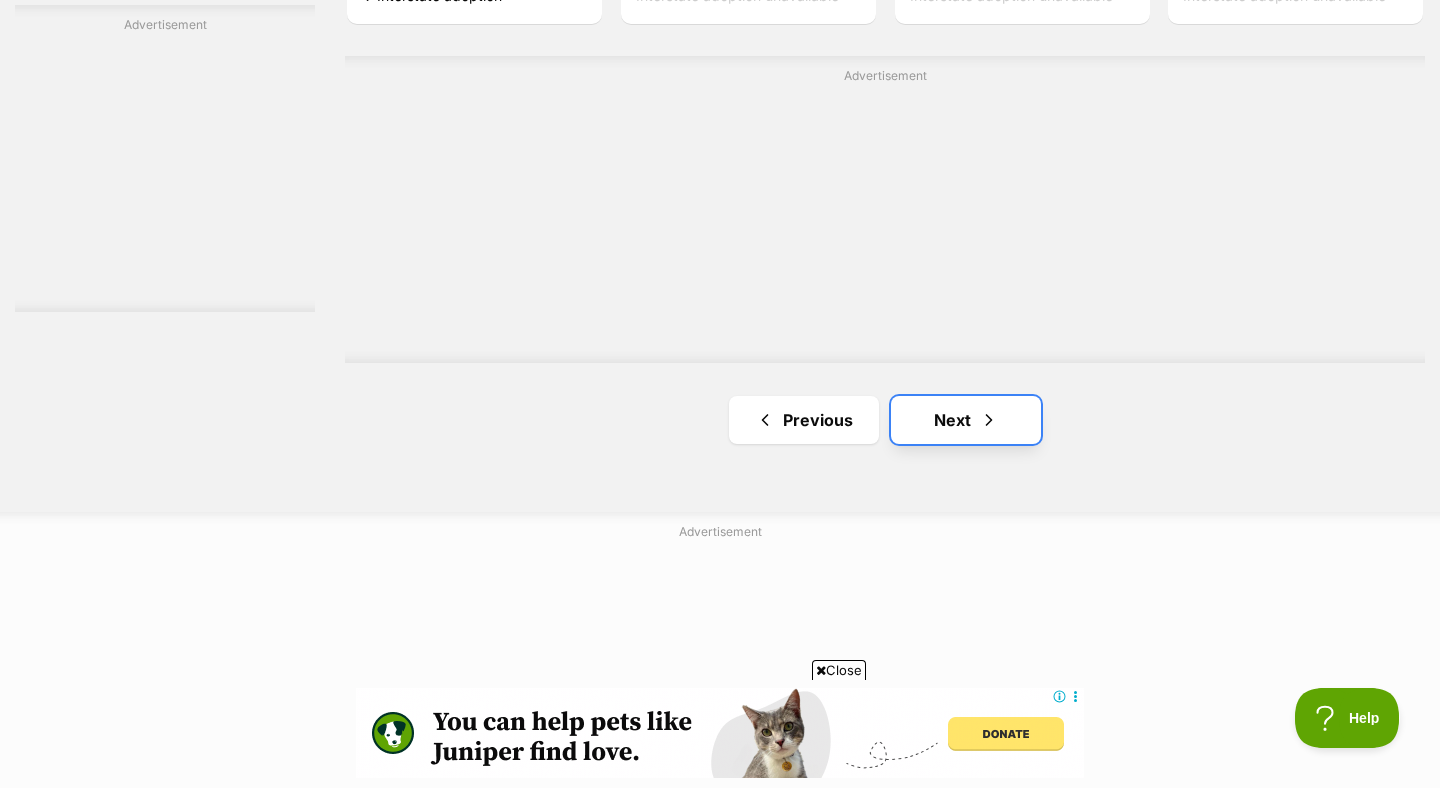 click on "Next" at bounding box center (966, 420) 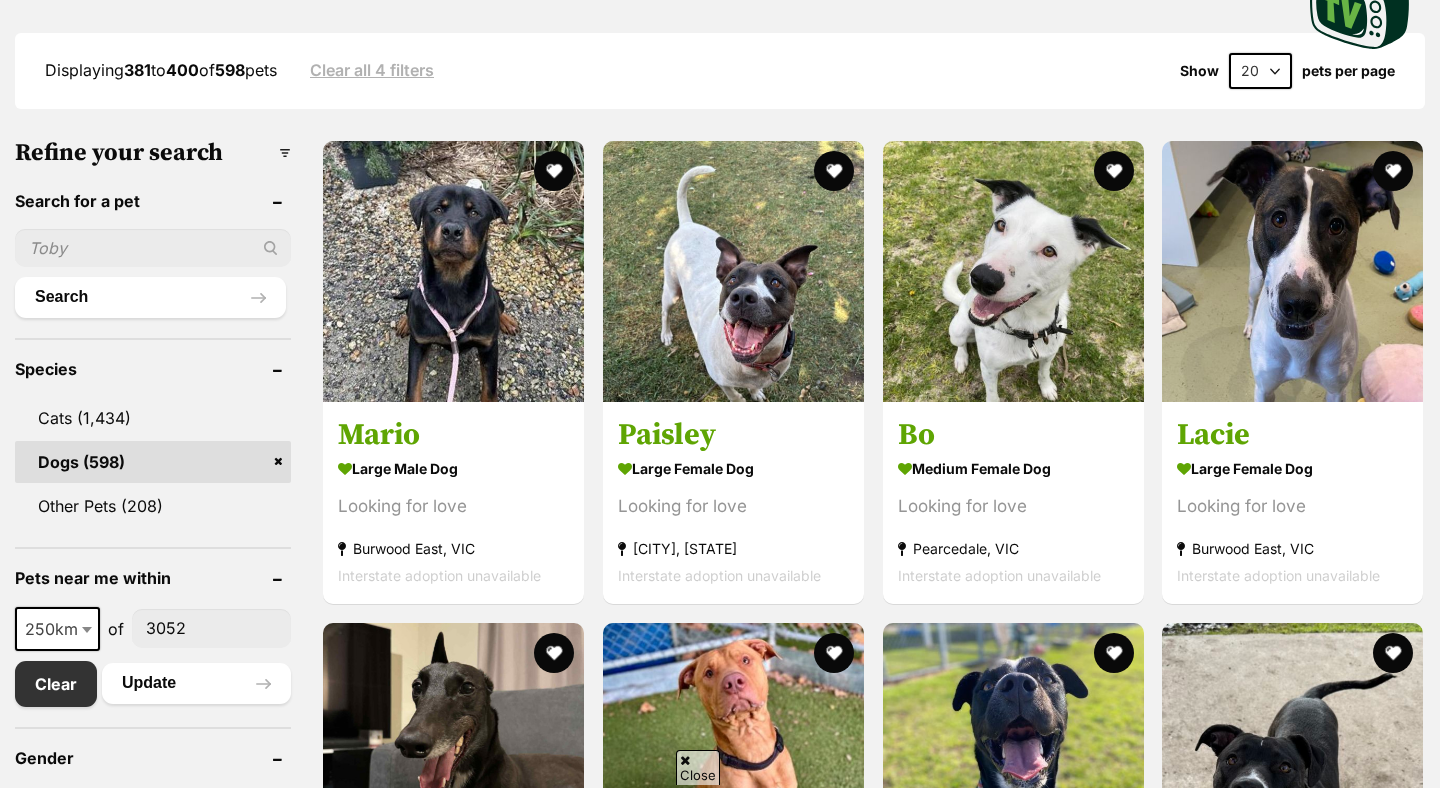 scroll, scrollTop: 560, scrollLeft: 0, axis: vertical 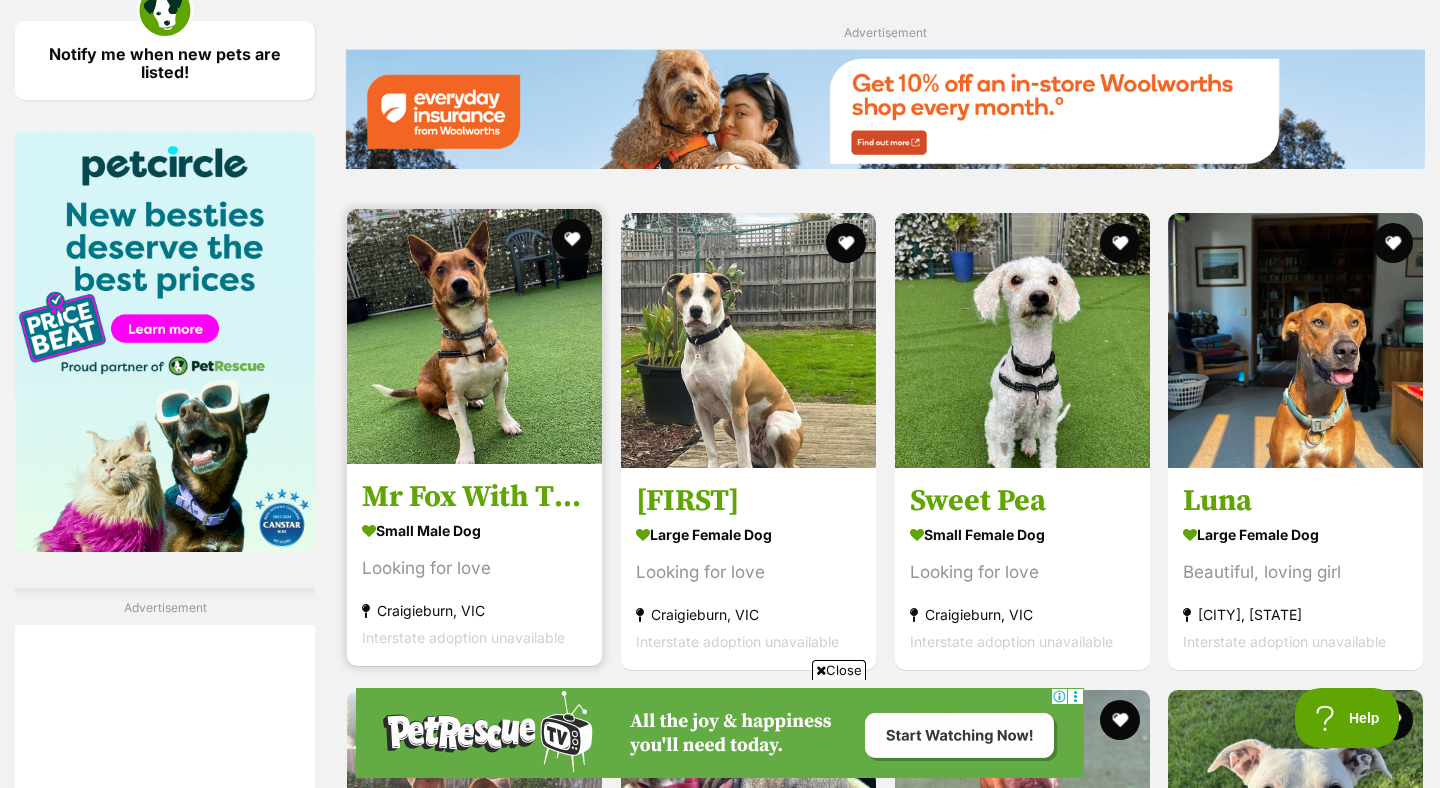click on "Mr Fox With The Socks" at bounding box center [474, 498] 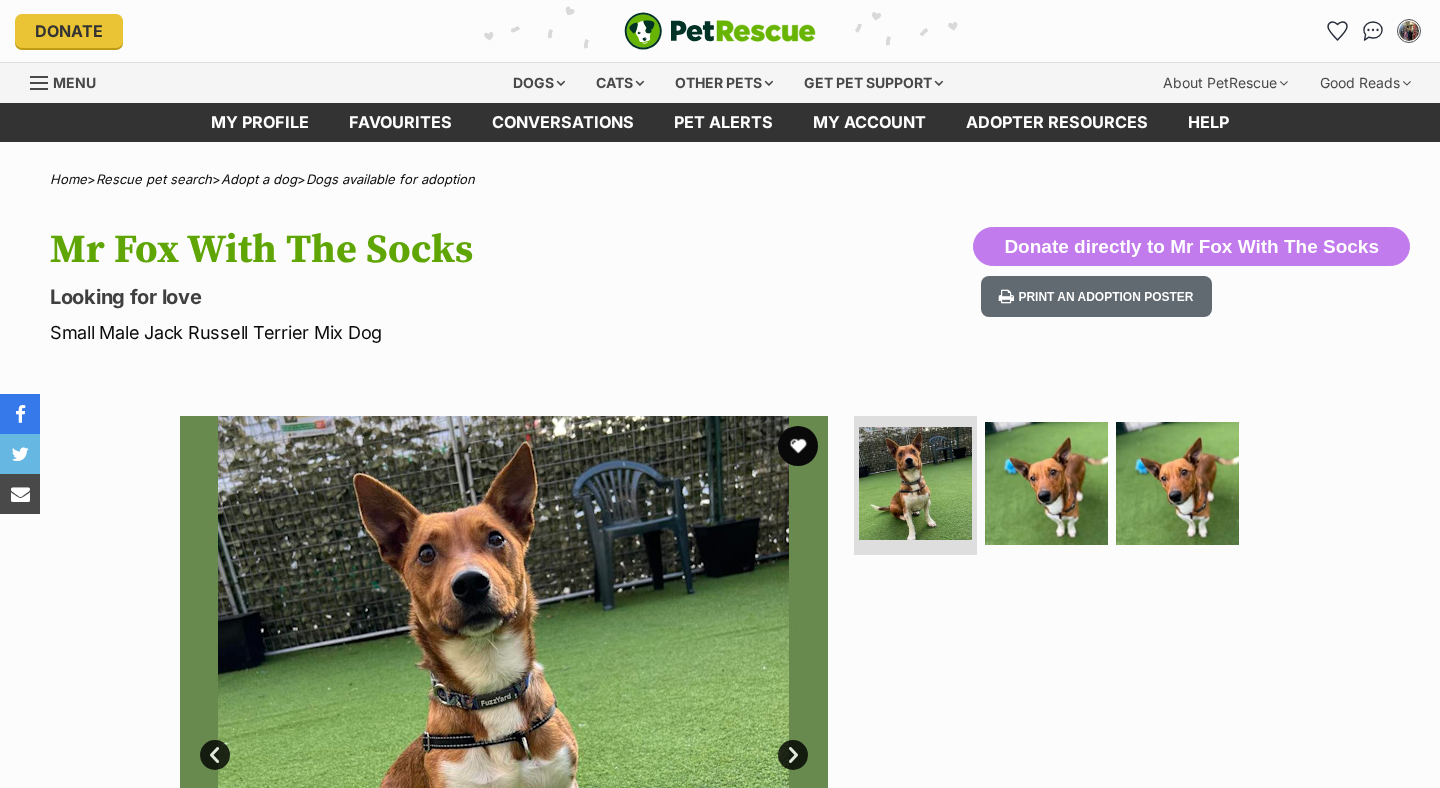 scroll, scrollTop: 0, scrollLeft: 0, axis: both 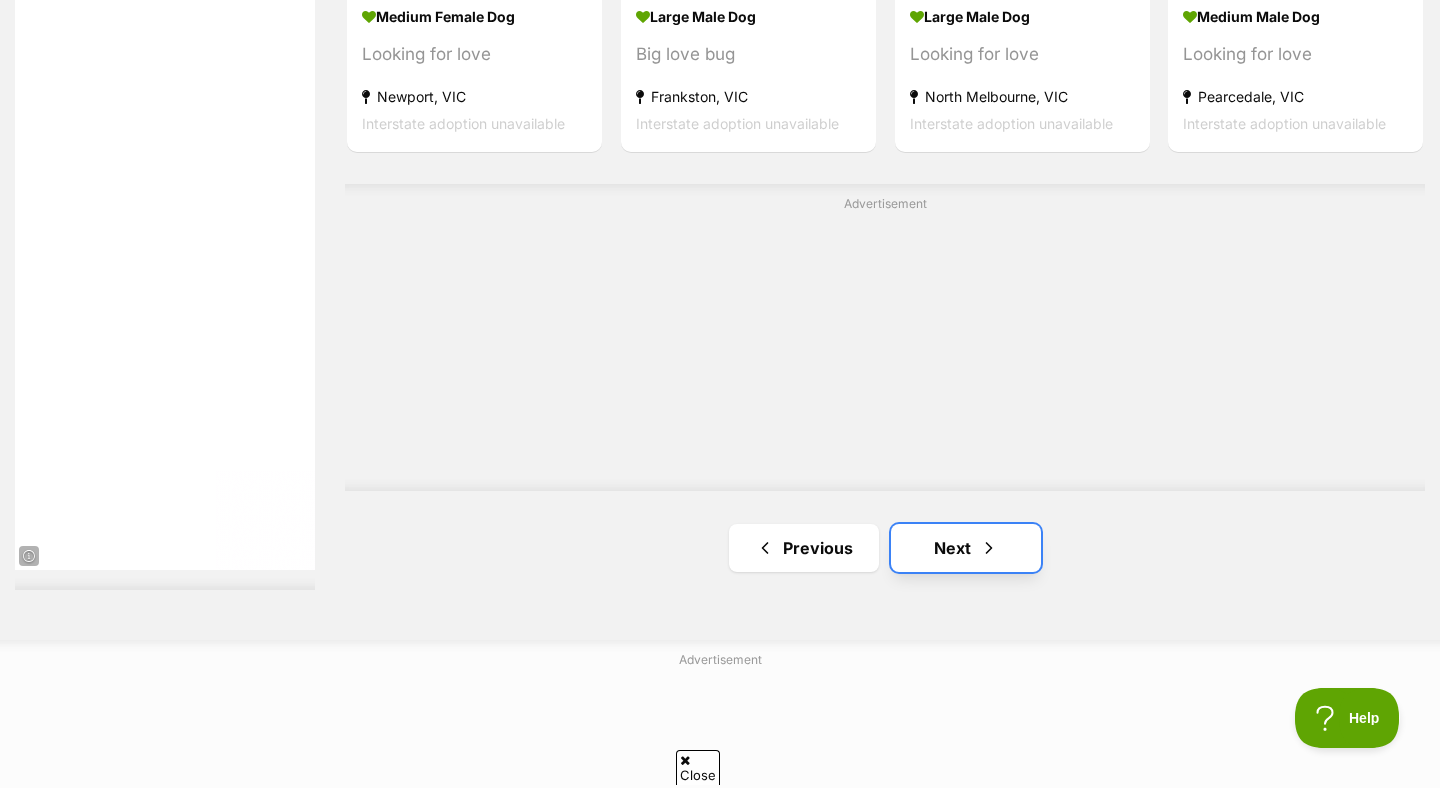 click on "Next" at bounding box center [966, 548] 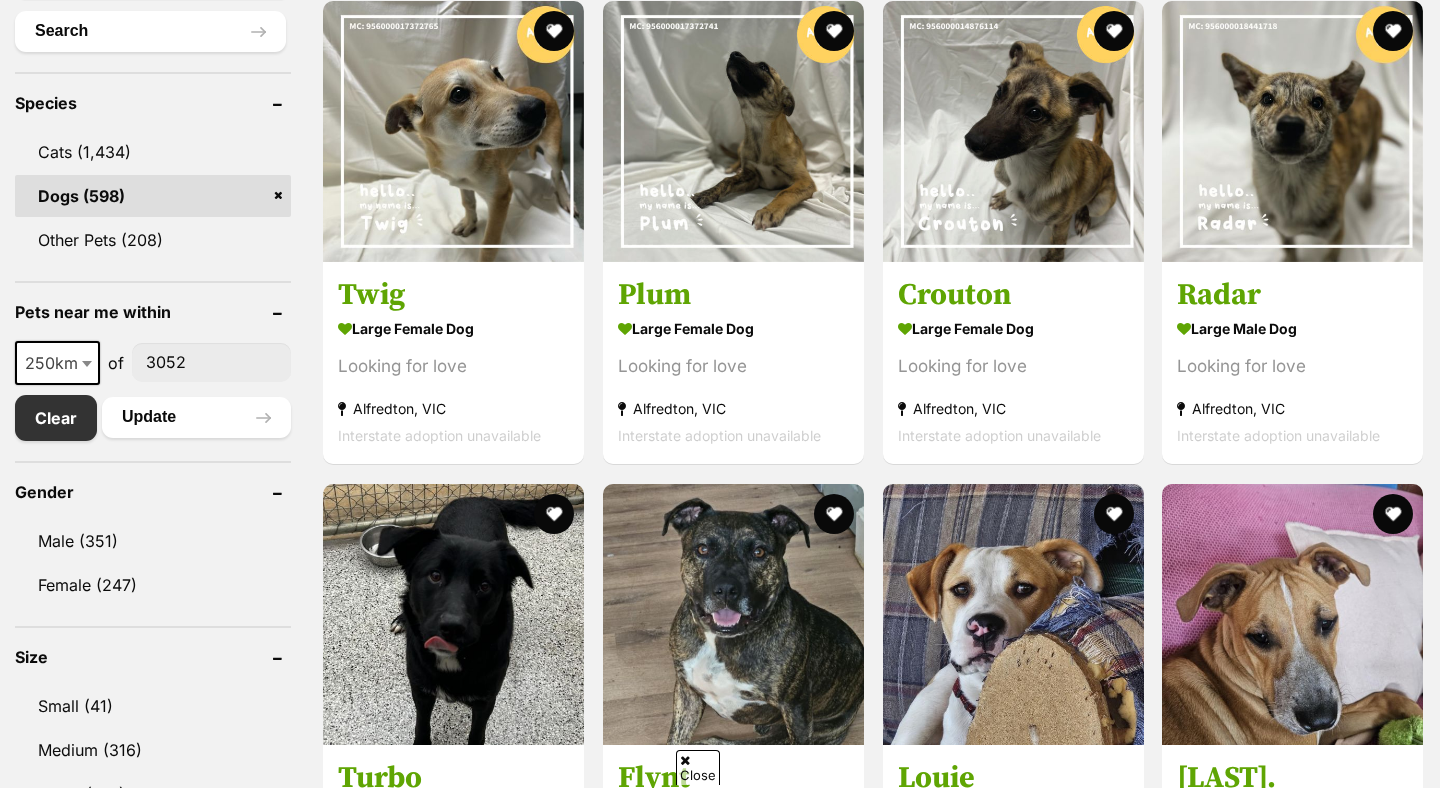 scroll, scrollTop: 826, scrollLeft: 0, axis: vertical 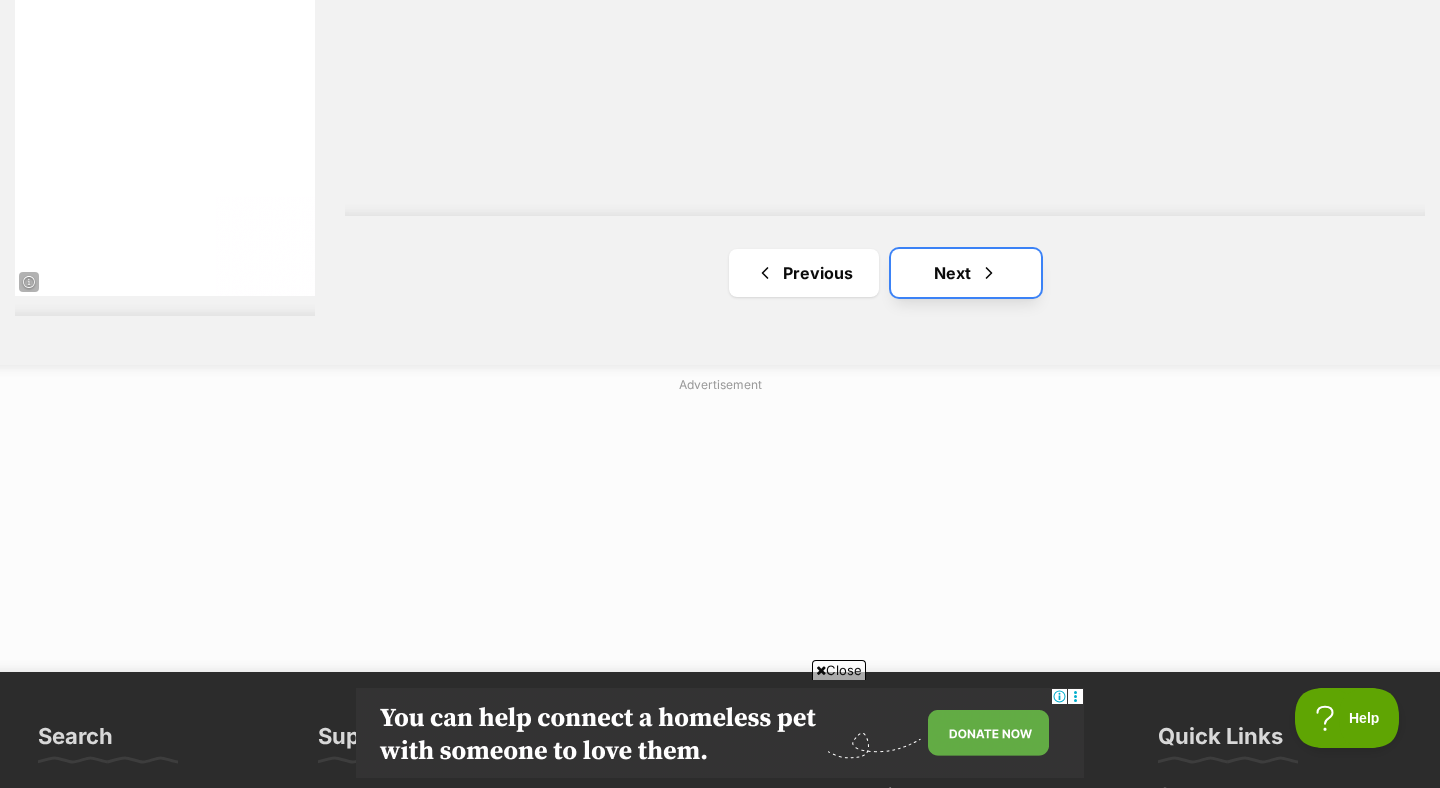 click at bounding box center [989, 273] 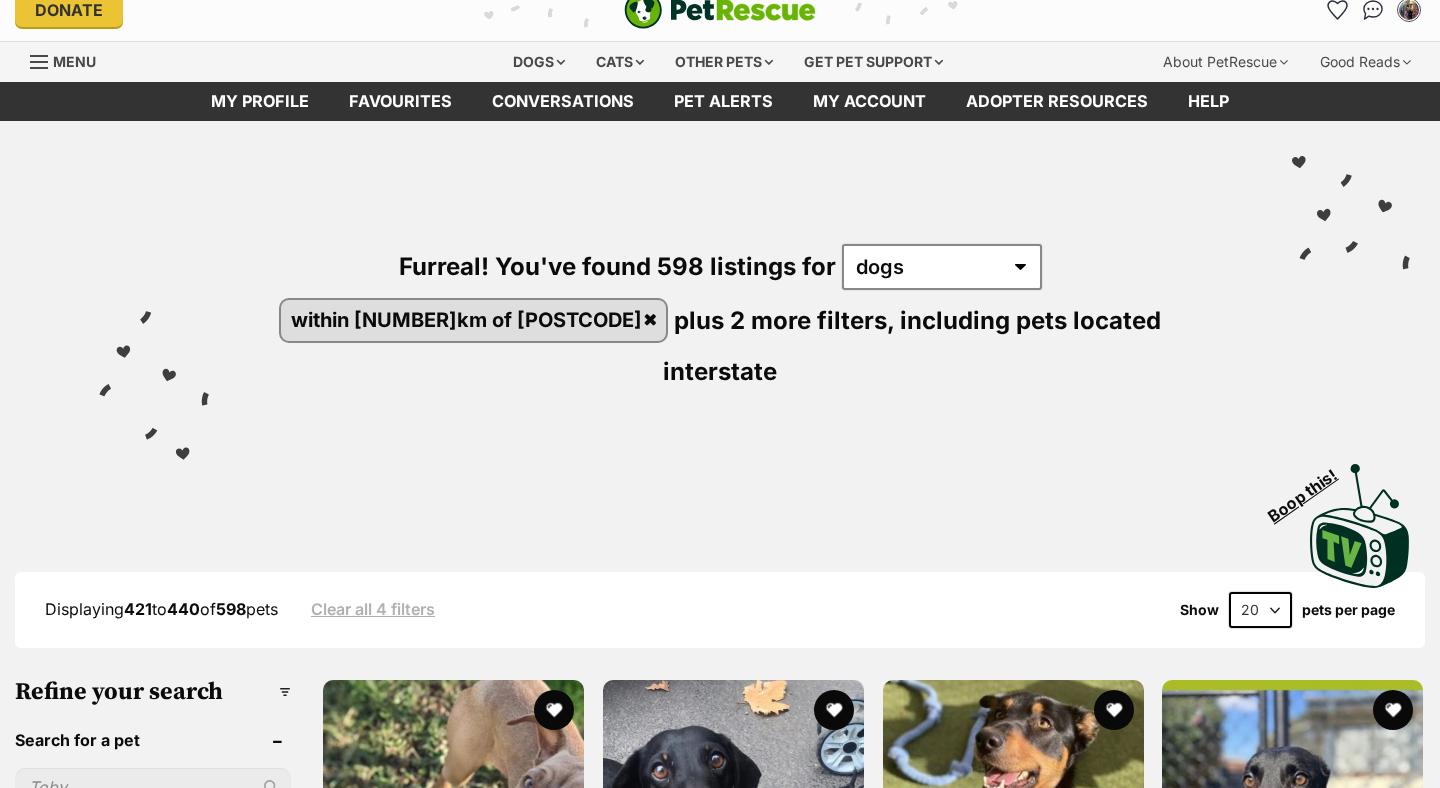 scroll, scrollTop: 223, scrollLeft: 0, axis: vertical 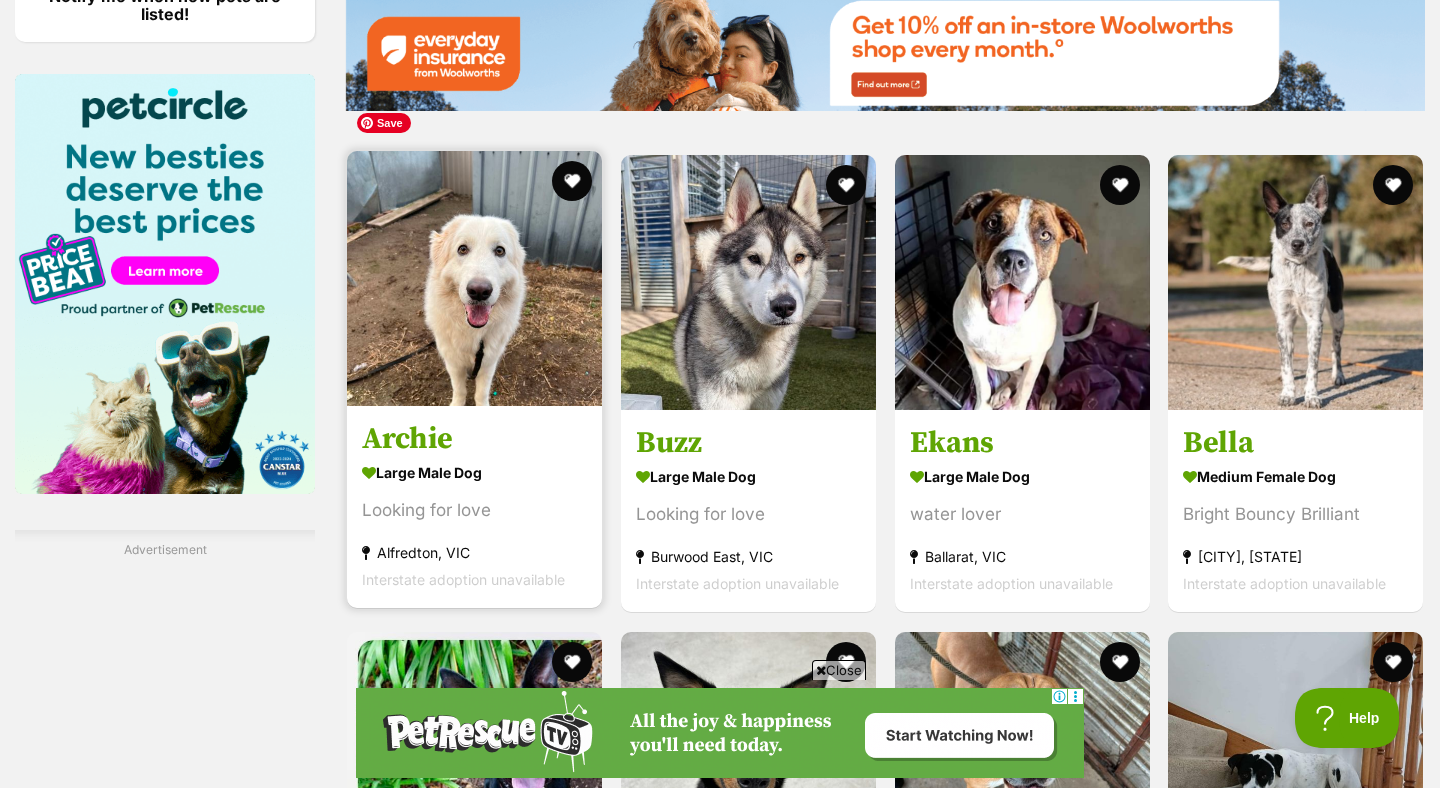 click at bounding box center (474, 278) 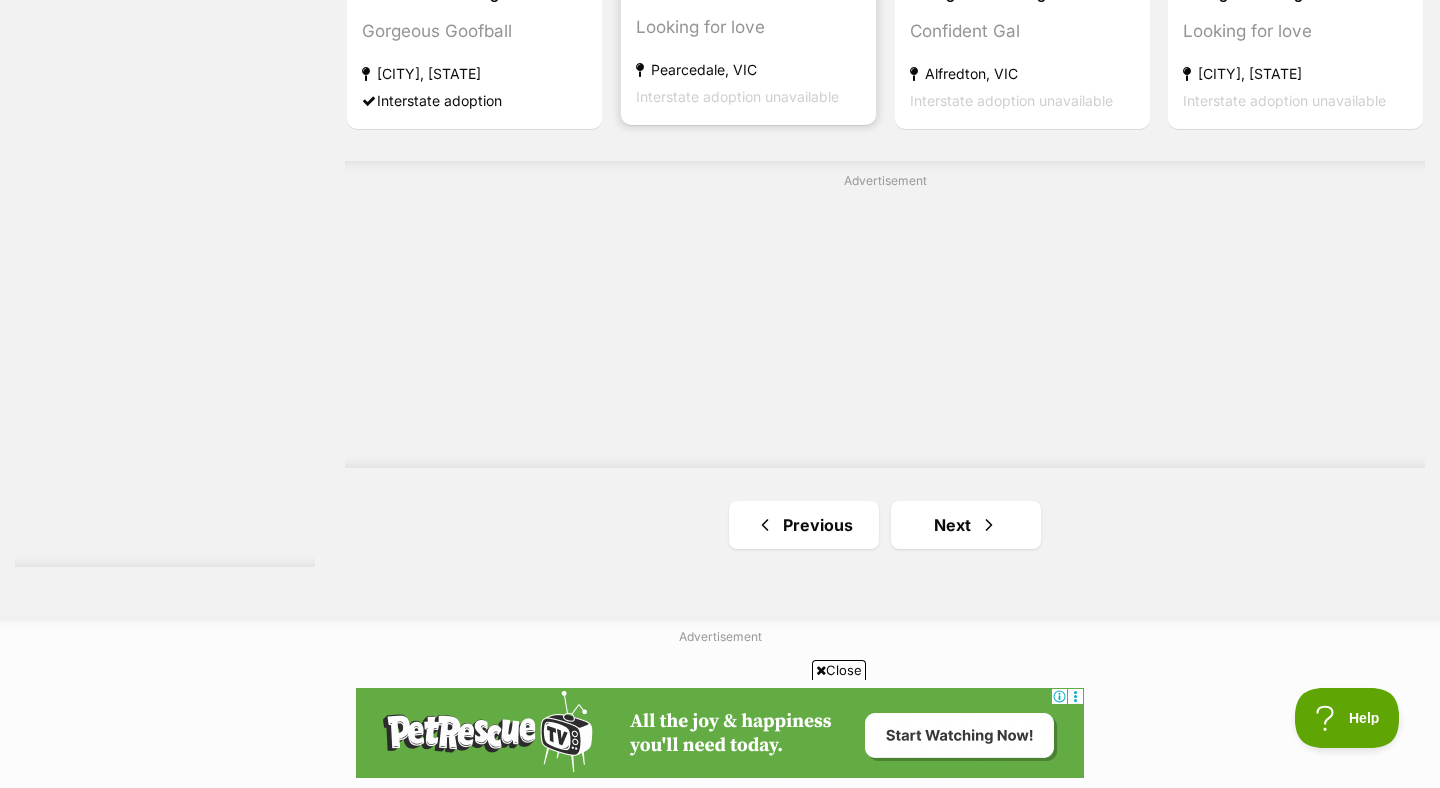 scroll, scrollTop: 3495, scrollLeft: 0, axis: vertical 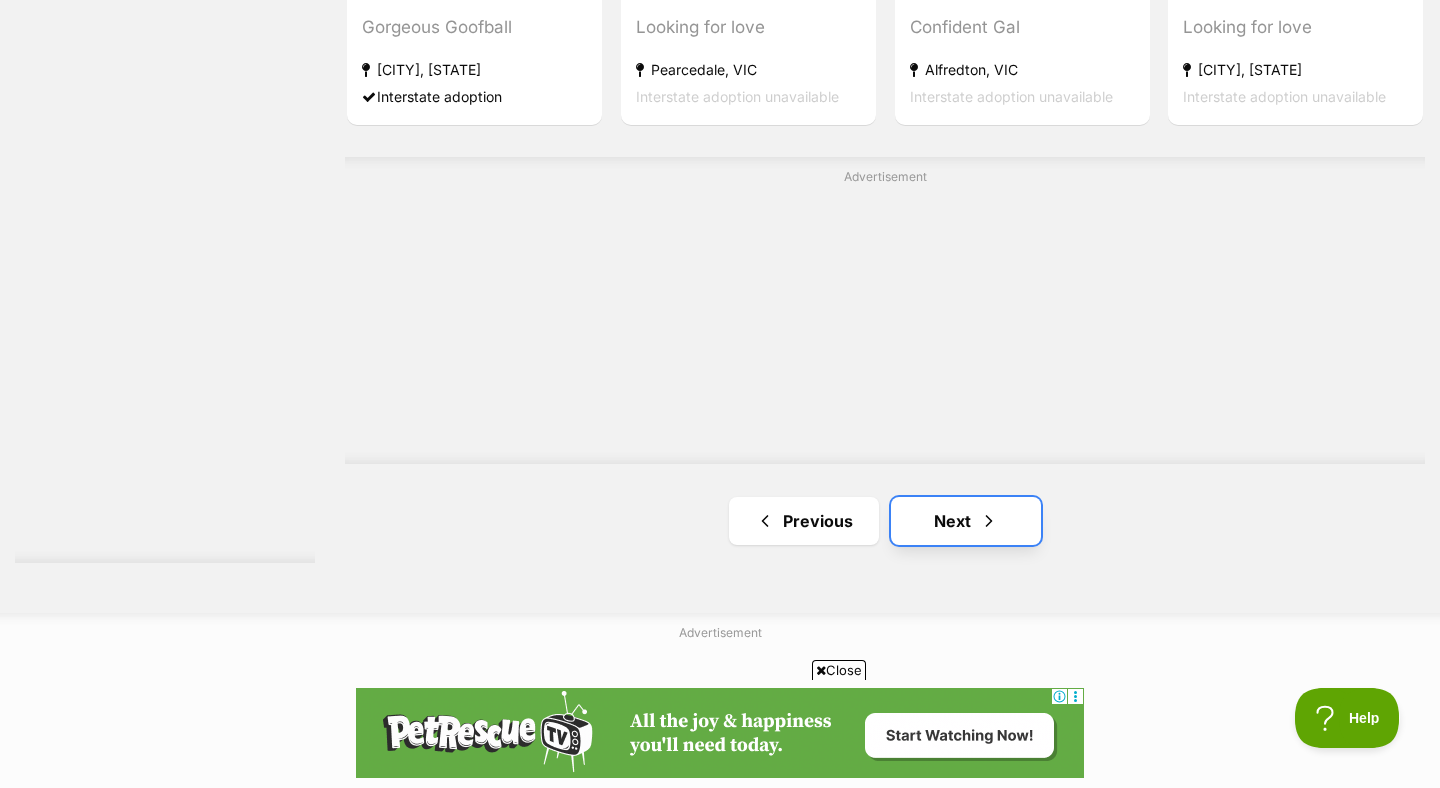 click at bounding box center [989, 521] 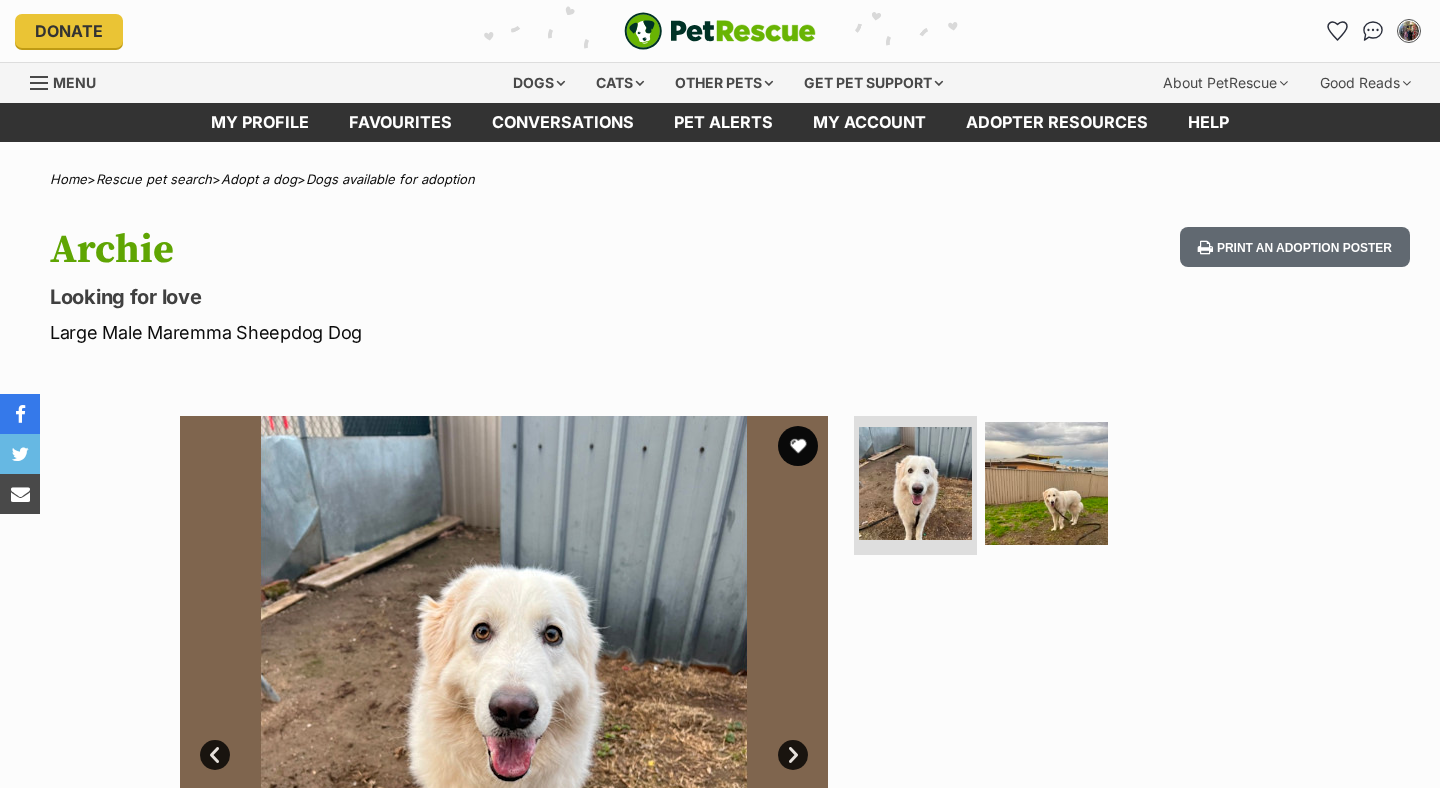 scroll, scrollTop: 0, scrollLeft: 0, axis: both 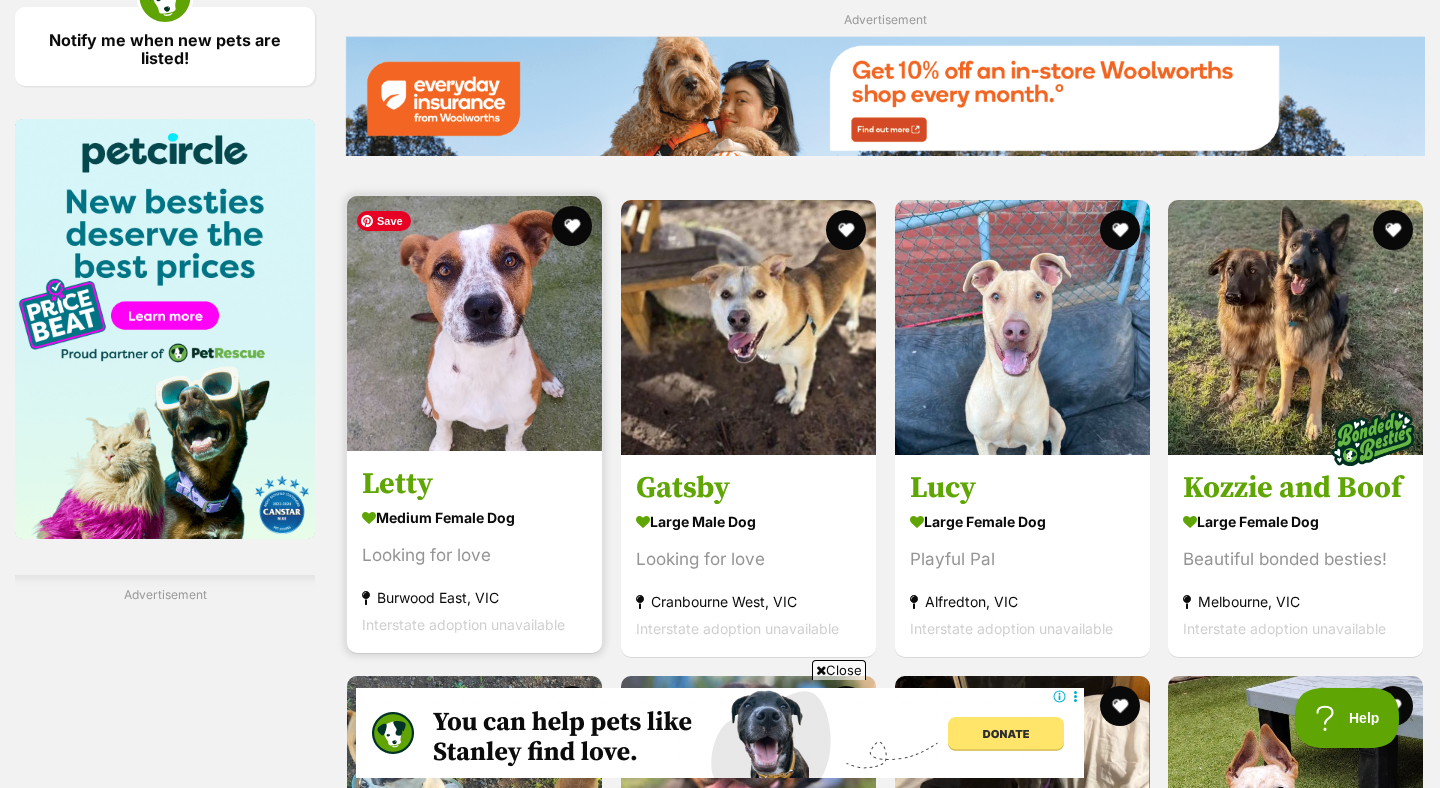 click at bounding box center [474, 323] 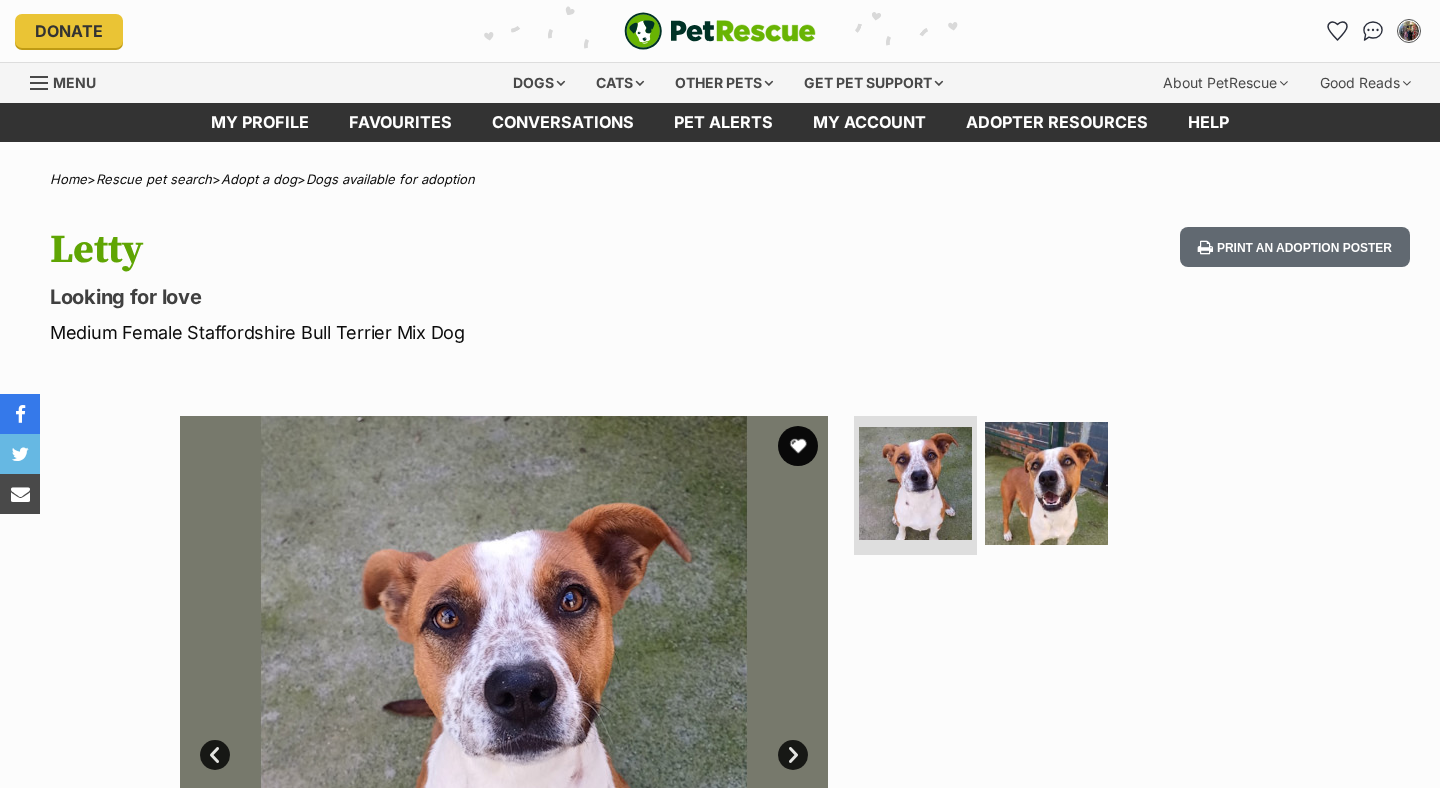 scroll, scrollTop: 0, scrollLeft: 0, axis: both 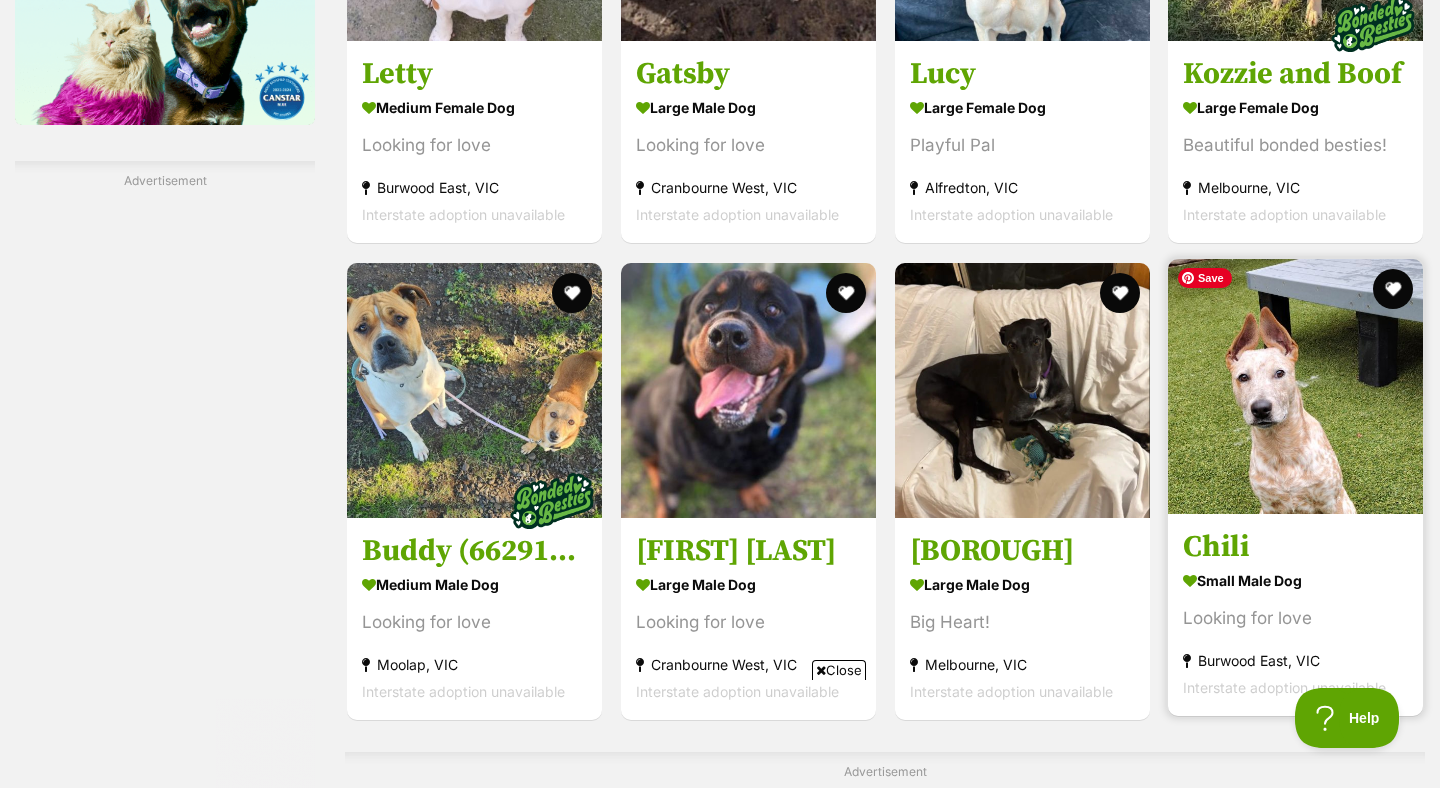 click at bounding box center [1295, 386] 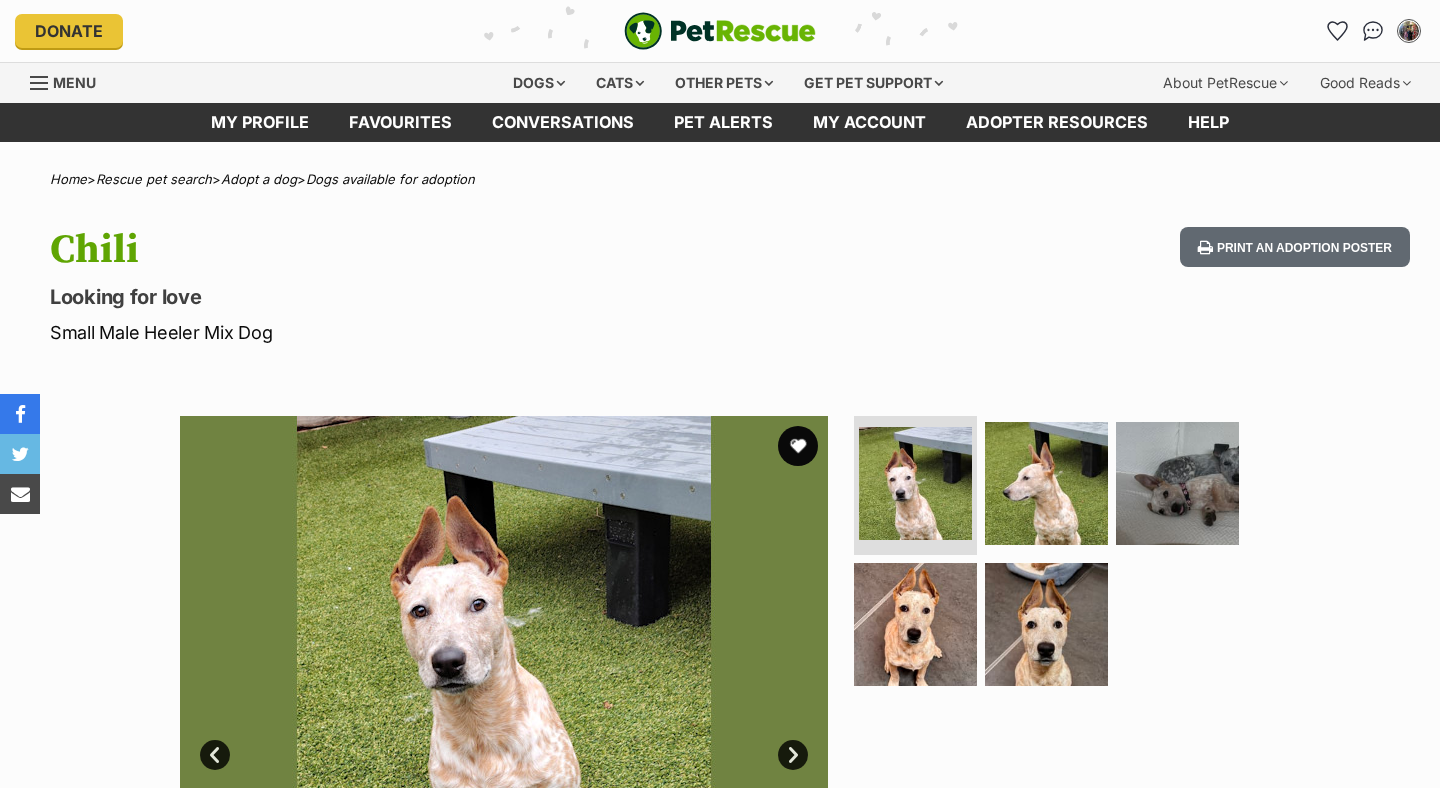 scroll, scrollTop: 0, scrollLeft: 0, axis: both 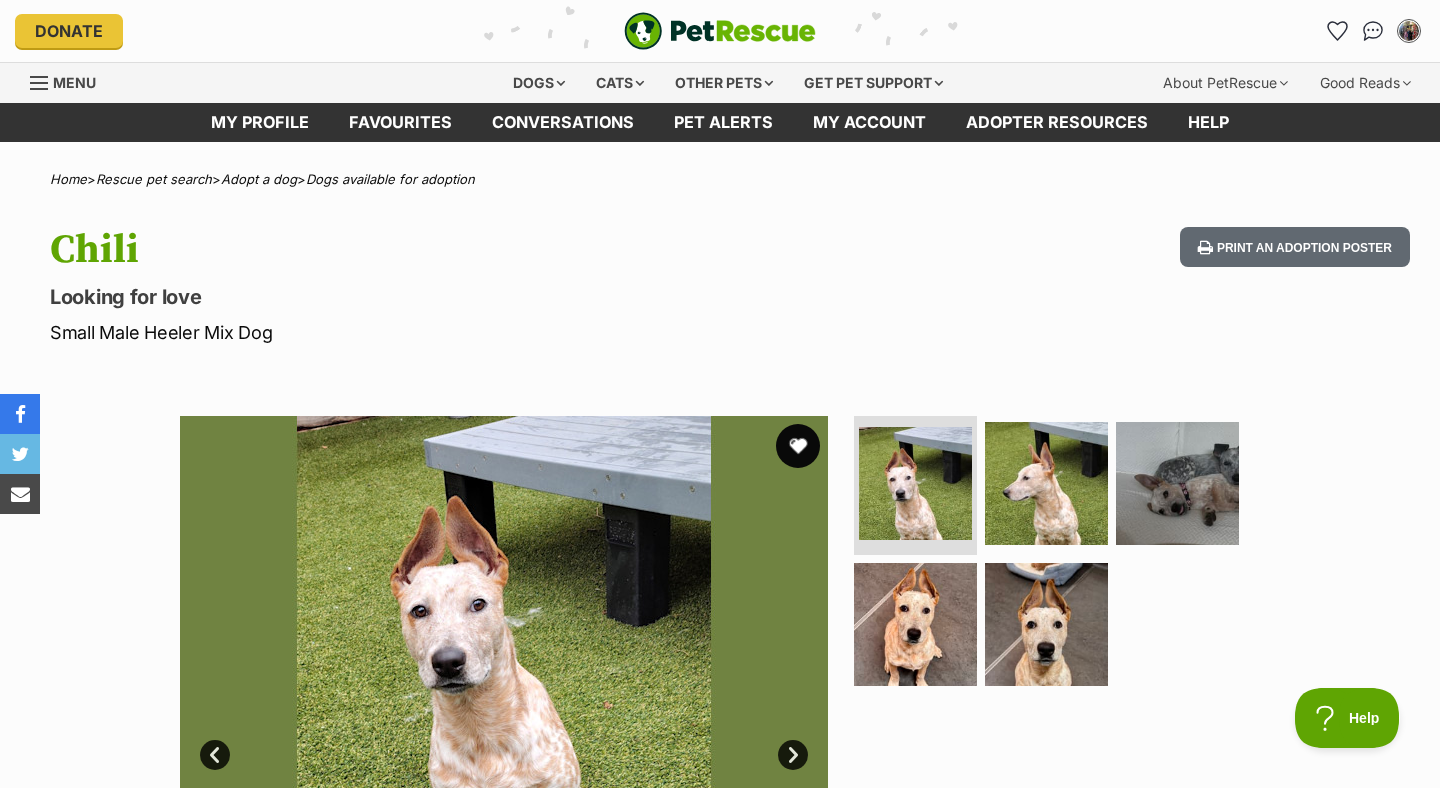 click at bounding box center (798, 446) 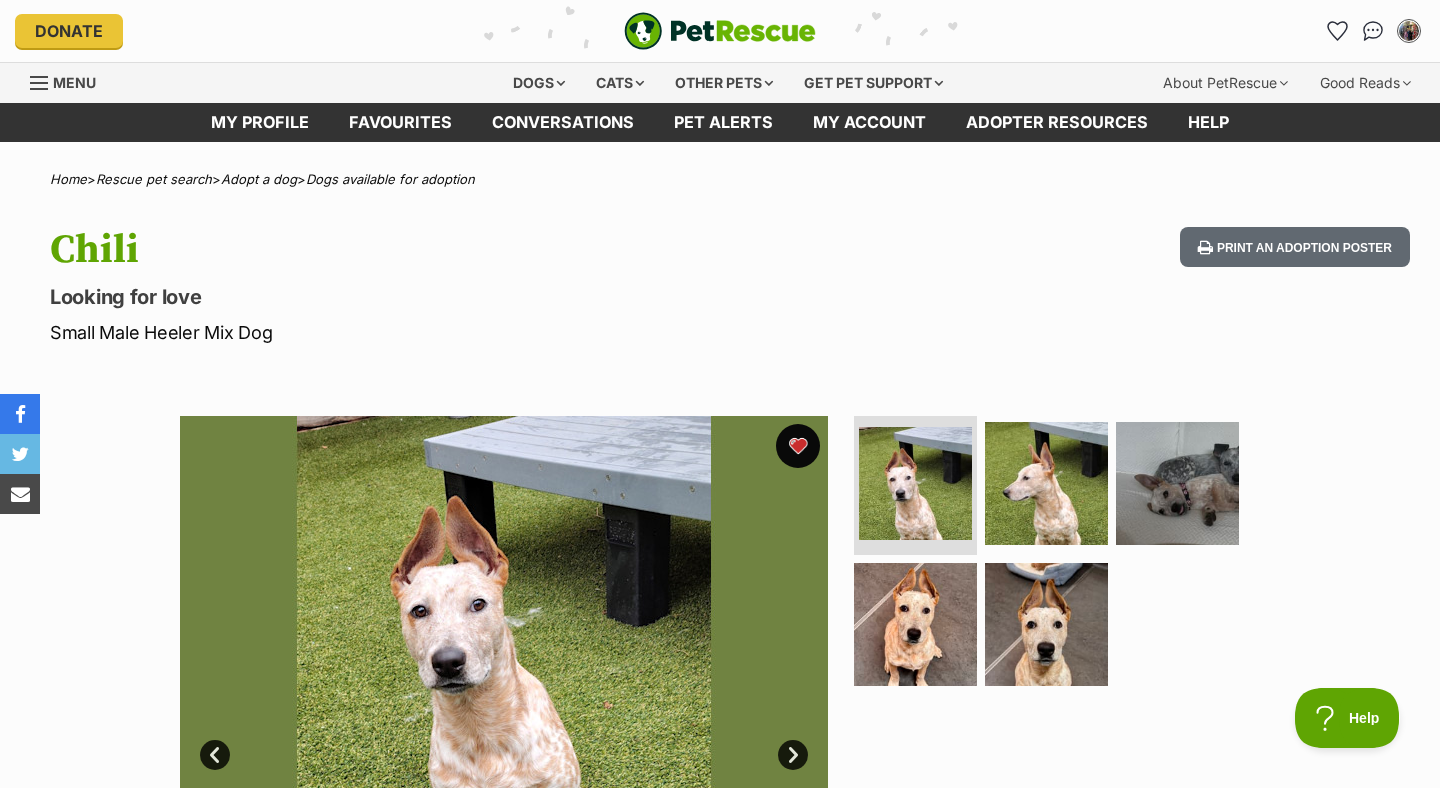 scroll, scrollTop: 0, scrollLeft: 0, axis: both 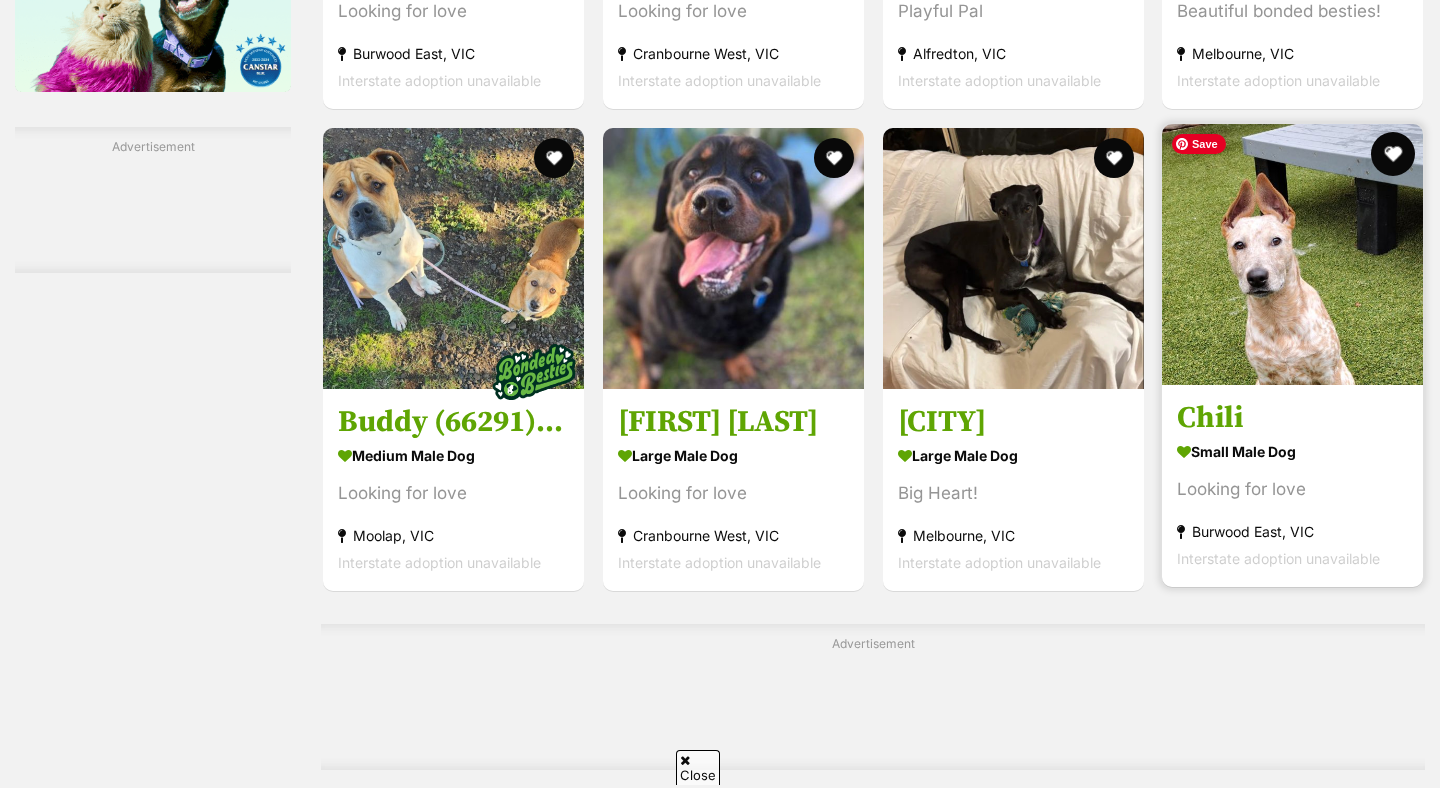 click at bounding box center (1393, 154) 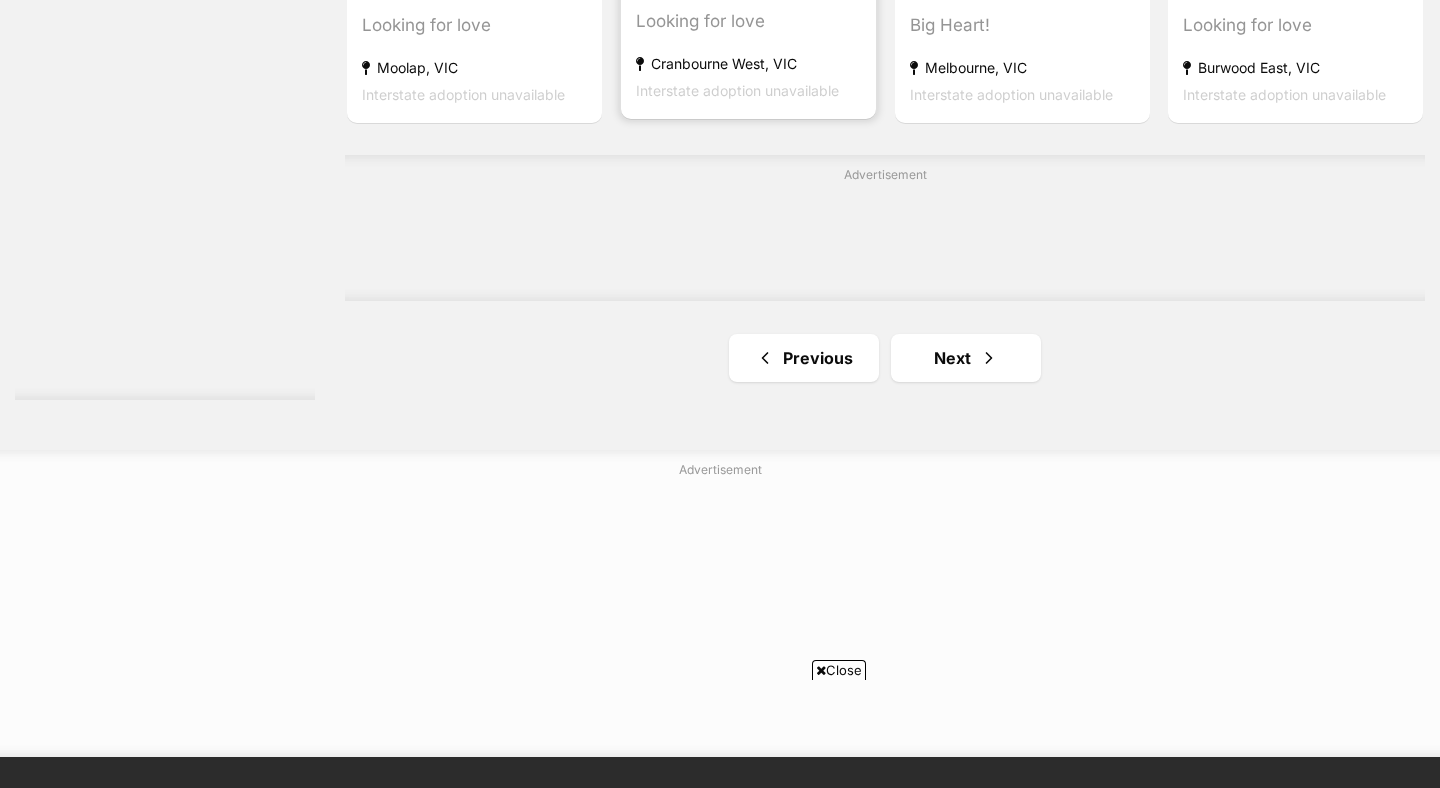 scroll, scrollTop: 0, scrollLeft: 0, axis: both 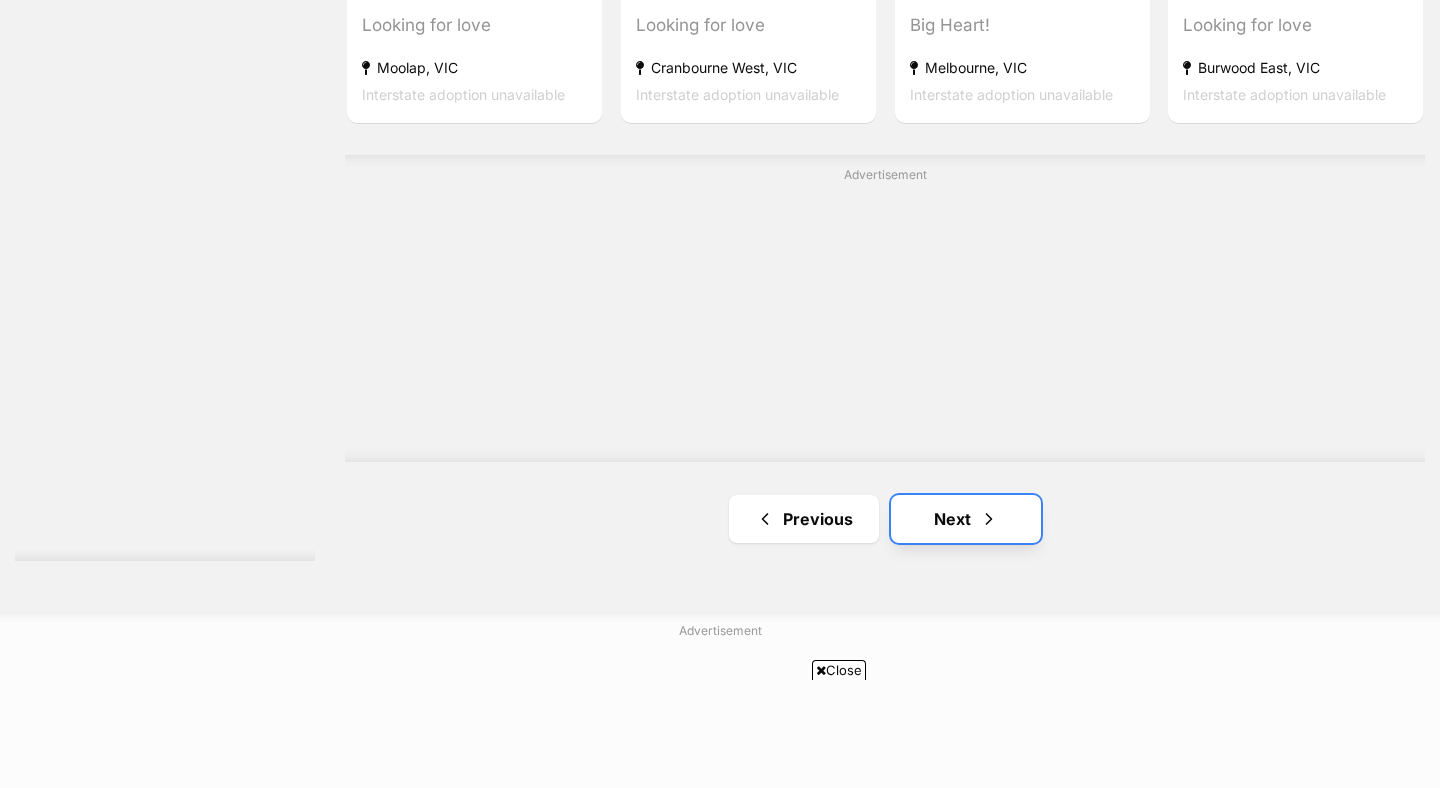 click at bounding box center (989, 519) 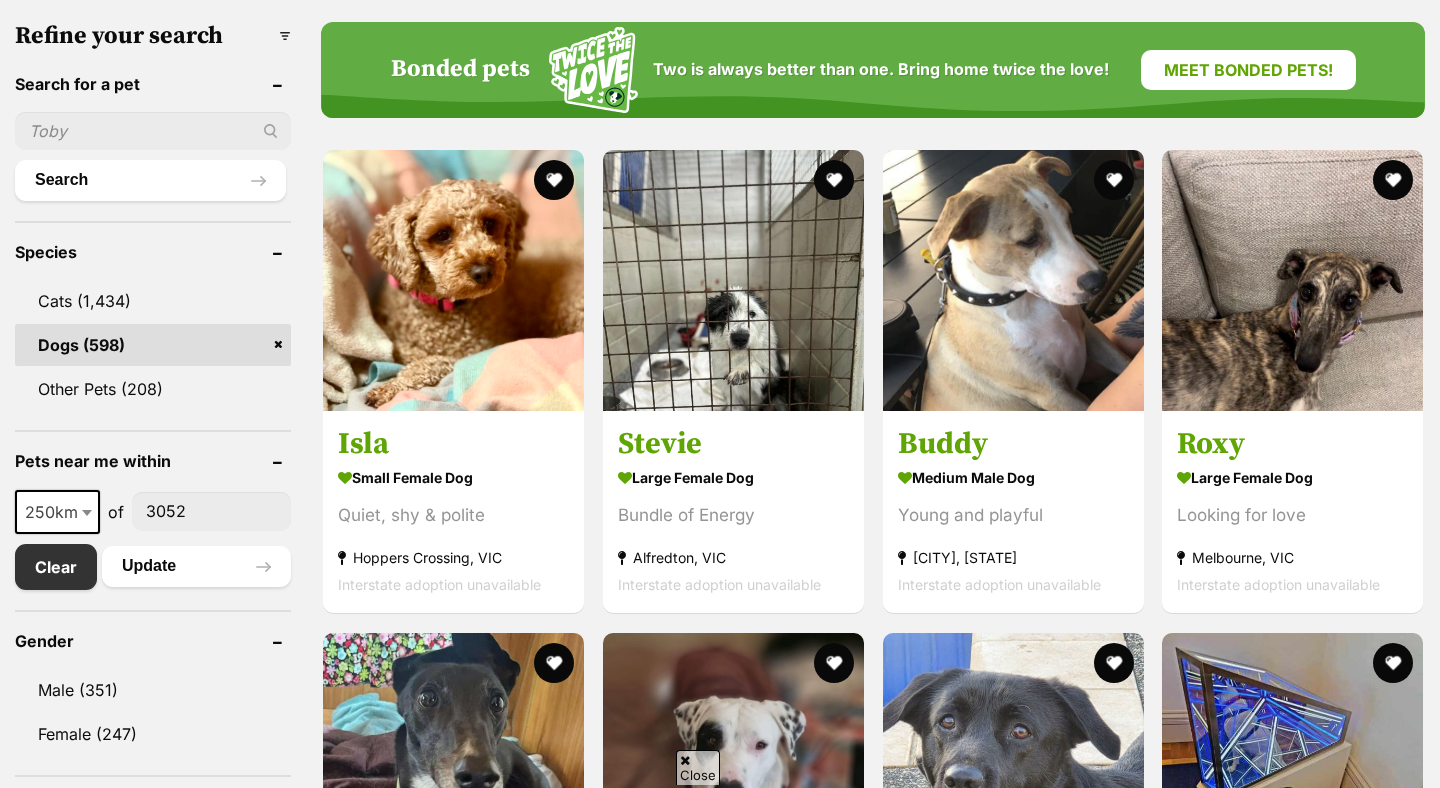 scroll, scrollTop: 629, scrollLeft: 0, axis: vertical 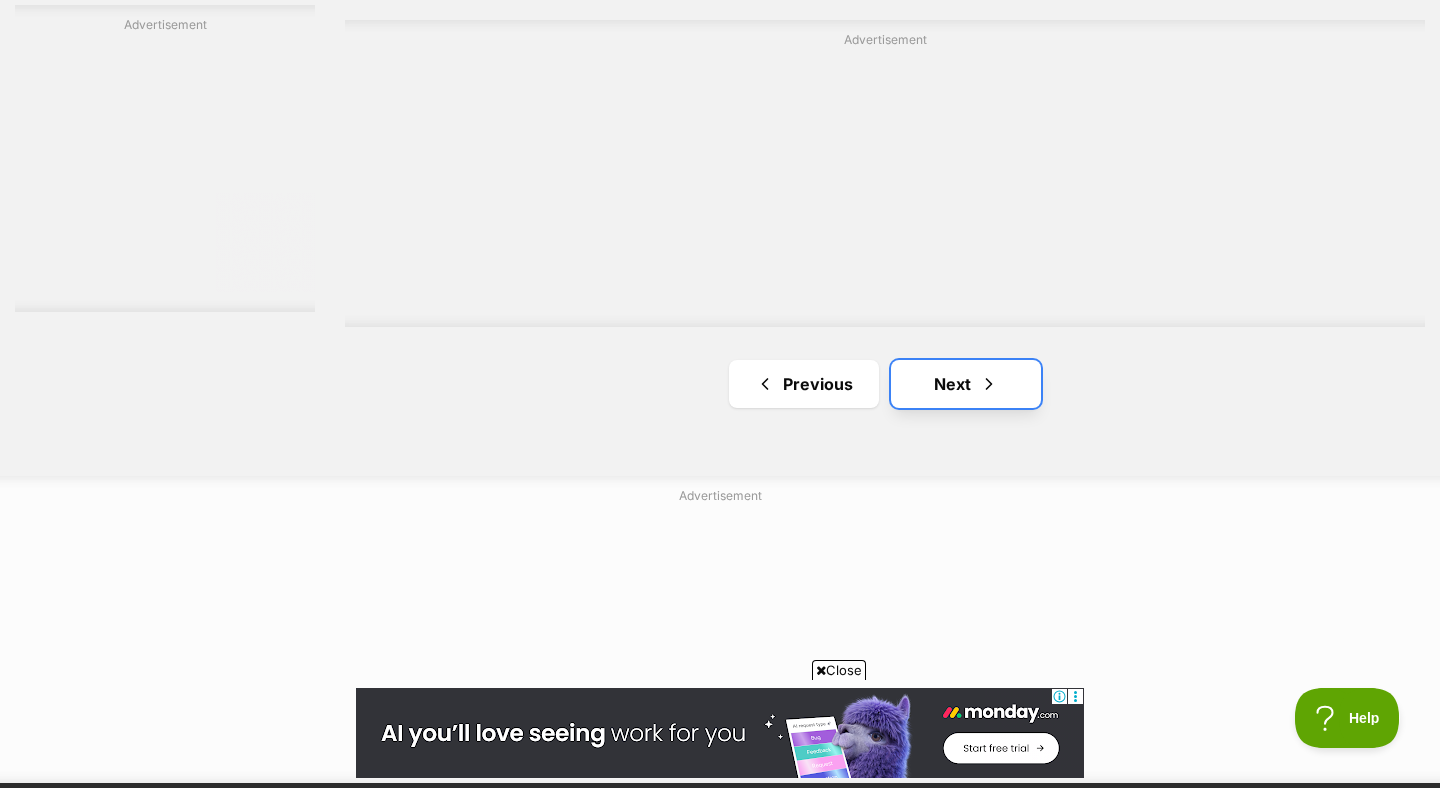 click on "Next" at bounding box center (966, 384) 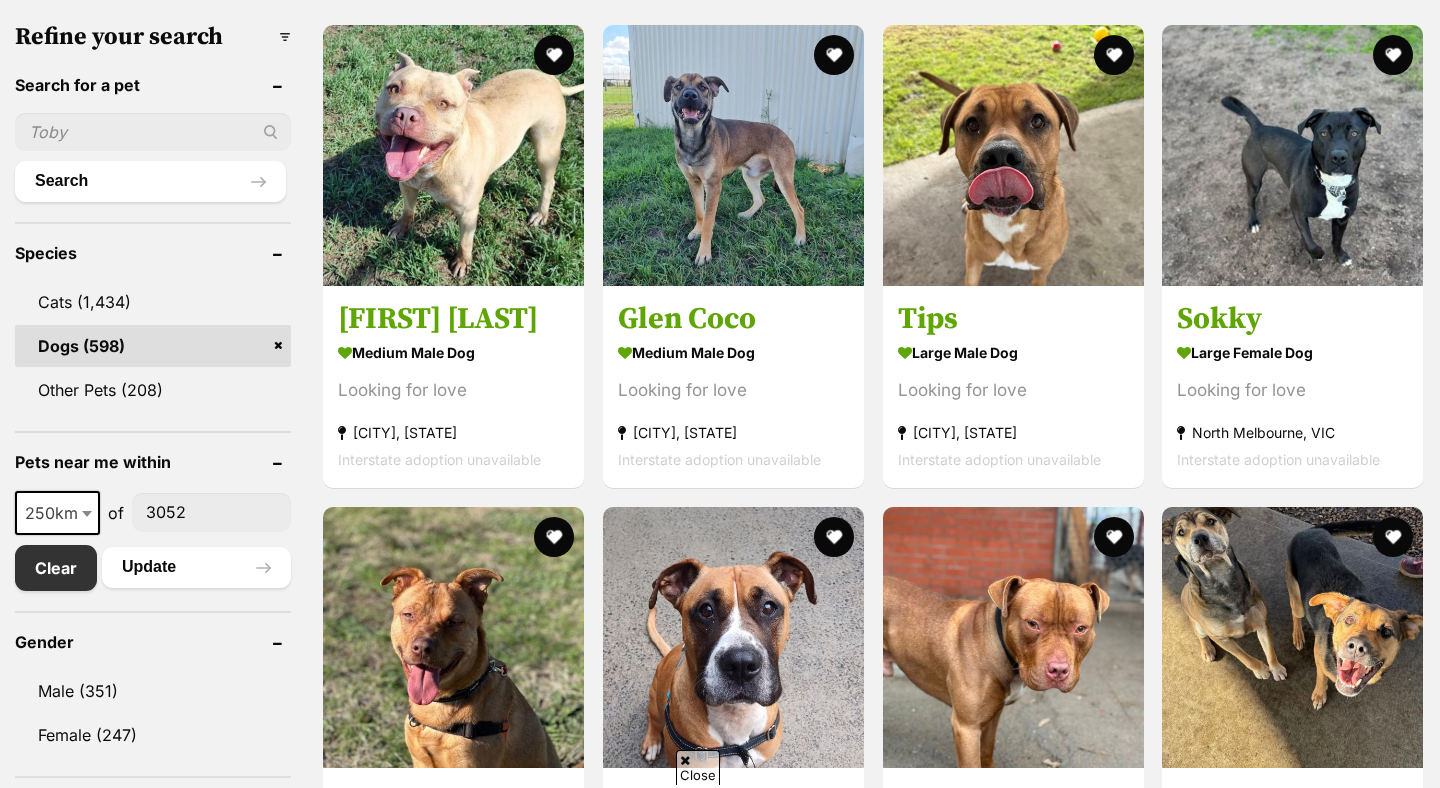 scroll, scrollTop: 676, scrollLeft: 0, axis: vertical 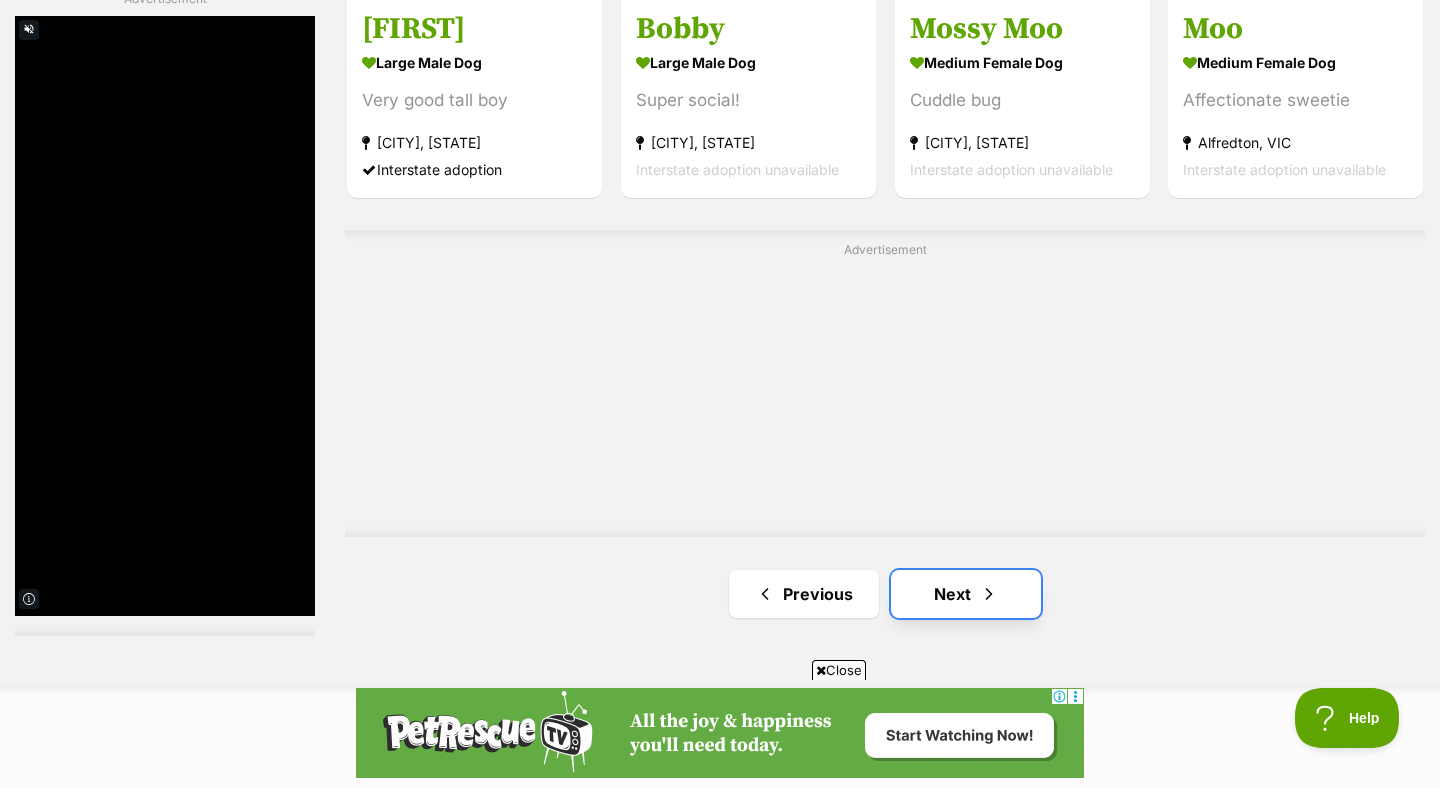 click on "Next" at bounding box center [966, 594] 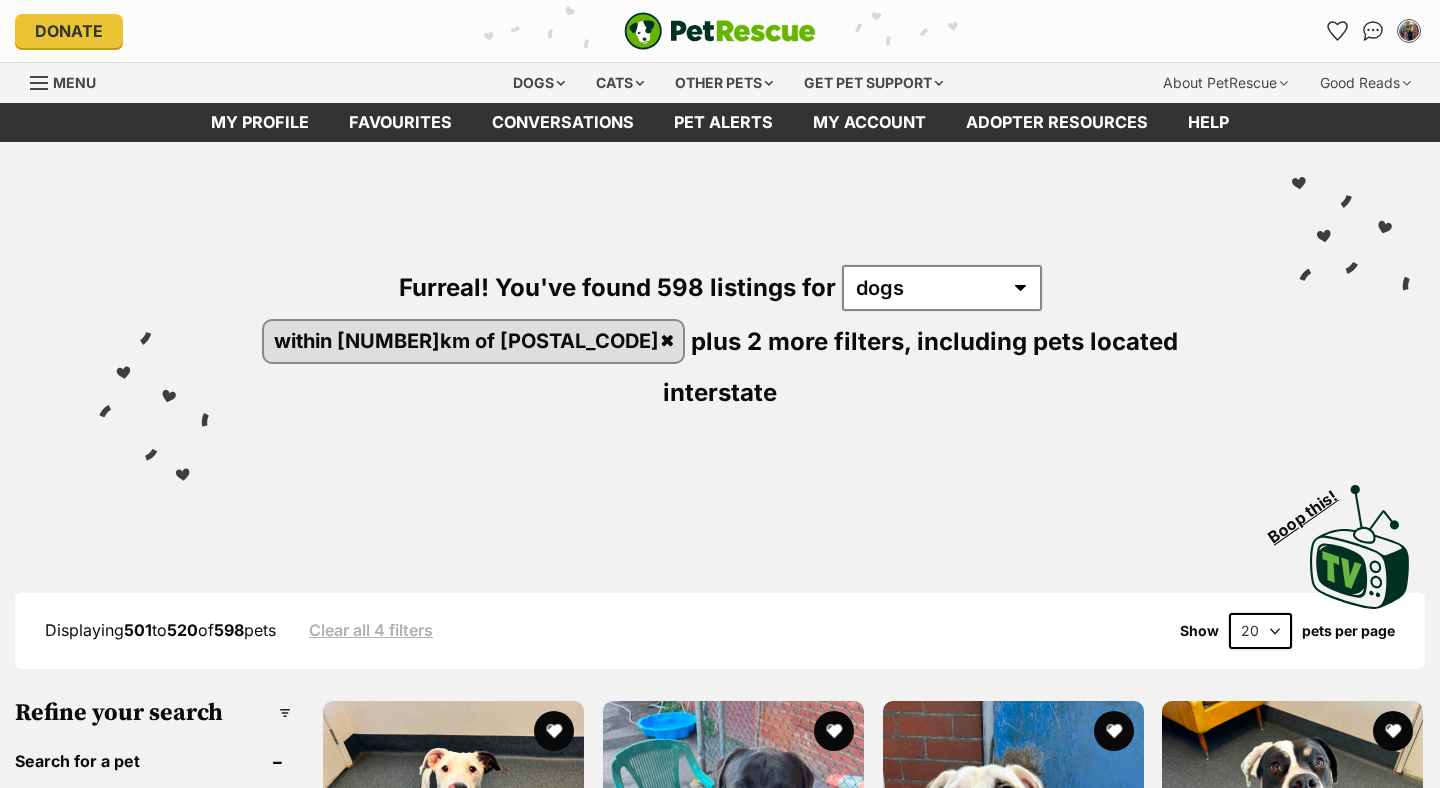 scroll, scrollTop: 92, scrollLeft: 0, axis: vertical 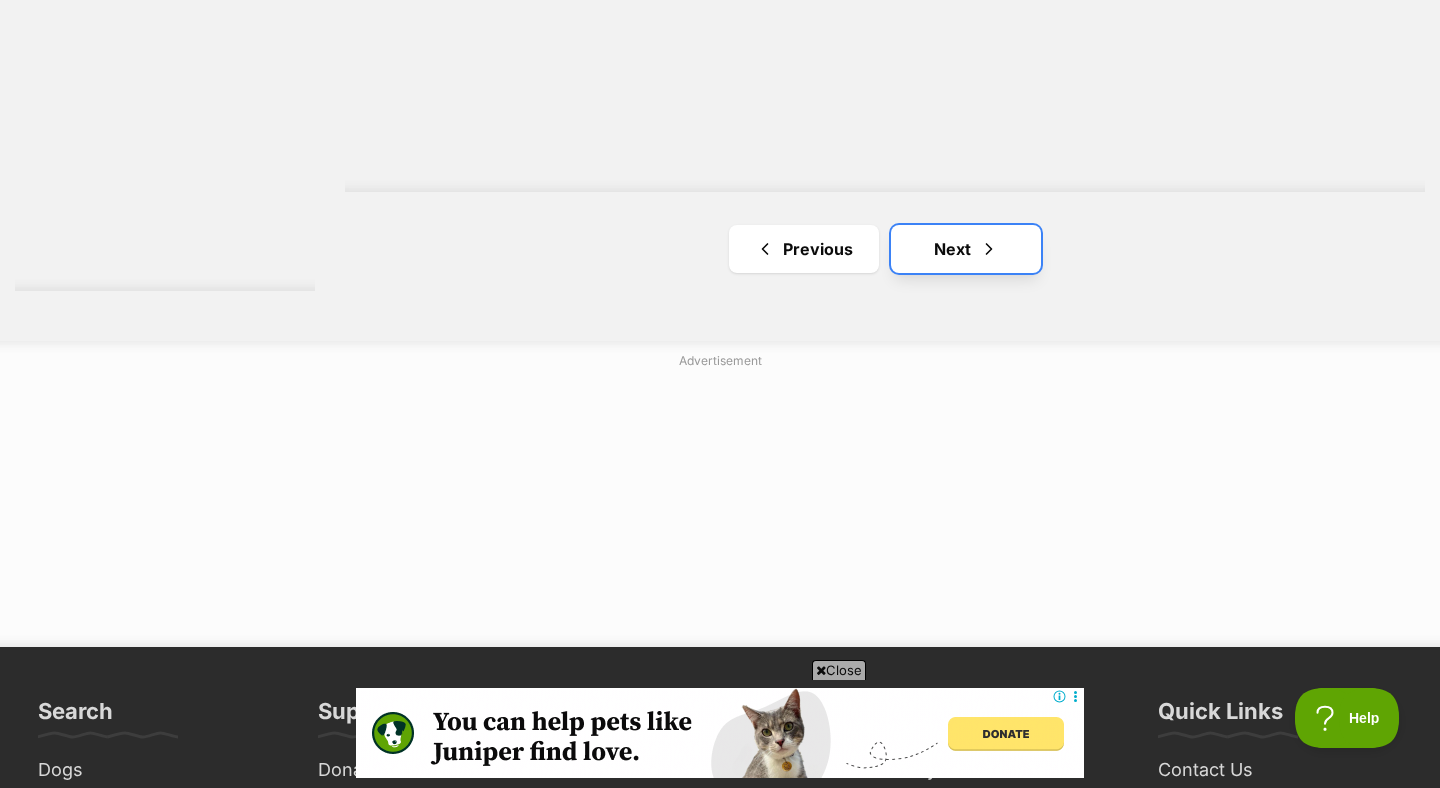 click on "Next" at bounding box center (966, 249) 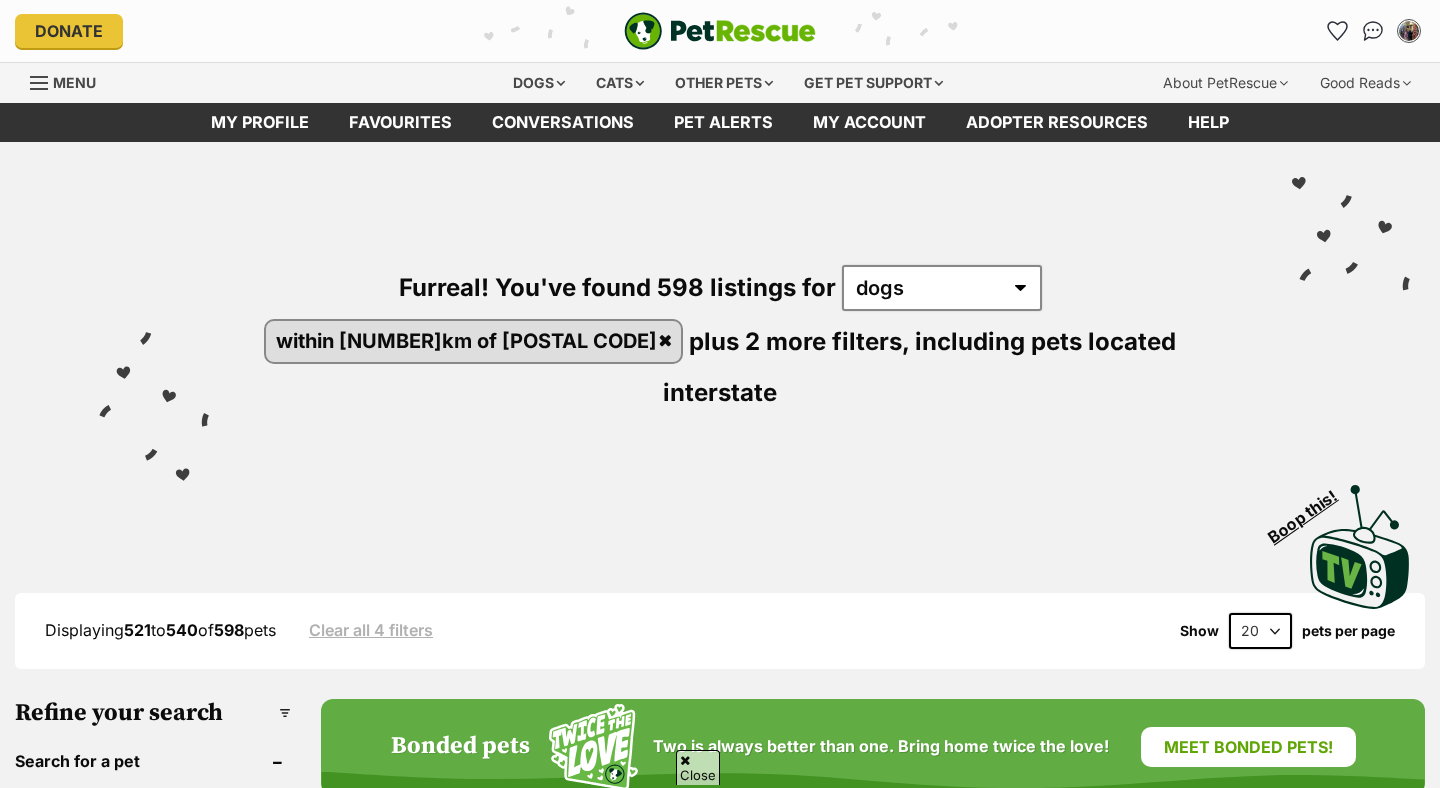 scroll, scrollTop: 807, scrollLeft: 0, axis: vertical 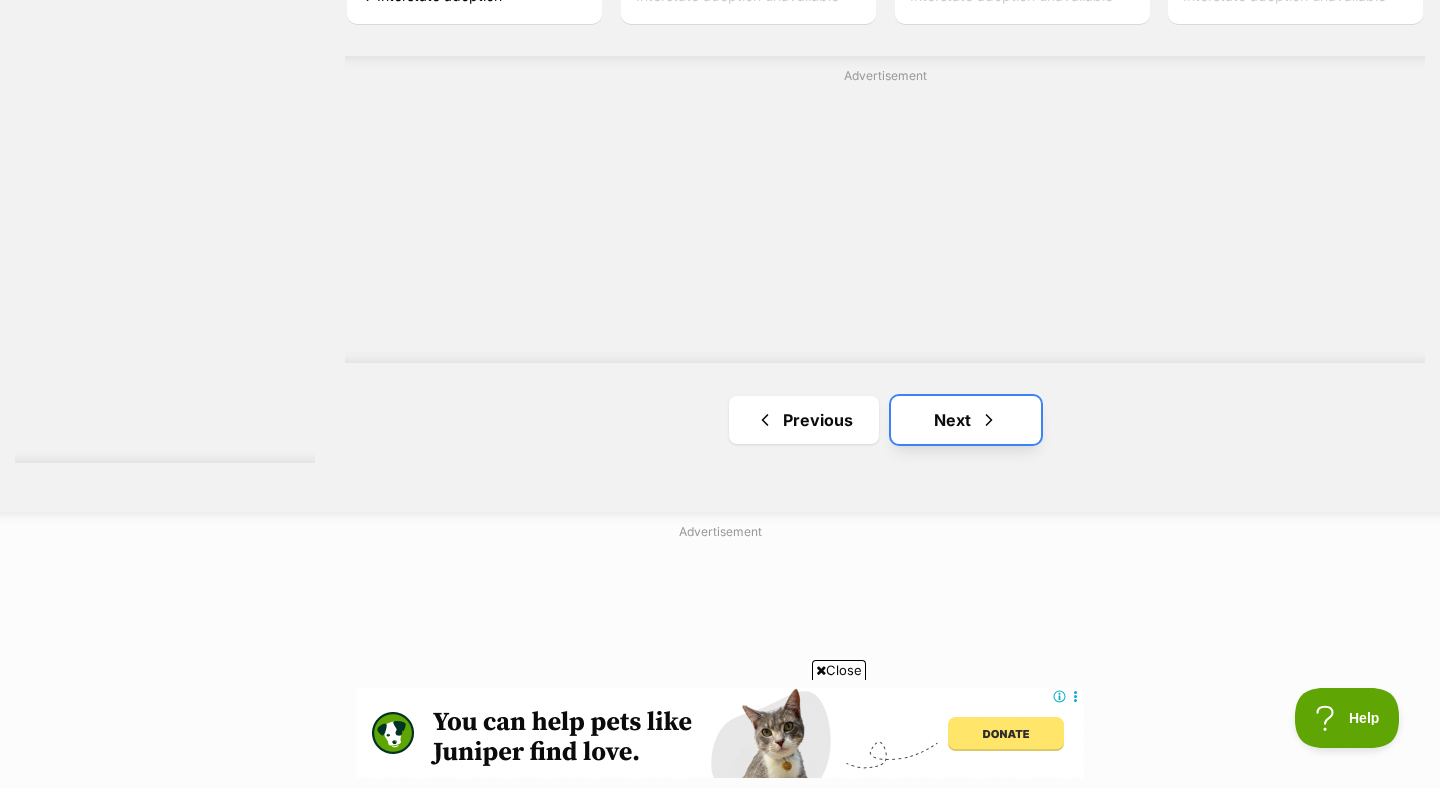 click on "Next" at bounding box center (966, 420) 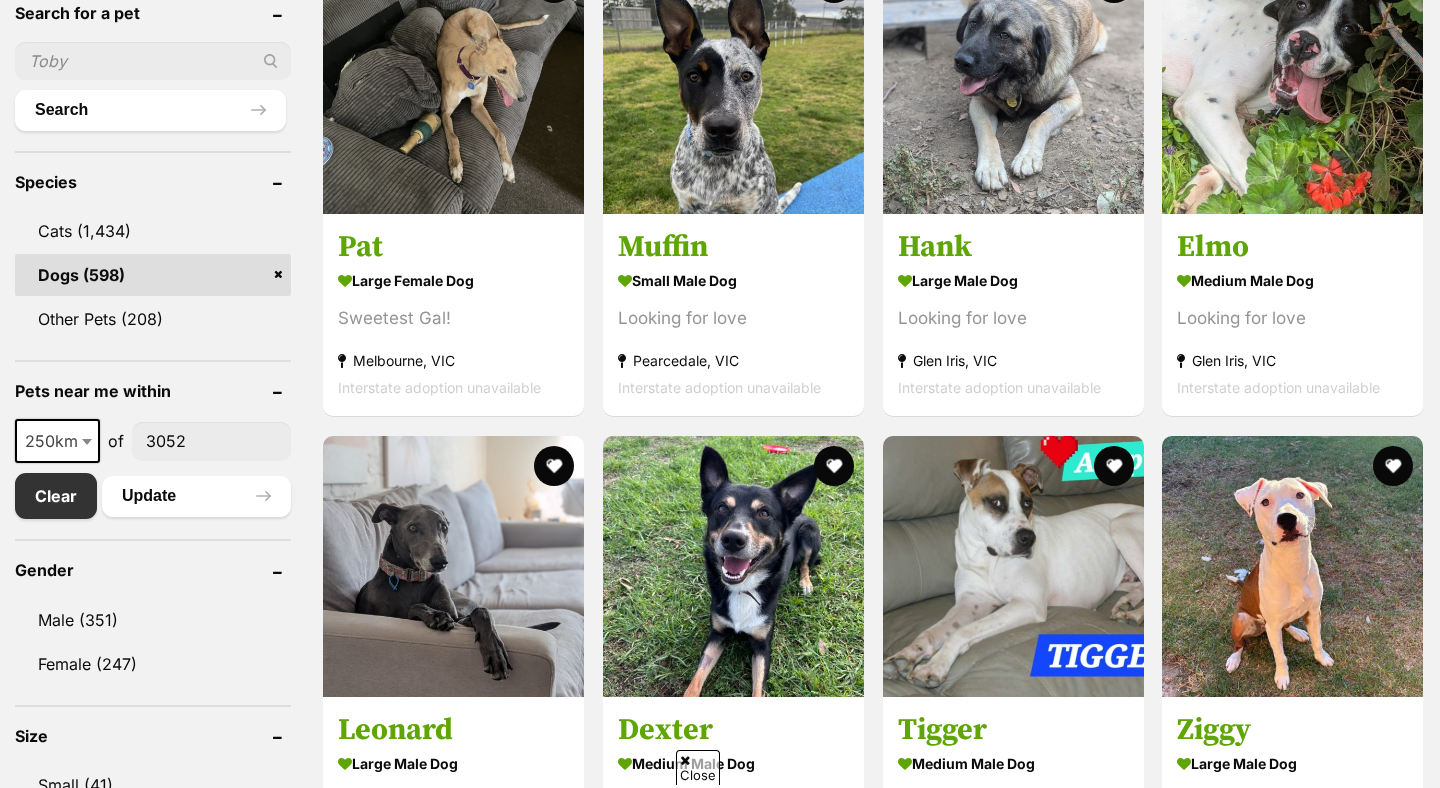 scroll, scrollTop: 769, scrollLeft: 0, axis: vertical 